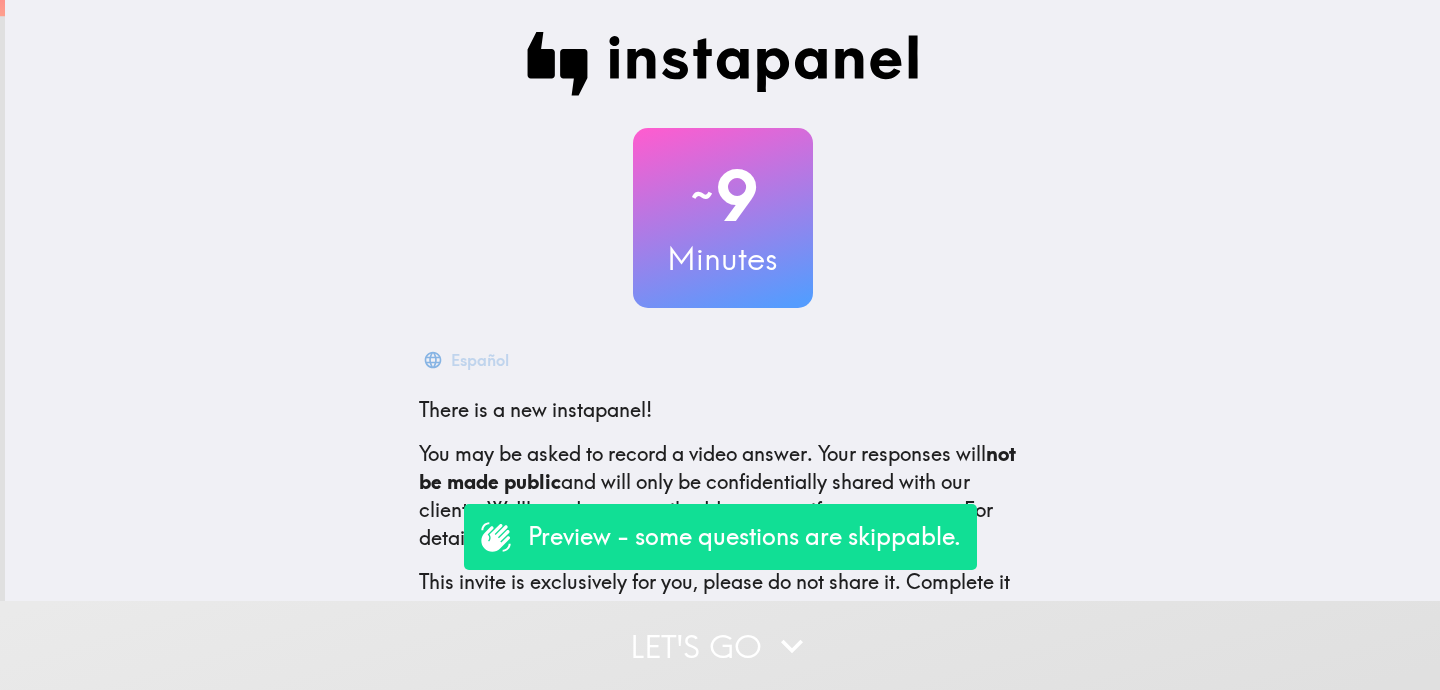 scroll, scrollTop: 0, scrollLeft: 0, axis: both 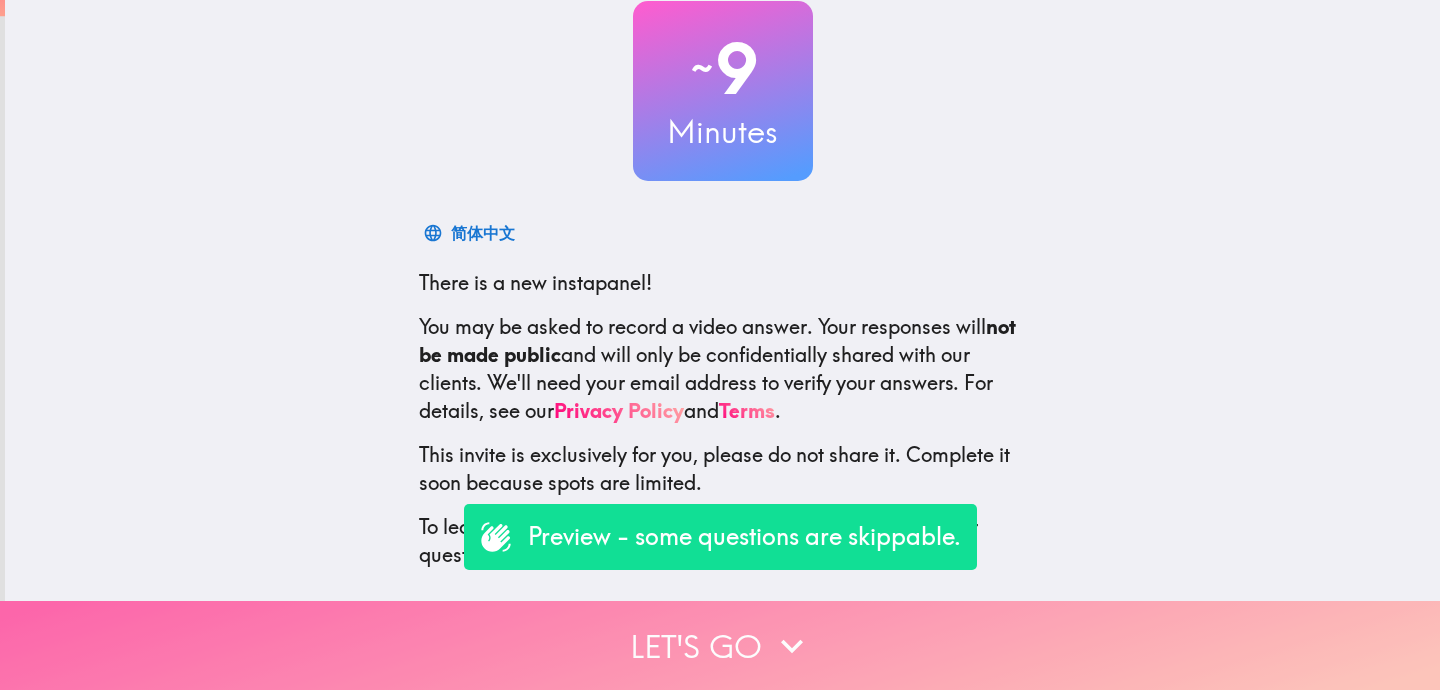 click on "Let's go" at bounding box center [720, 645] 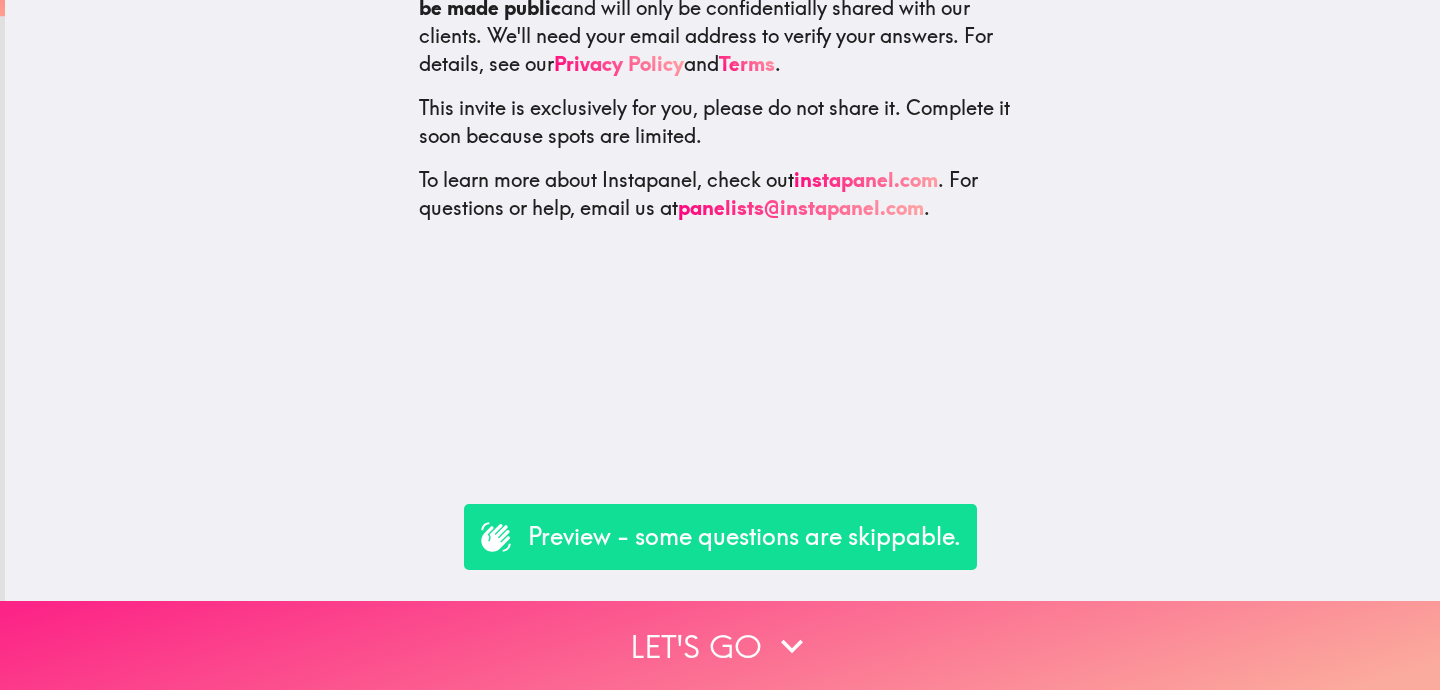 scroll, scrollTop: 0, scrollLeft: 0, axis: both 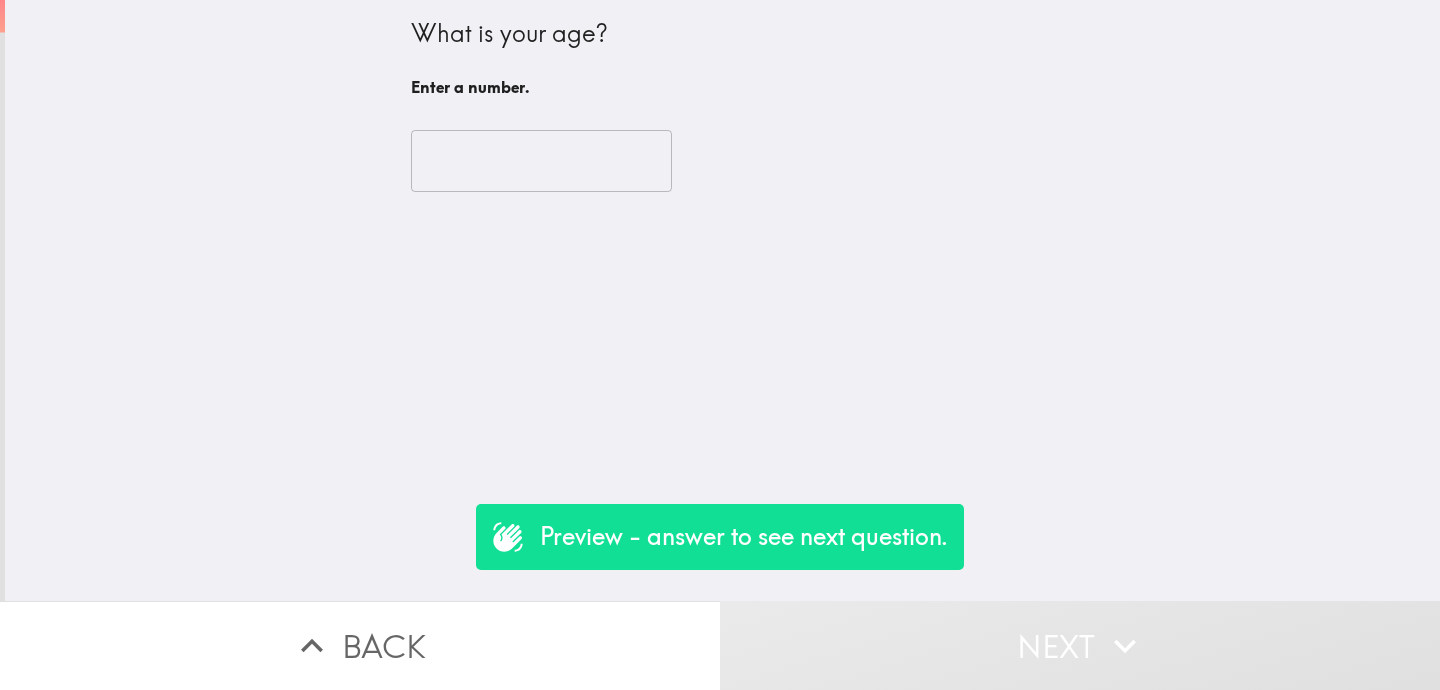 click at bounding box center (541, 161) 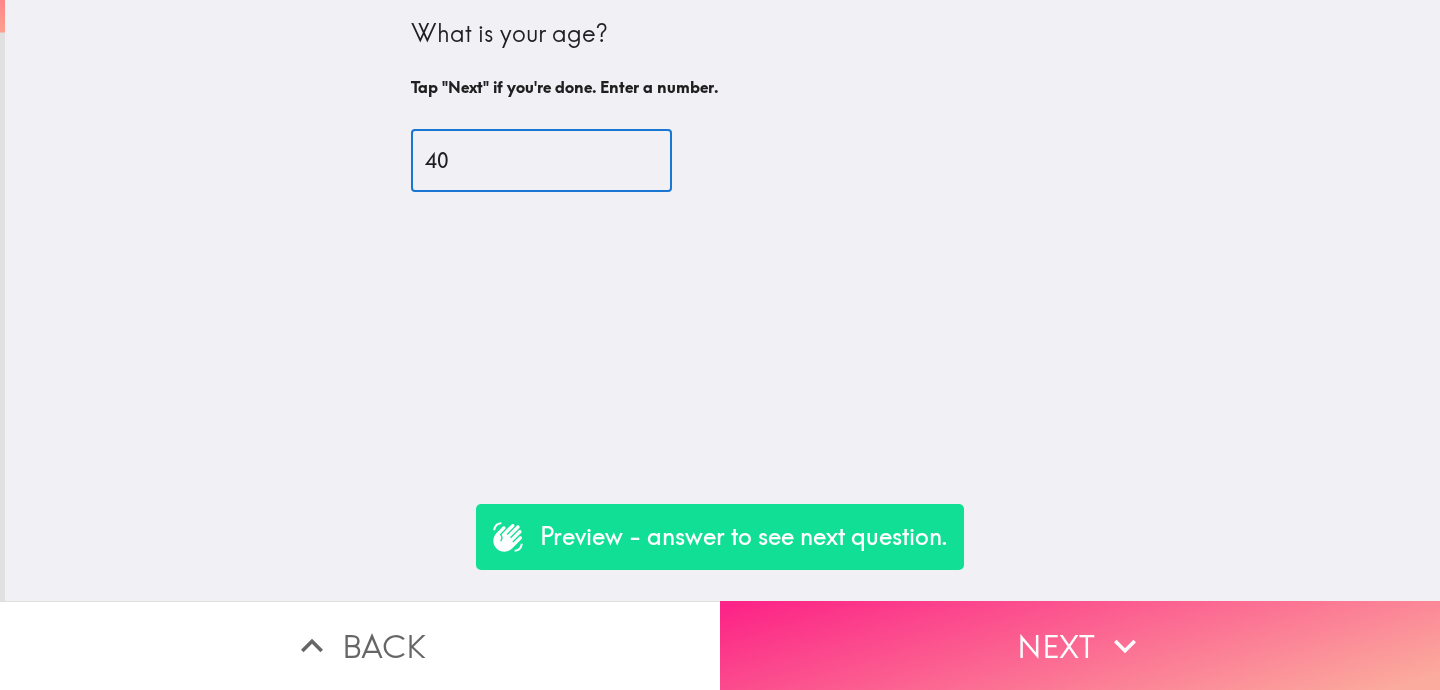 type on "40" 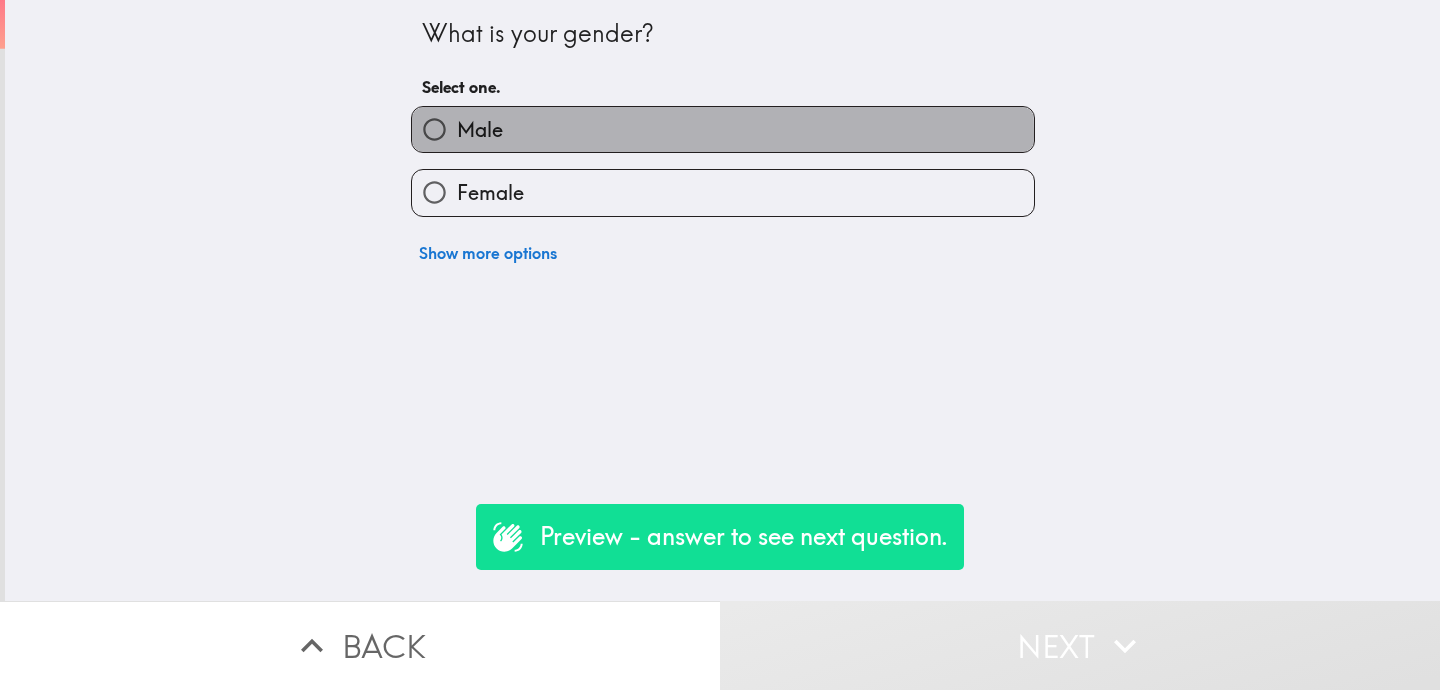 click on "Male" at bounding box center [723, 129] 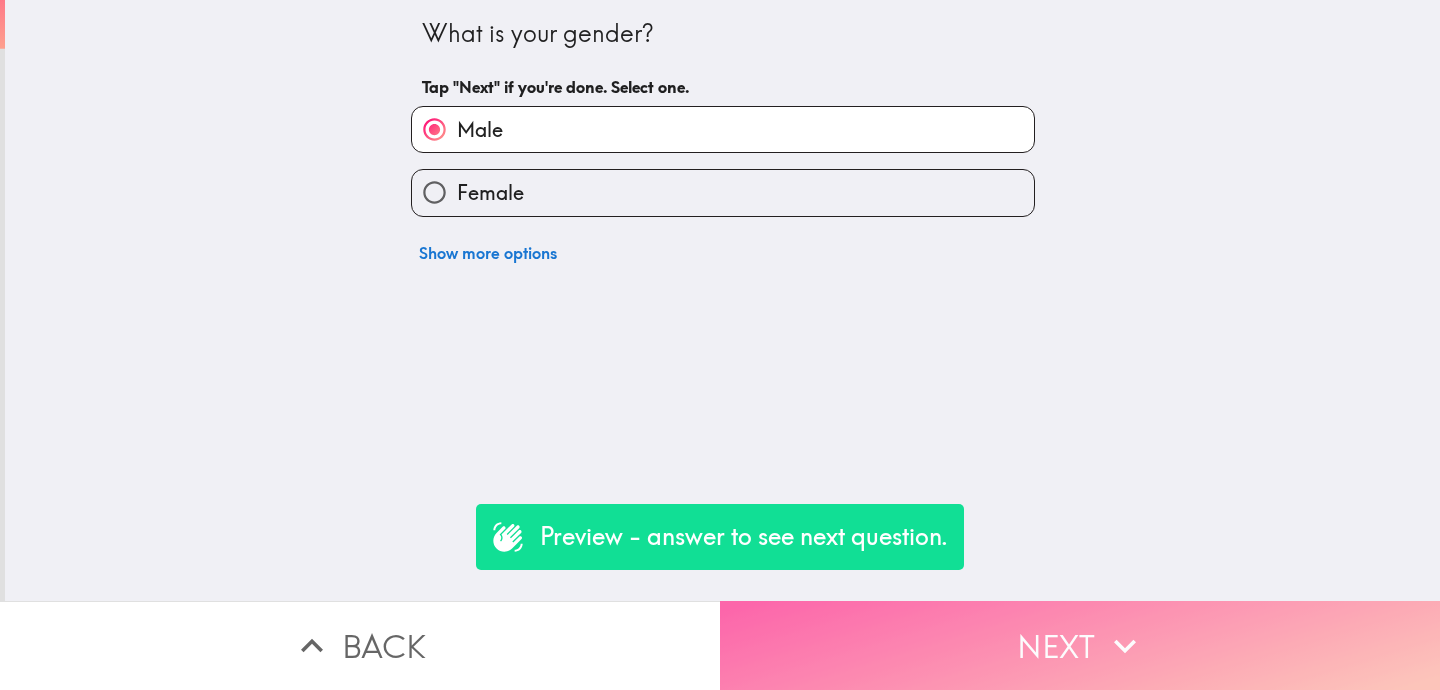 click on "Next" at bounding box center [1080, 645] 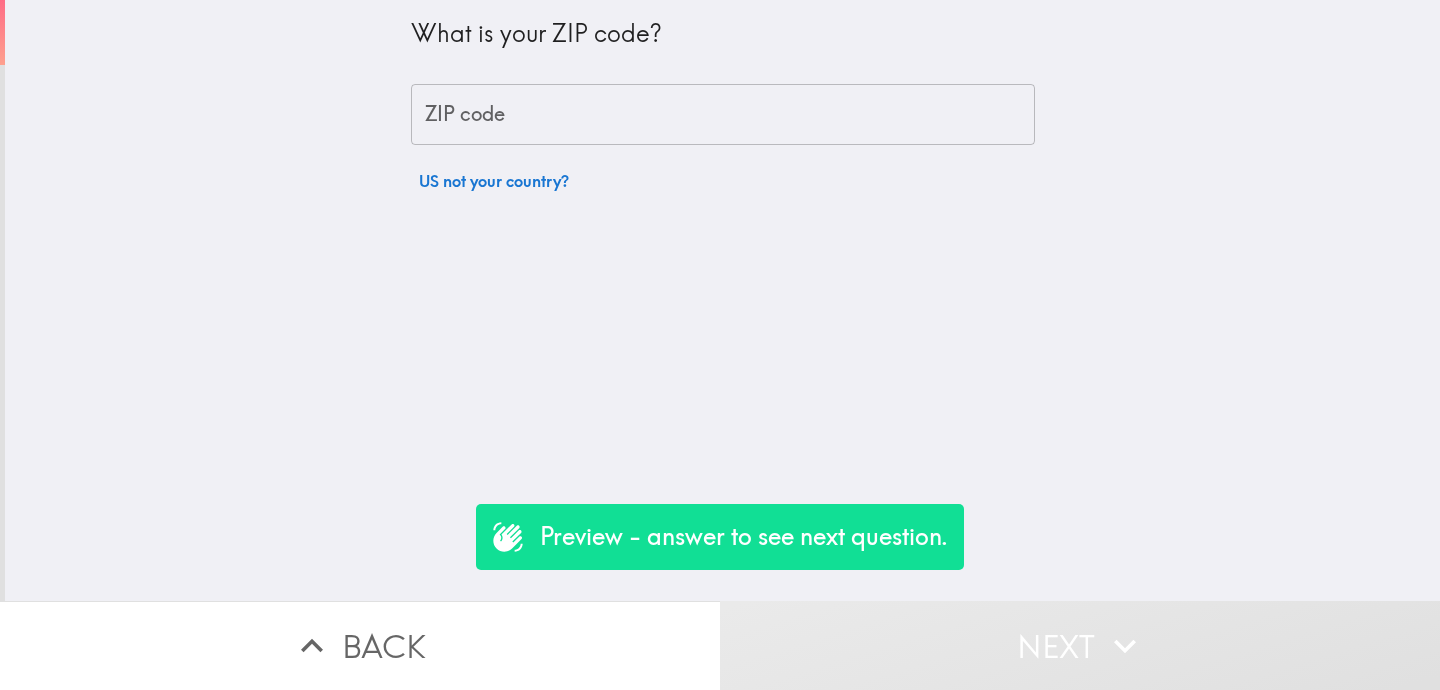 click on "ZIP code" at bounding box center (723, 115) 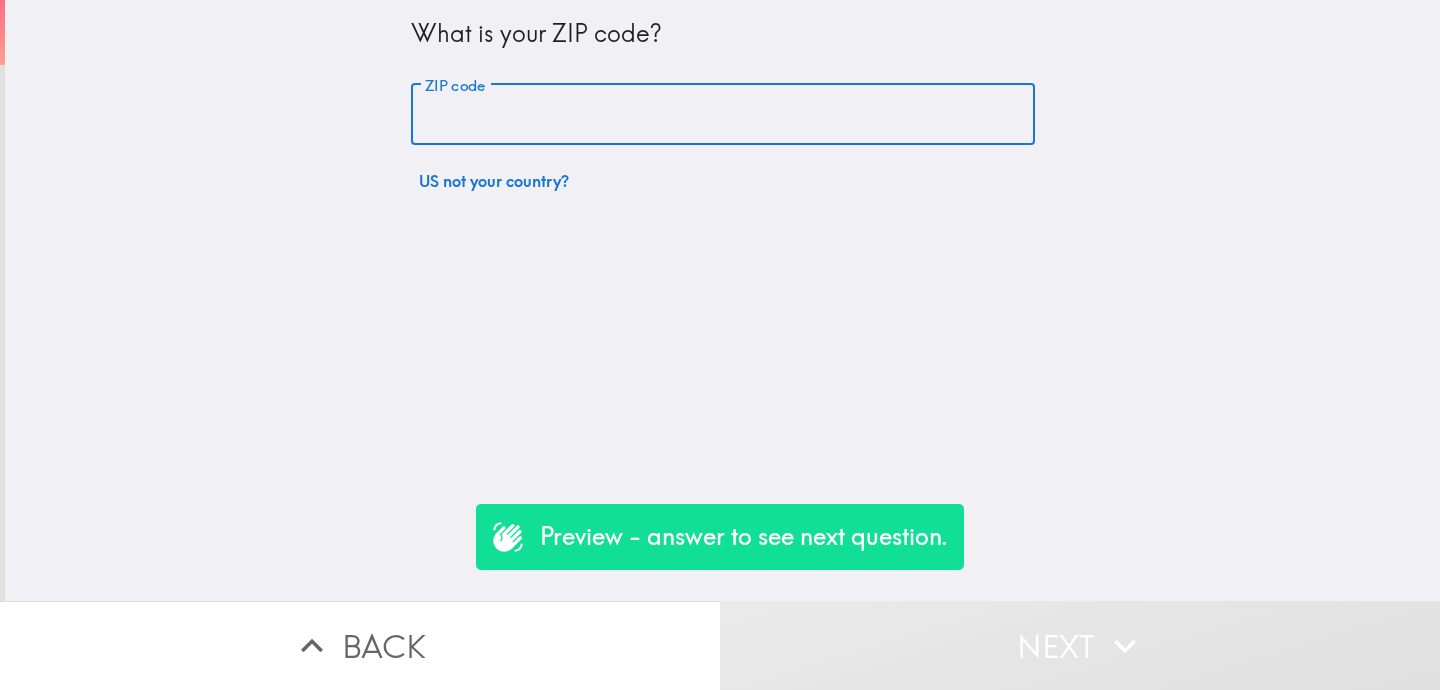 type 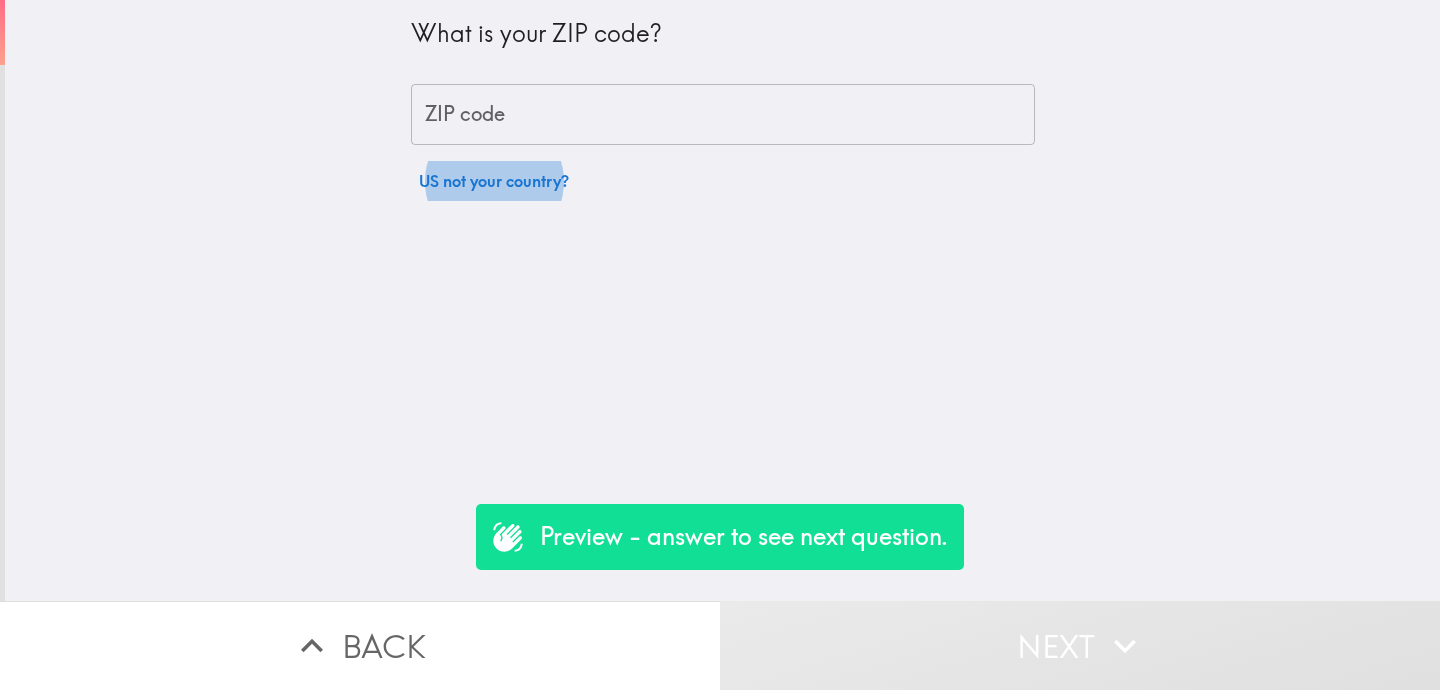 type 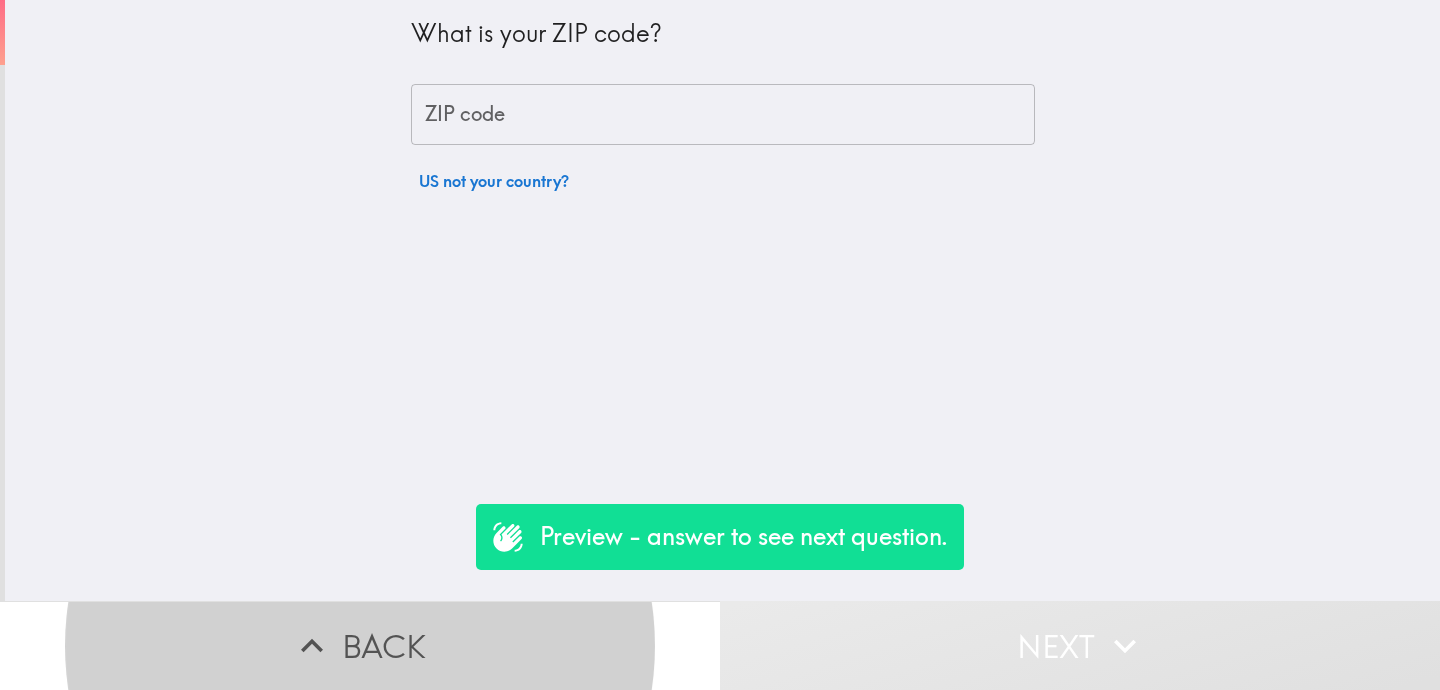 click on "ZIP code" at bounding box center [723, 115] 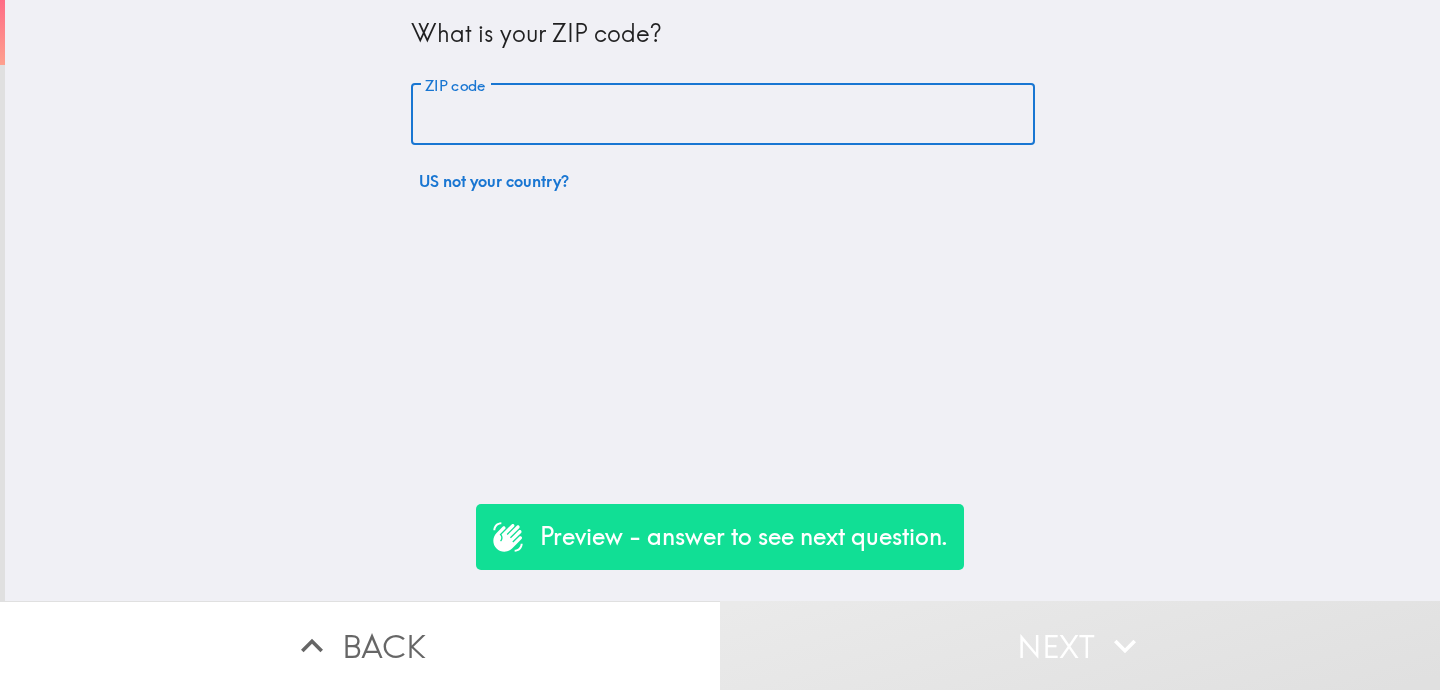 type on "q" 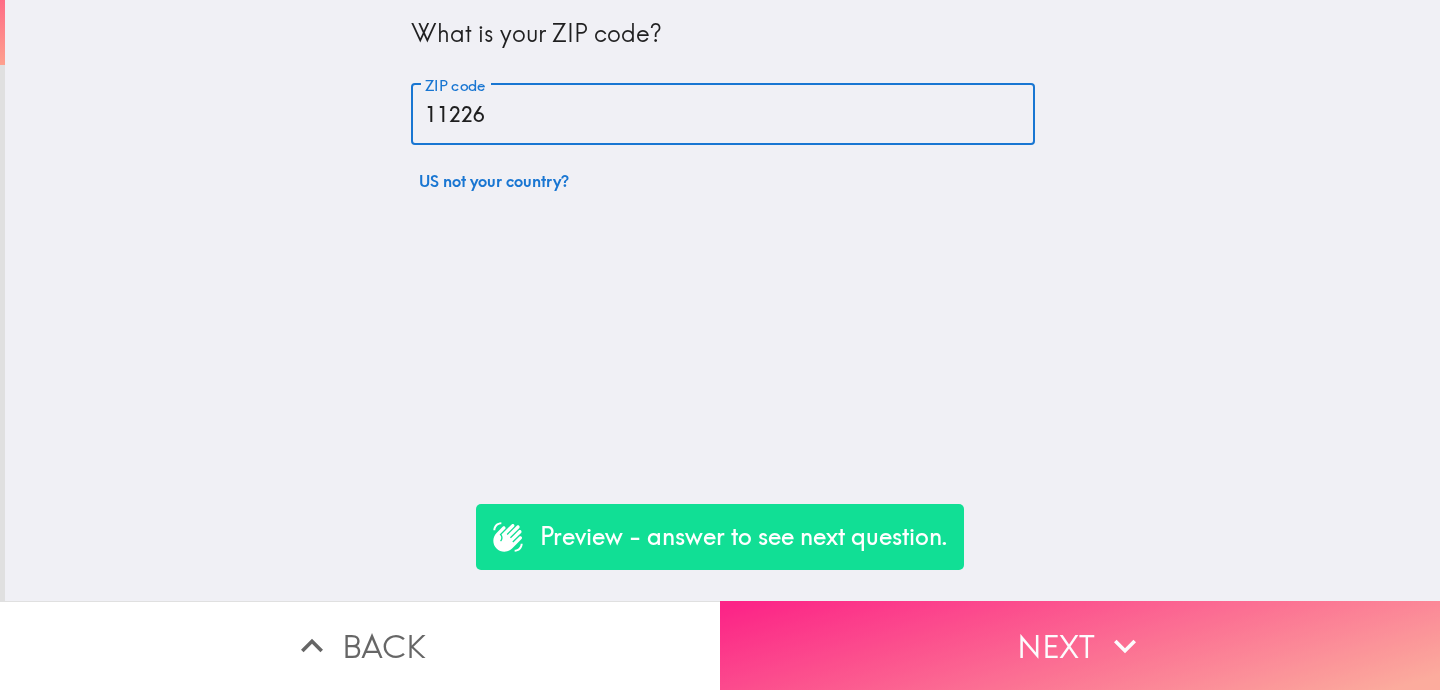 type on "11226" 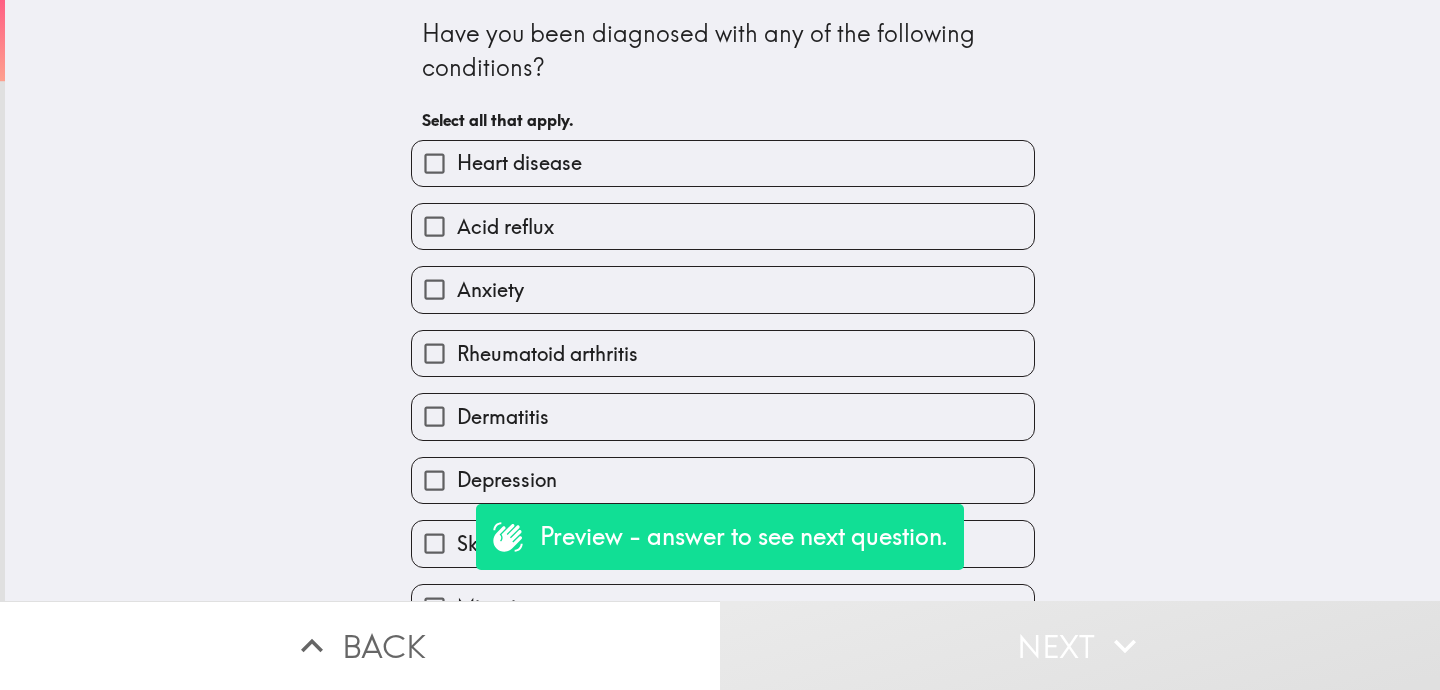 click on "Heart disease" at bounding box center (723, 163) 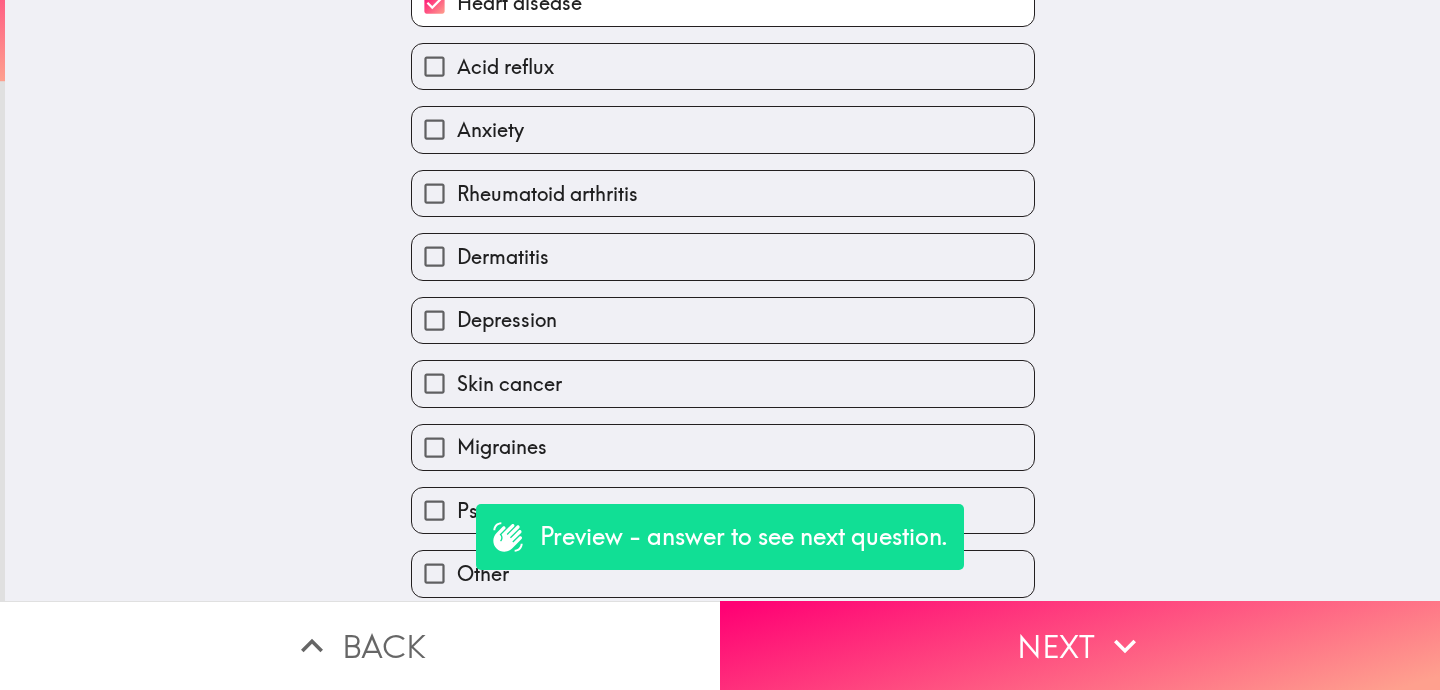 scroll, scrollTop: 161, scrollLeft: 0, axis: vertical 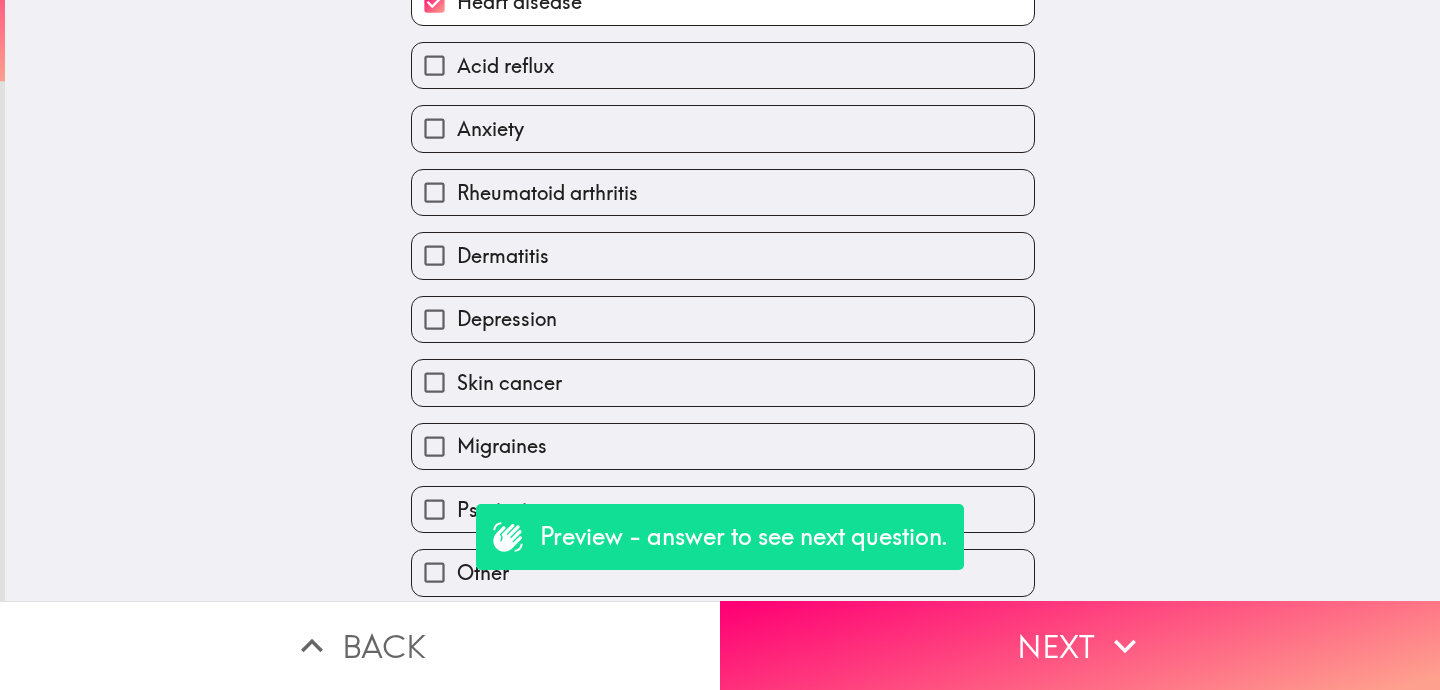 click on "Depression" at bounding box center [723, 319] 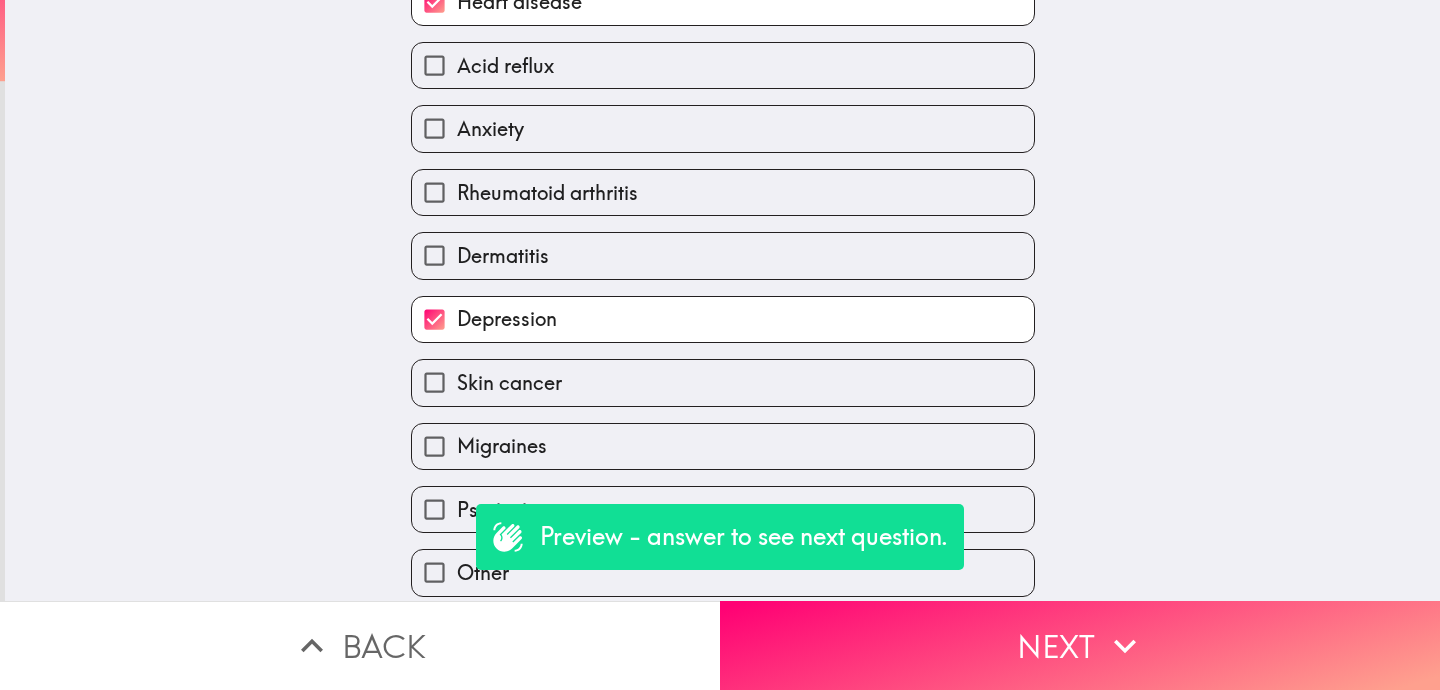 scroll, scrollTop: 231, scrollLeft: 0, axis: vertical 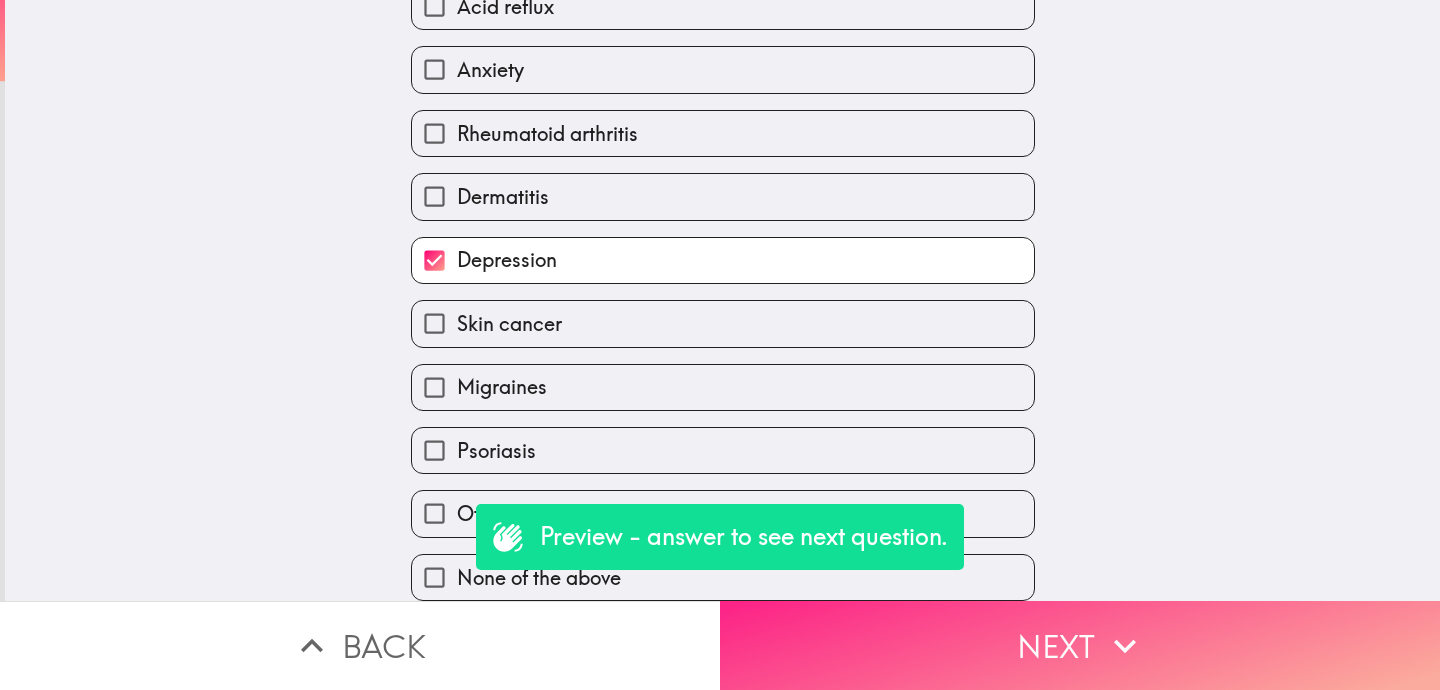 click on "Next" at bounding box center (1080, 645) 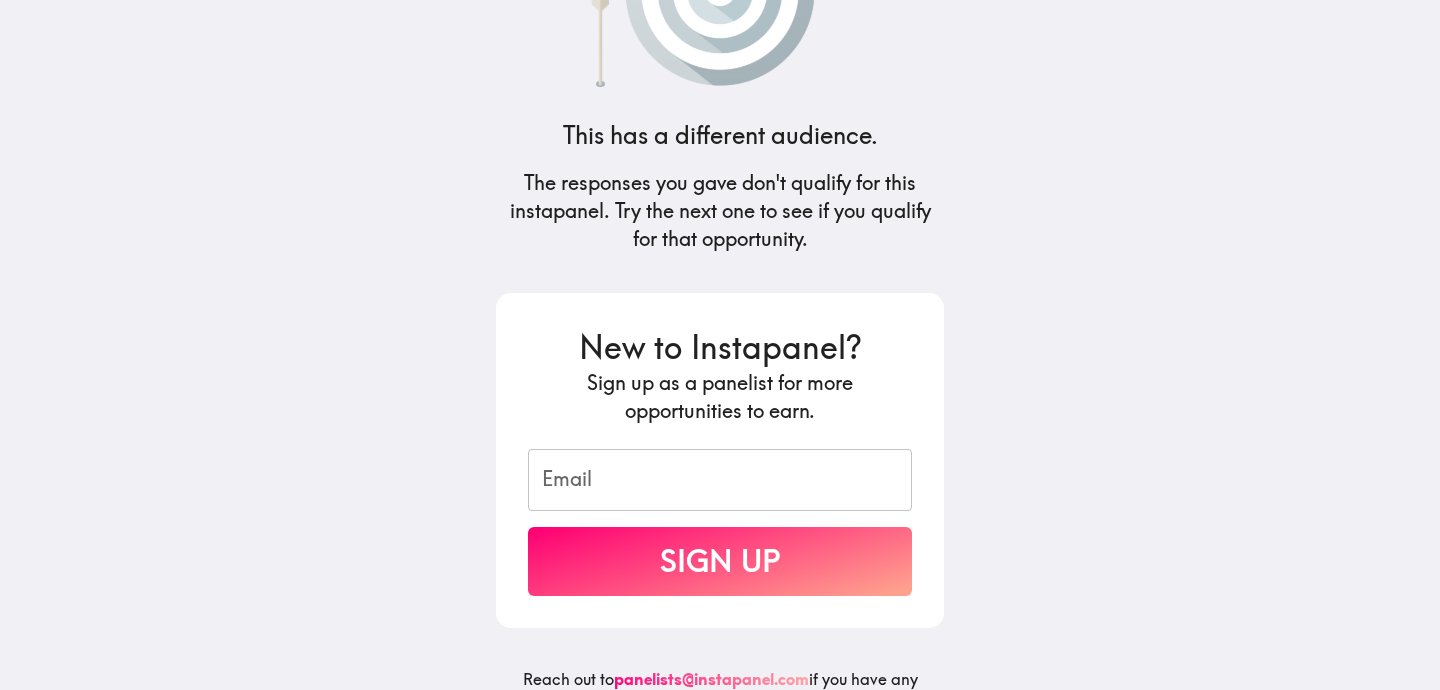 scroll, scrollTop: 142, scrollLeft: 0, axis: vertical 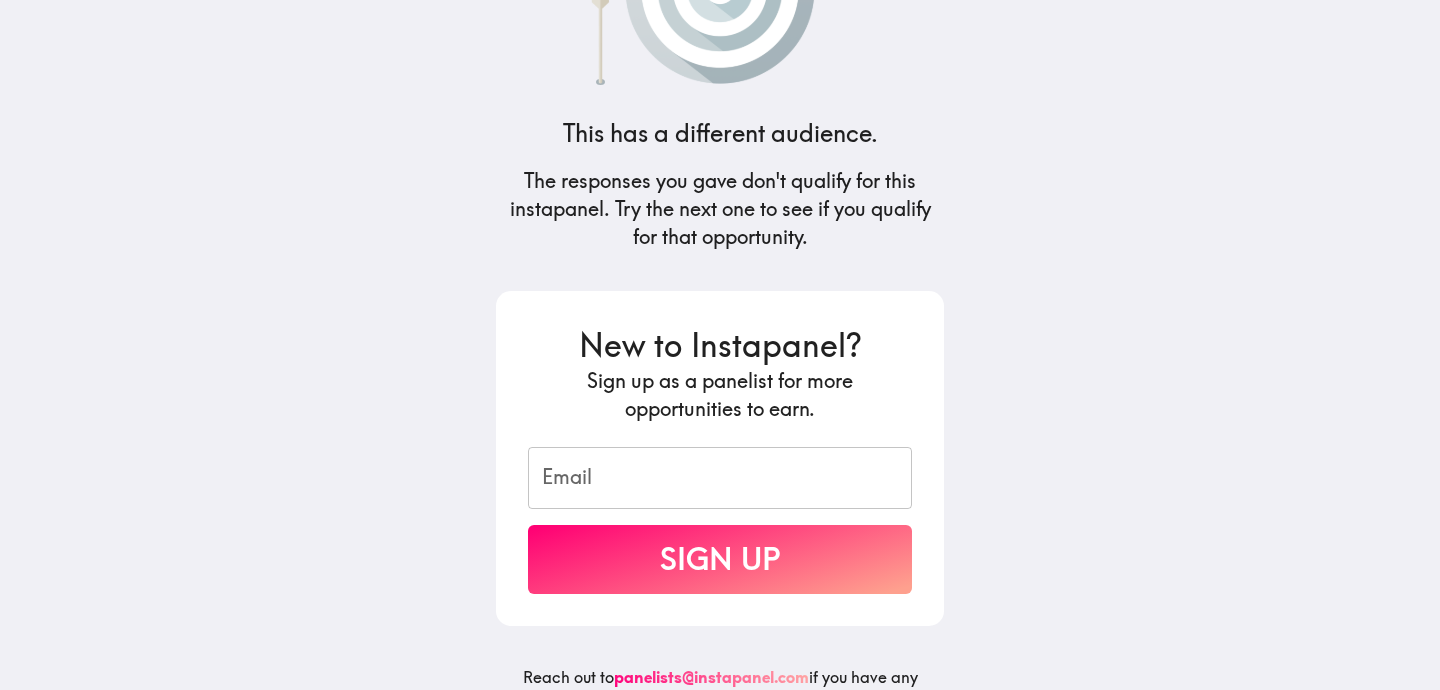 click on "Email" at bounding box center (720, 478) 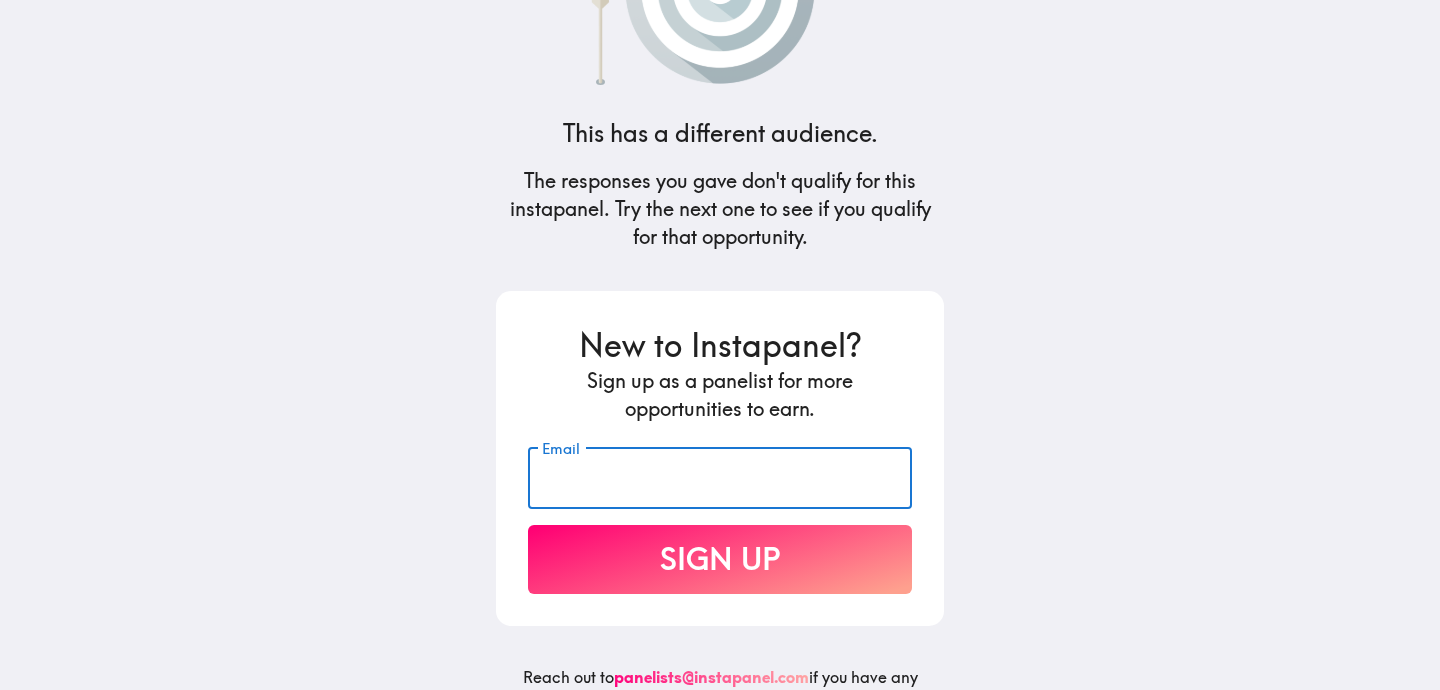 type on "zimmermd@gmail.com" 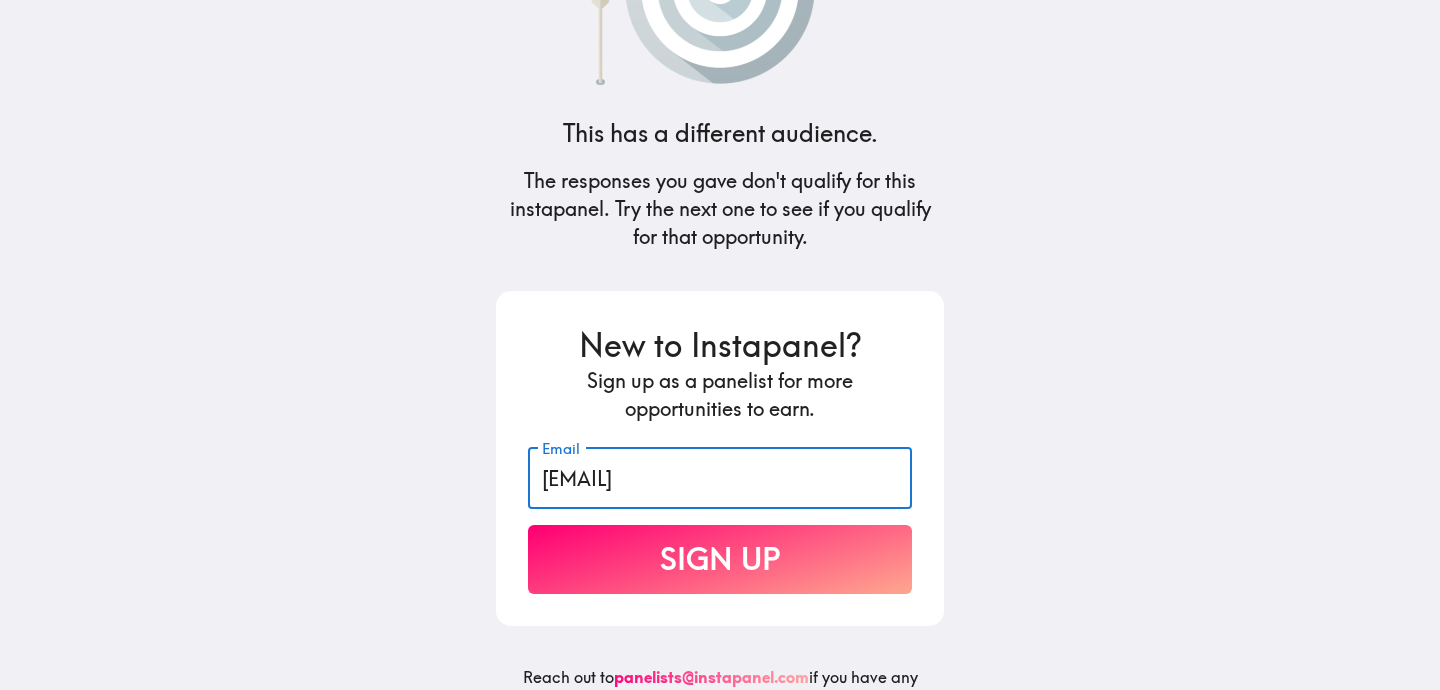 click on "This has a different audience. The responses you gave don't qualify for this instapanel. Try the next one to see if you qualify for that opportunity. New to Instapanel? Sign up as a panelist for more opportunities to earn. Email zimmermd@gmail.com Email Sign Up Reach out to  panelists@instapanel.com  if you have any questions." at bounding box center (720, 345) 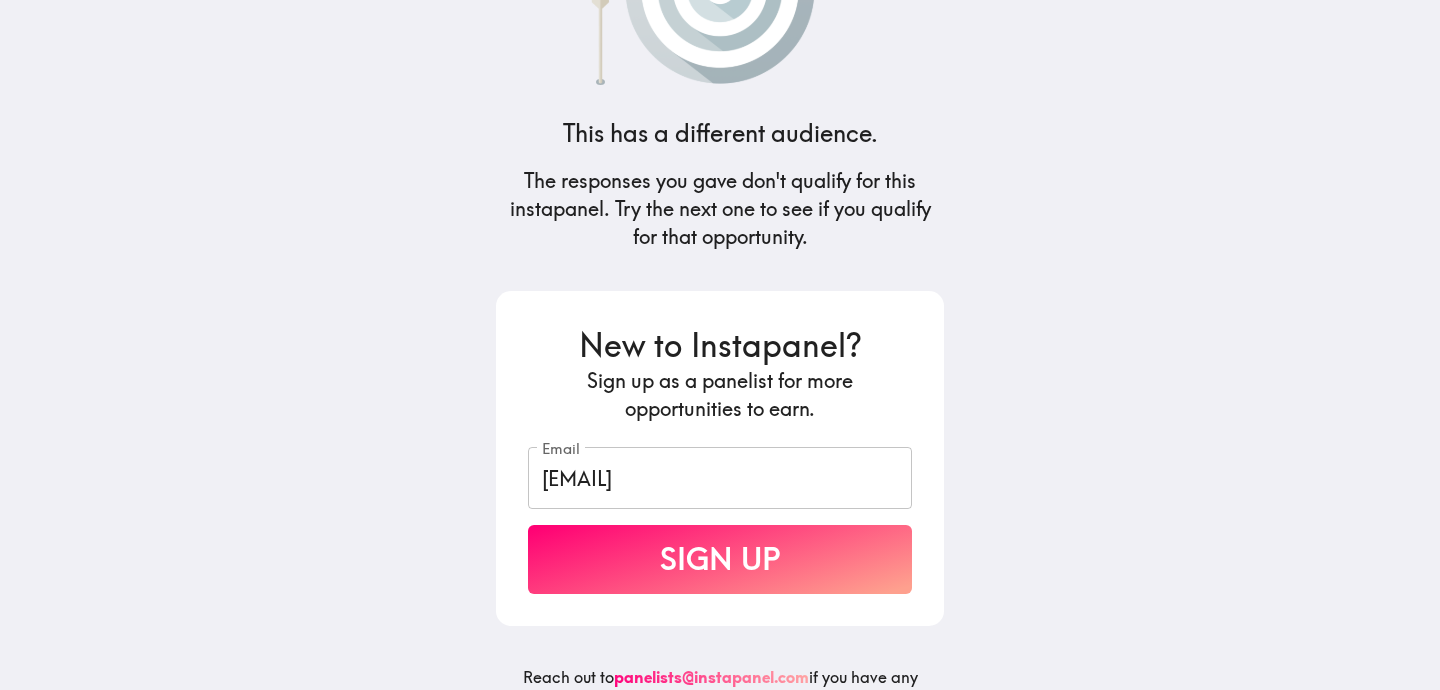 scroll, scrollTop: 178, scrollLeft: 0, axis: vertical 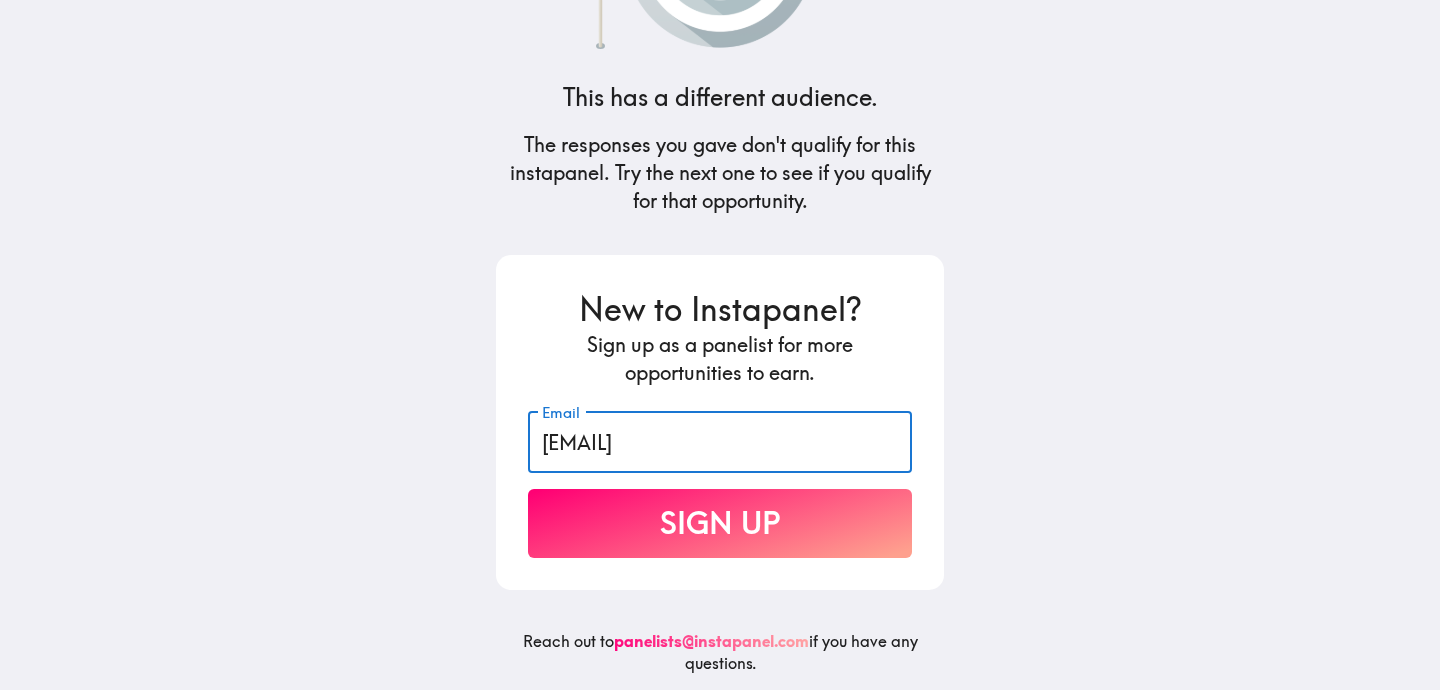 drag, startPoint x: 803, startPoint y: 432, endPoint x: 368, endPoint y: 415, distance: 435.33206 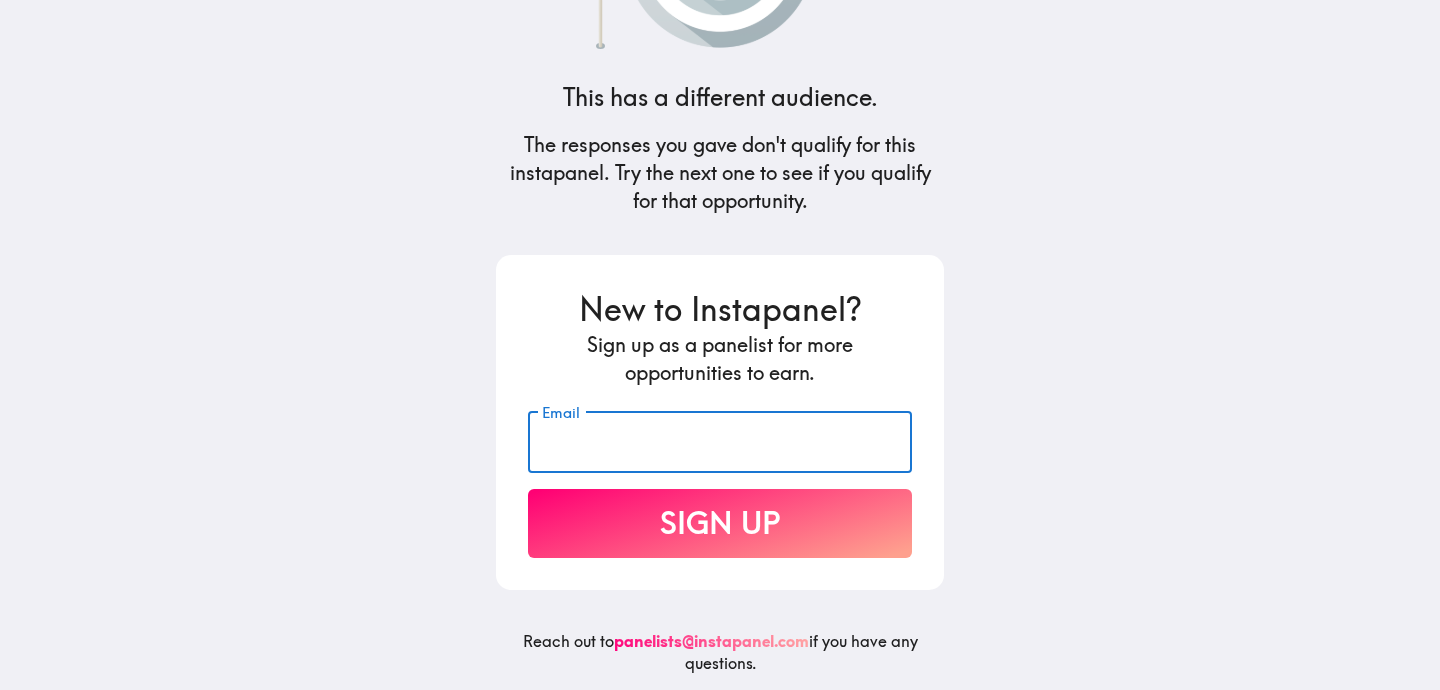 type 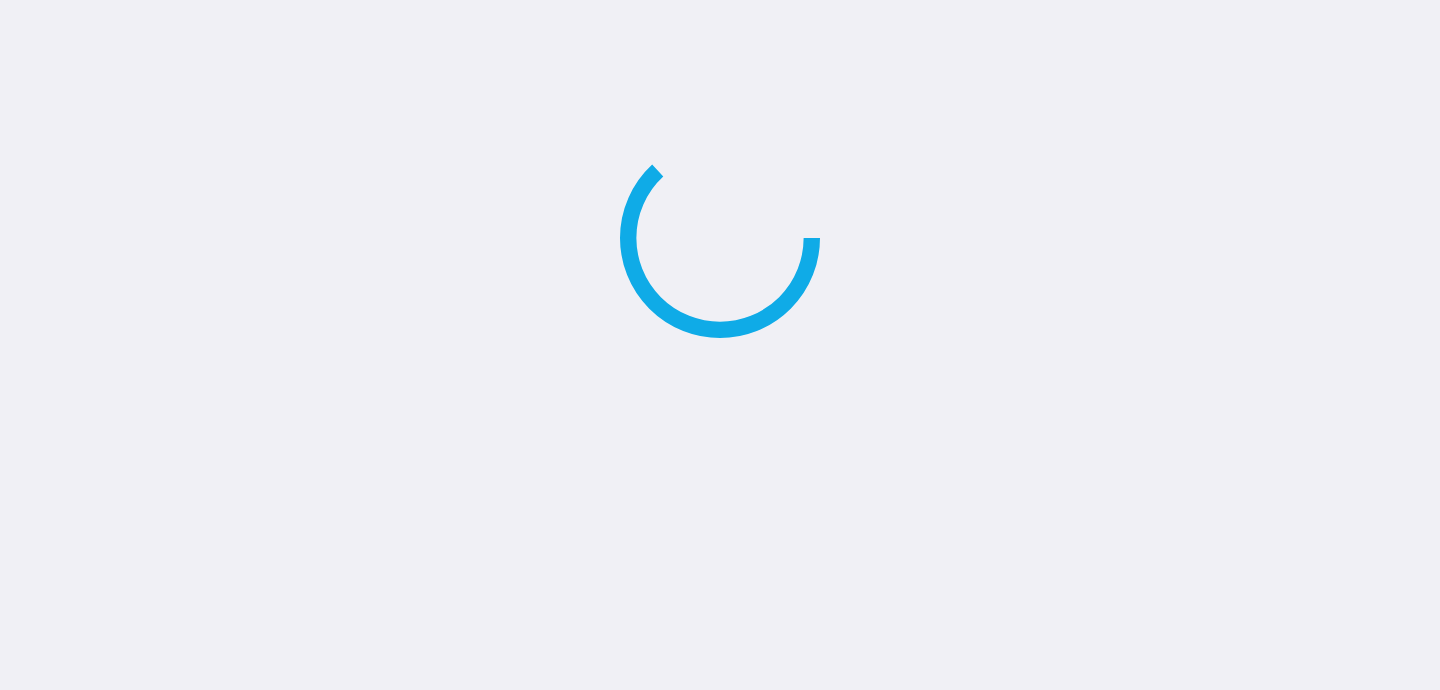 scroll, scrollTop: 0, scrollLeft: 0, axis: both 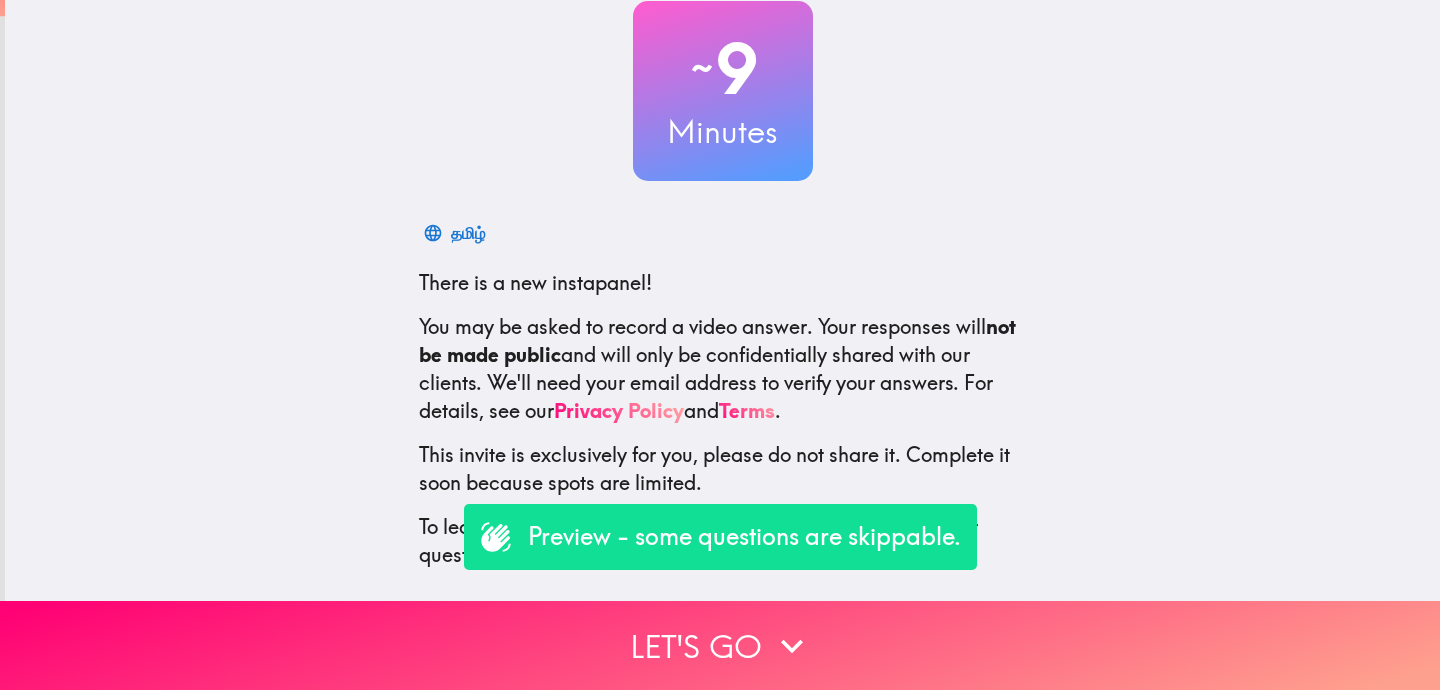 click on "Preview - some questions are skippable." at bounding box center [744, 537] 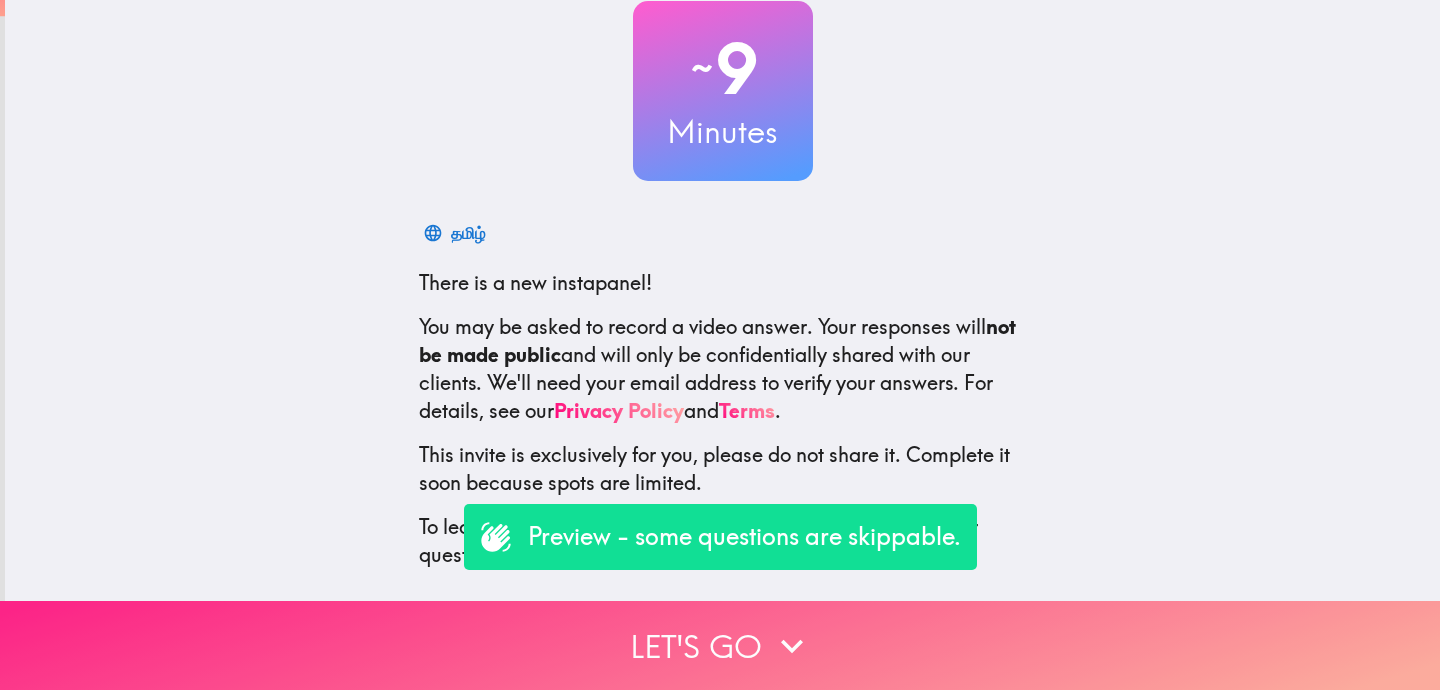 click on "Let's go" at bounding box center [720, 645] 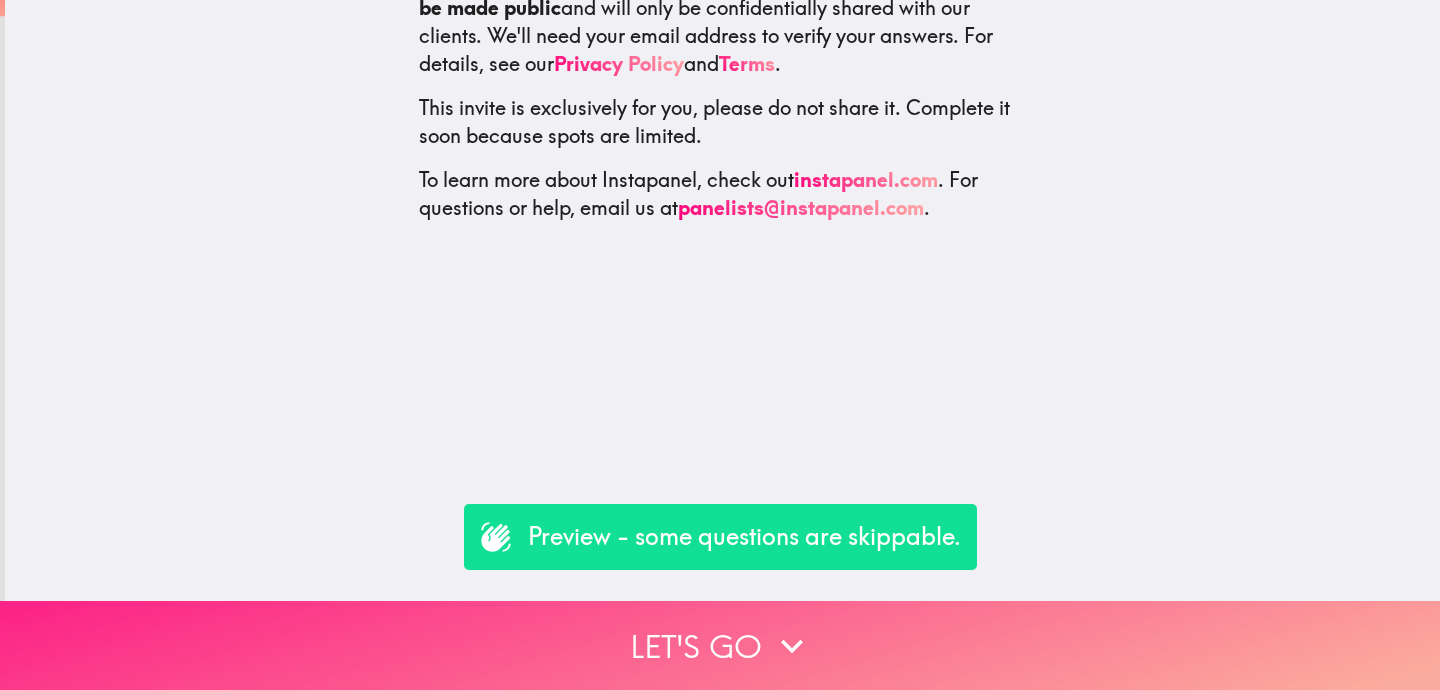 scroll, scrollTop: 0, scrollLeft: 0, axis: both 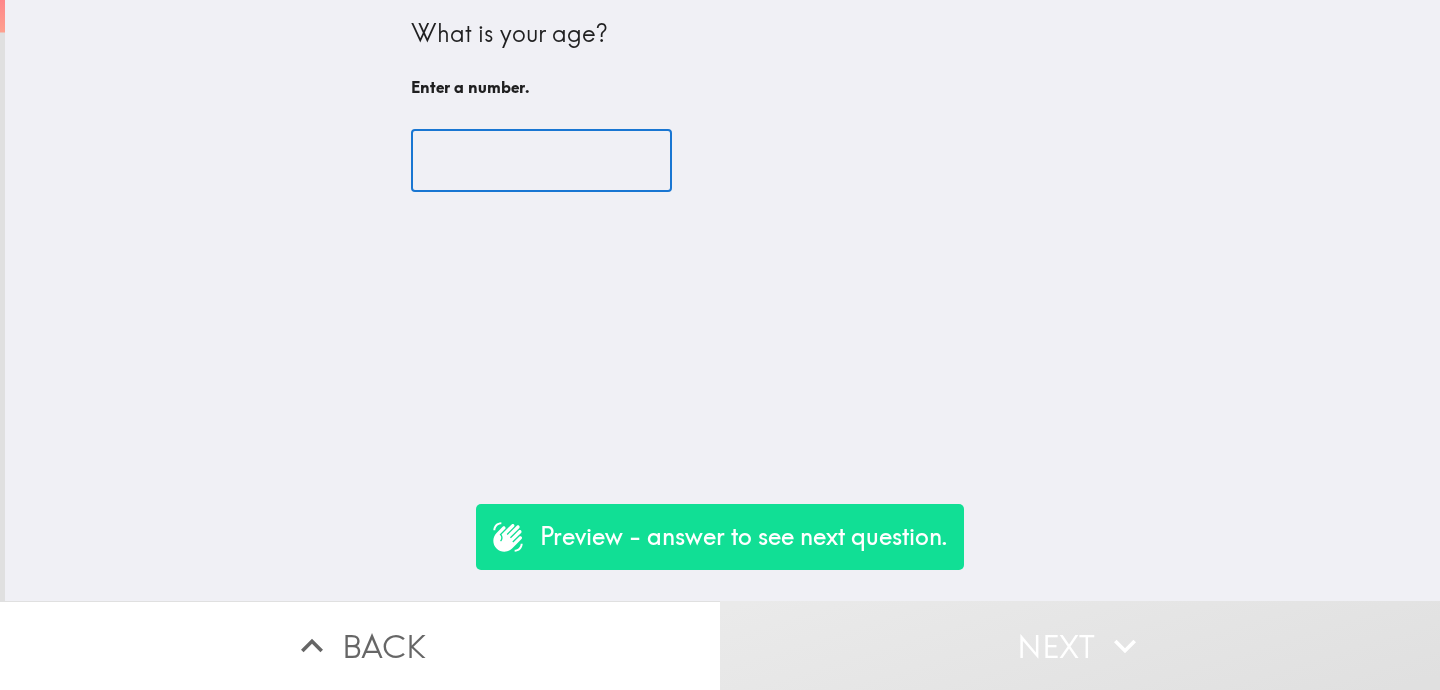 click at bounding box center [541, 161] 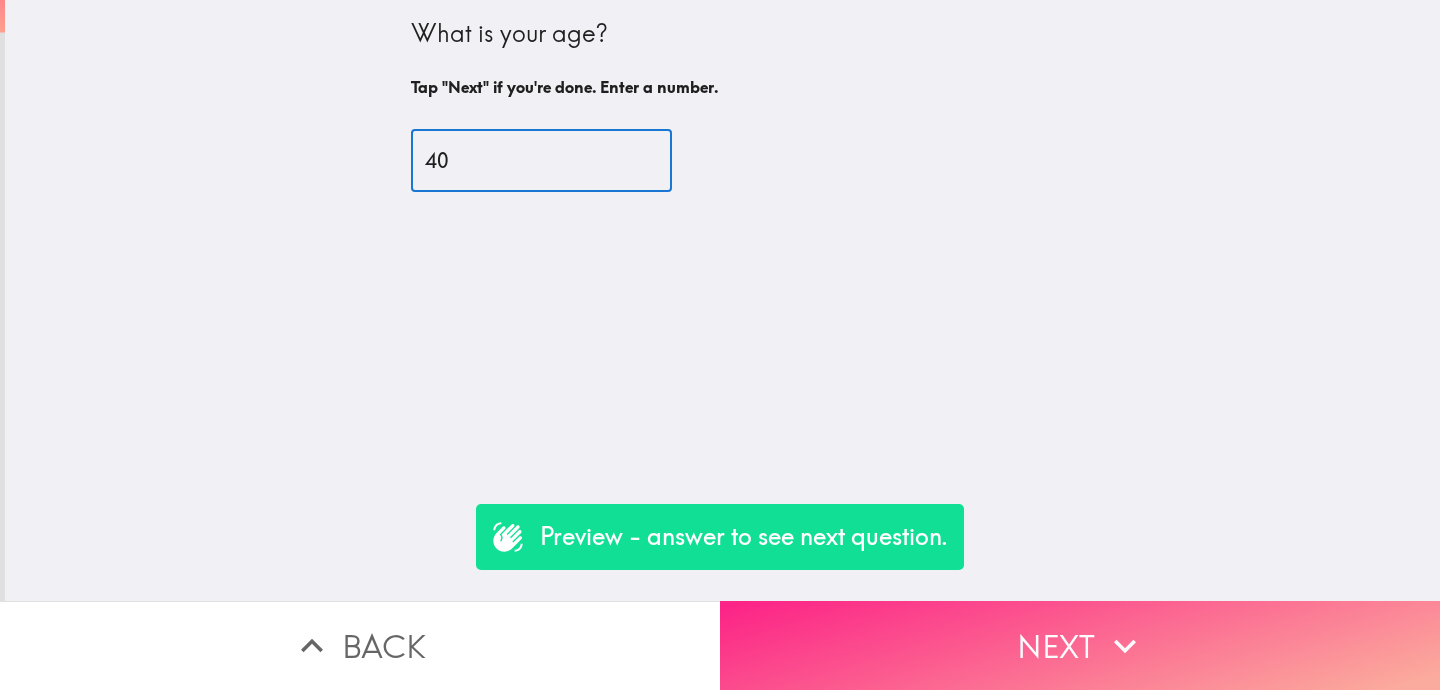 type on "40" 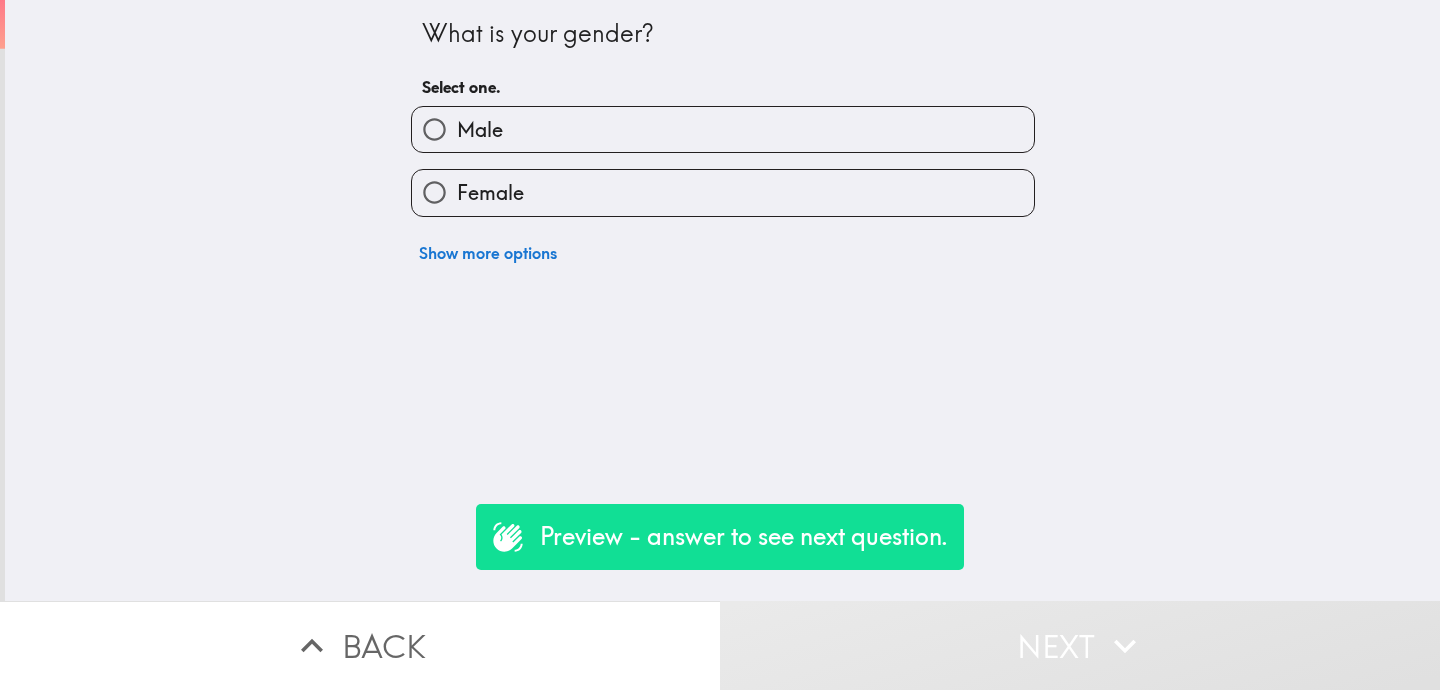 click on "Male" at bounding box center [723, 129] 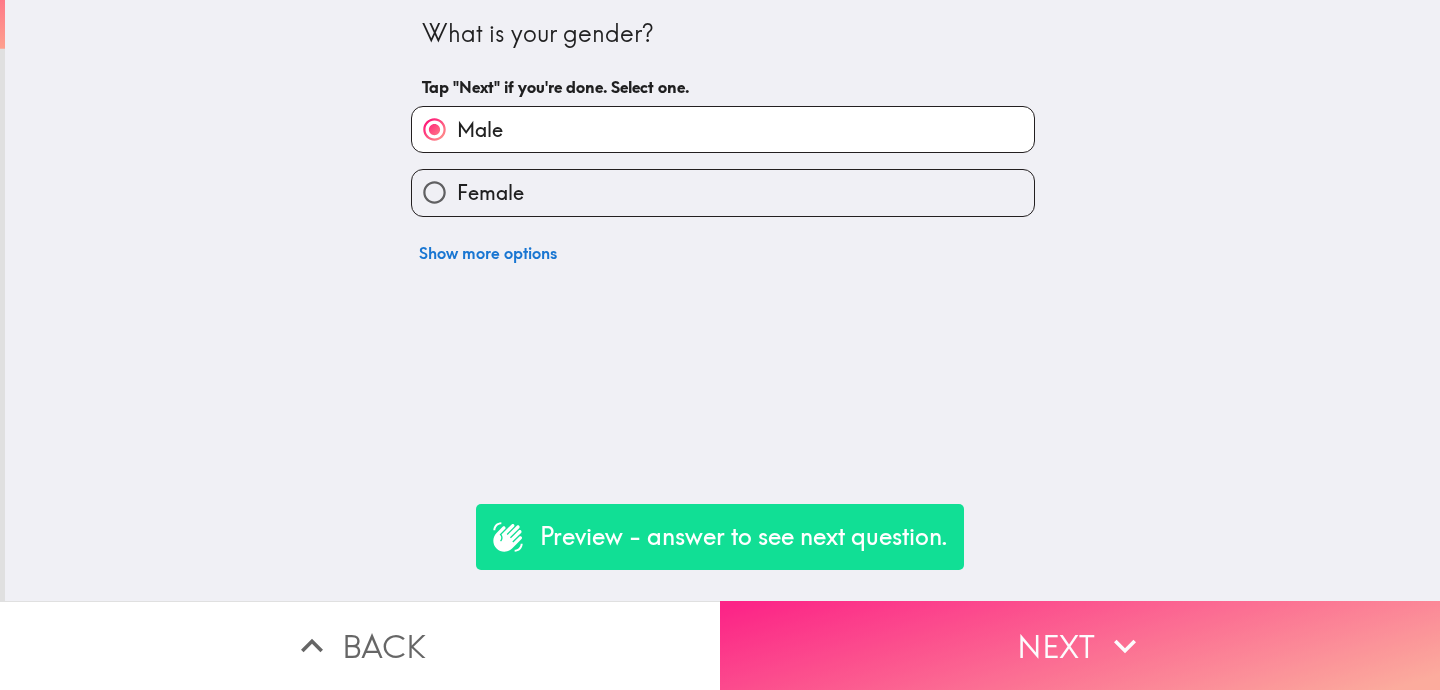 click on "Next" at bounding box center (1080, 645) 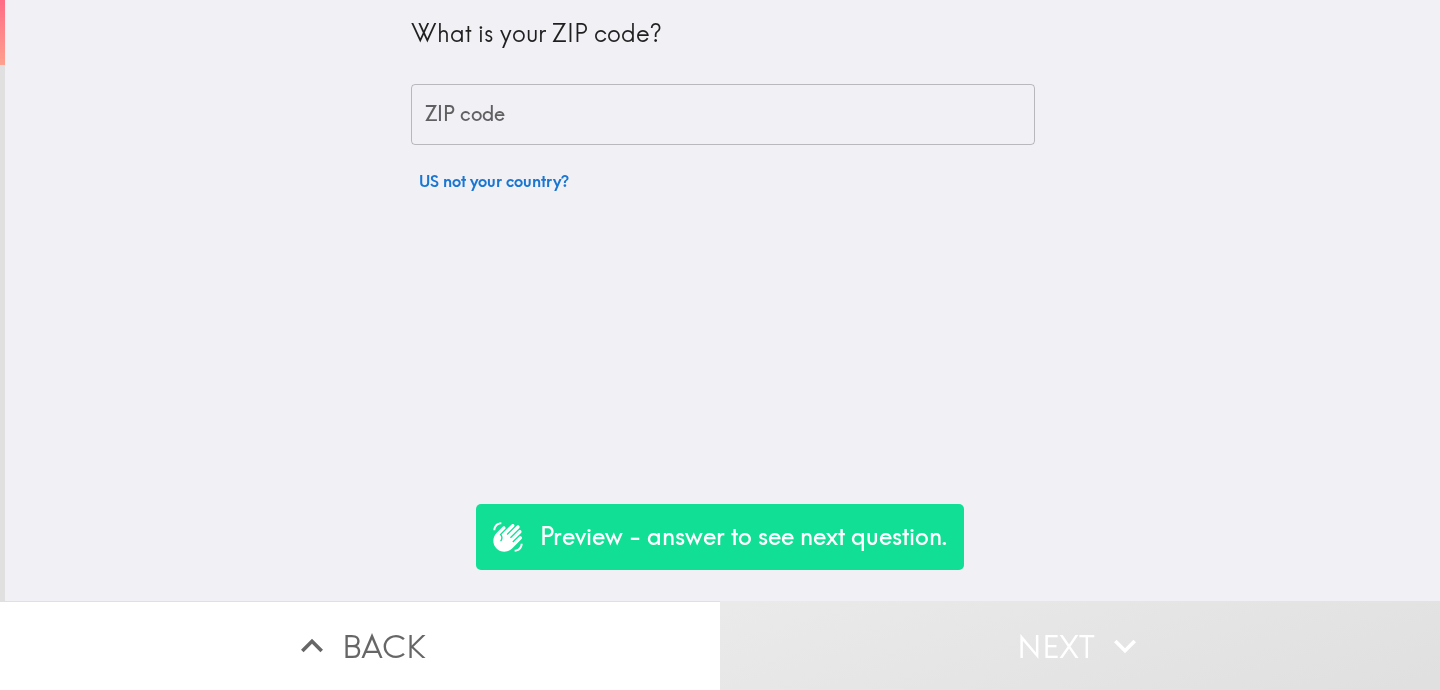 click on "What is your ZIP code? ZIP code ZIP code US not your country?" at bounding box center [723, 100] 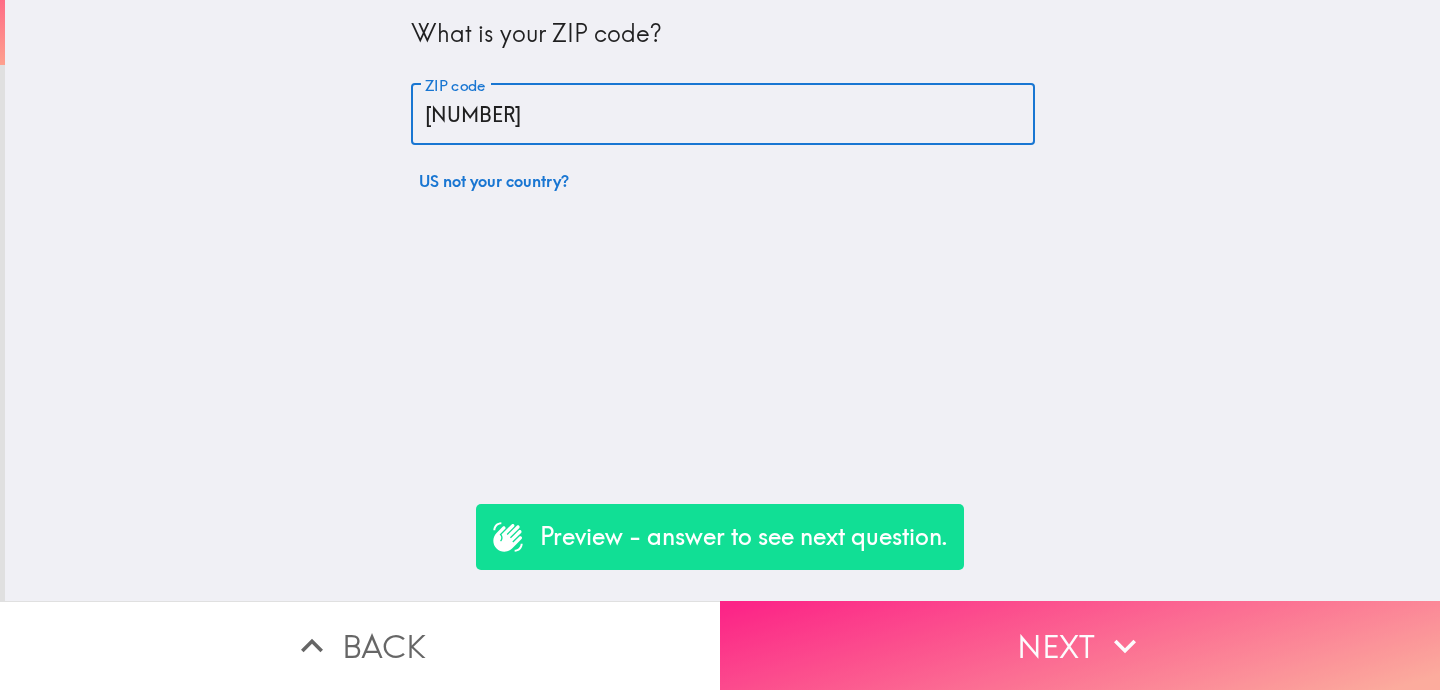 type on "11226" 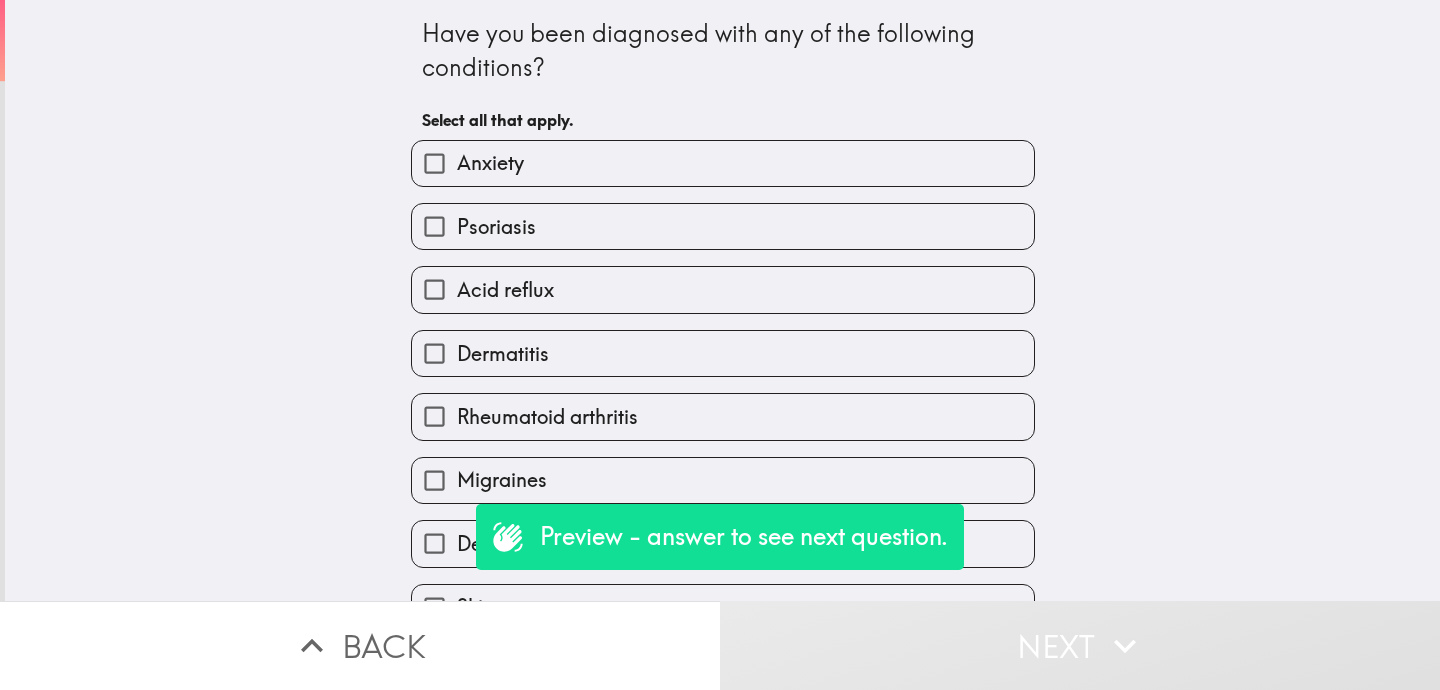 scroll, scrollTop: 231, scrollLeft: 0, axis: vertical 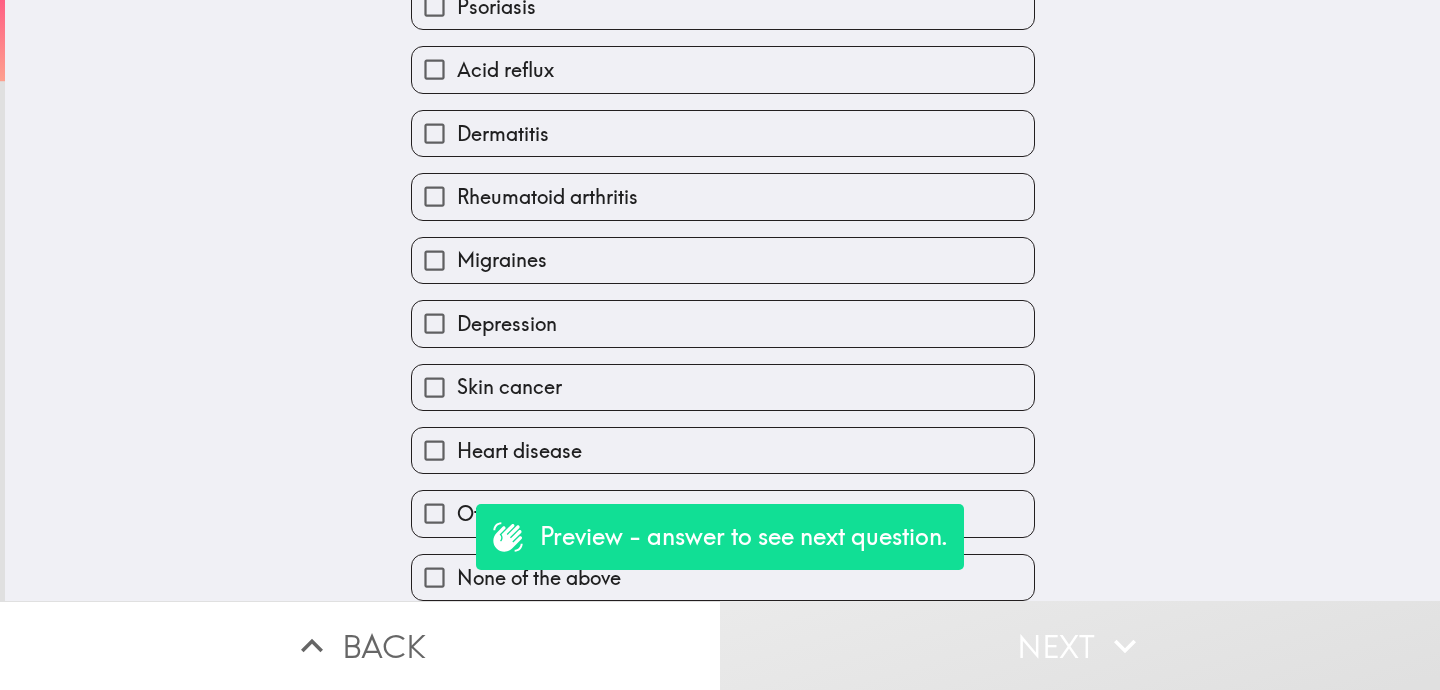 click on "Skin cancer" at bounding box center [723, 387] 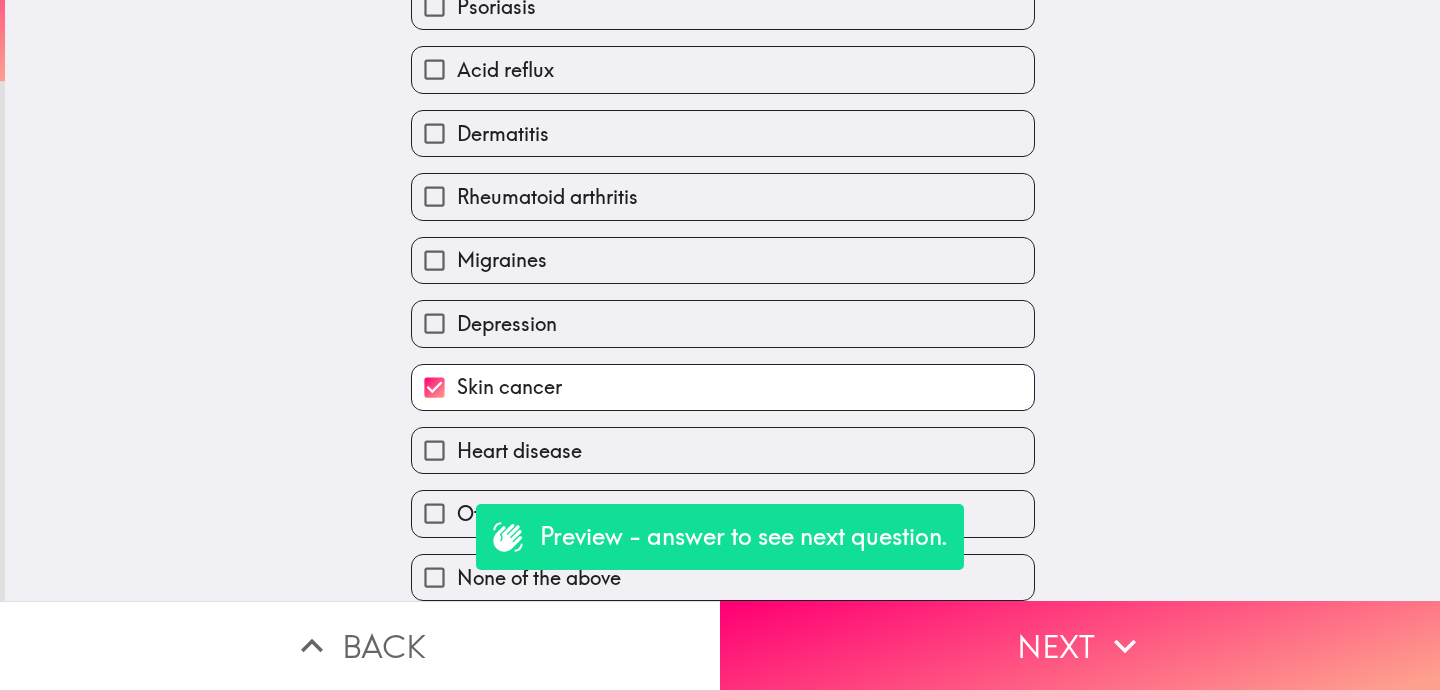scroll, scrollTop: 0, scrollLeft: 0, axis: both 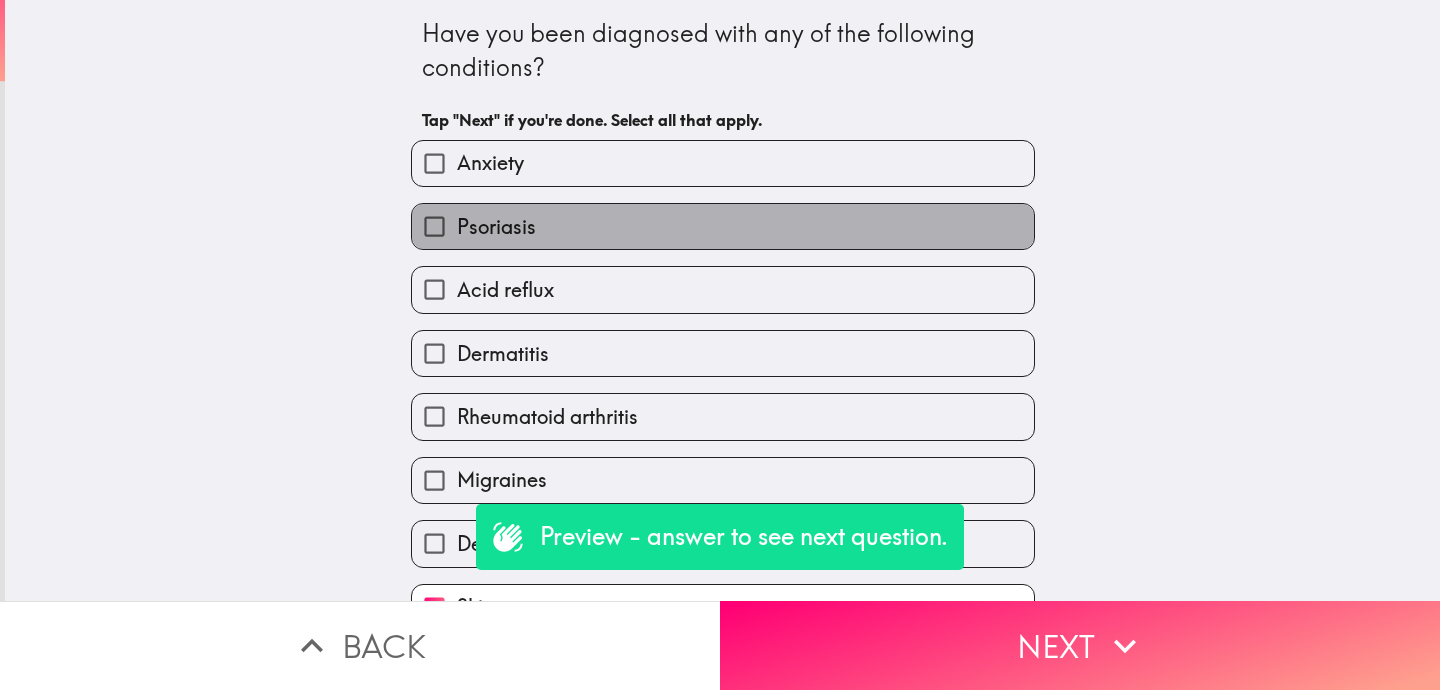 click on "Psoriasis" at bounding box center [723, 226] 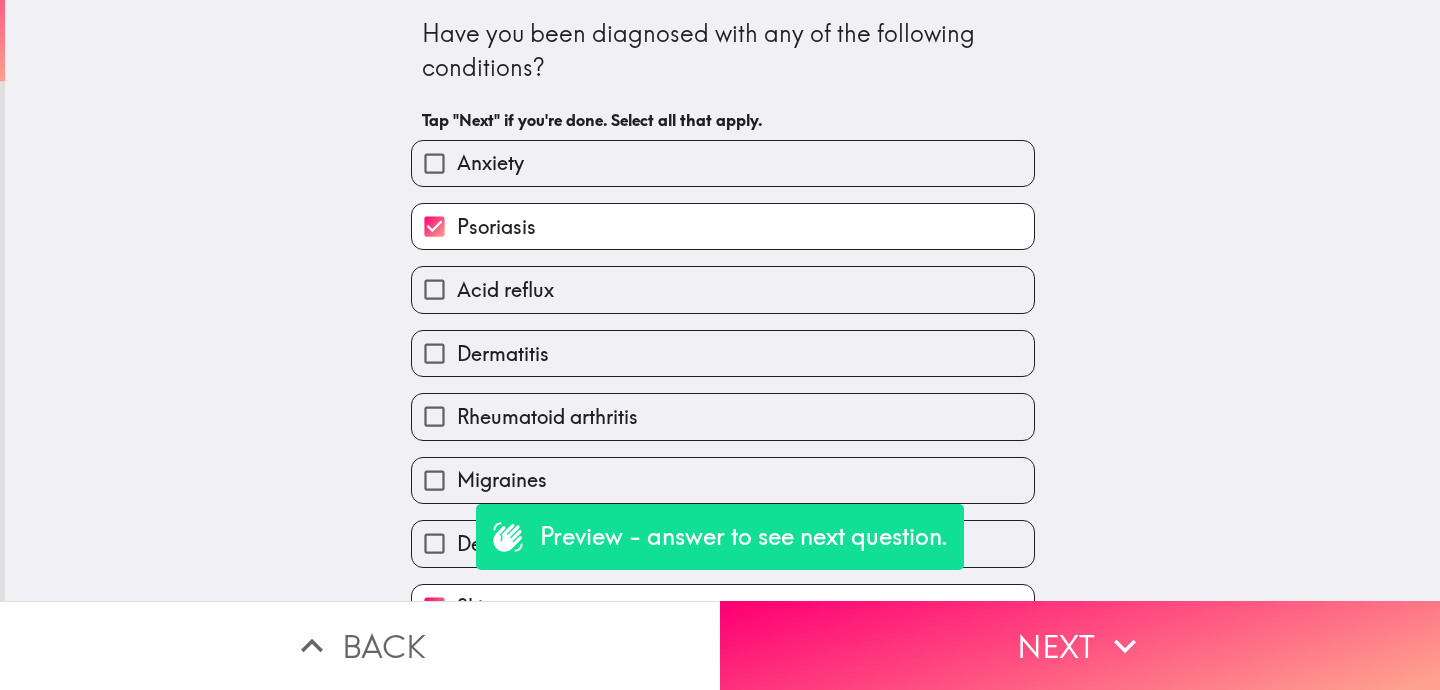 click on "Rheumatoid arthritis" at bounding box center [547, 417] 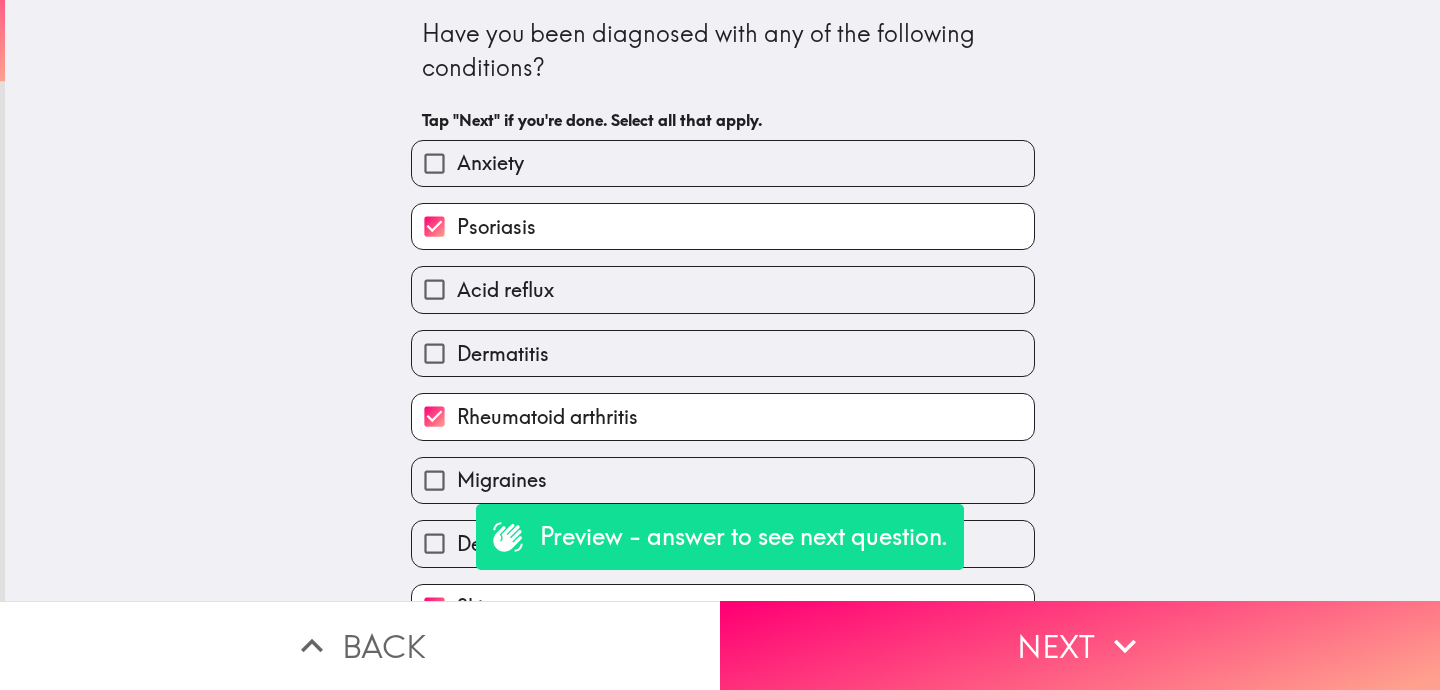 scroll, scrollTop: 231, scrollLeft: 0, axis: vertical 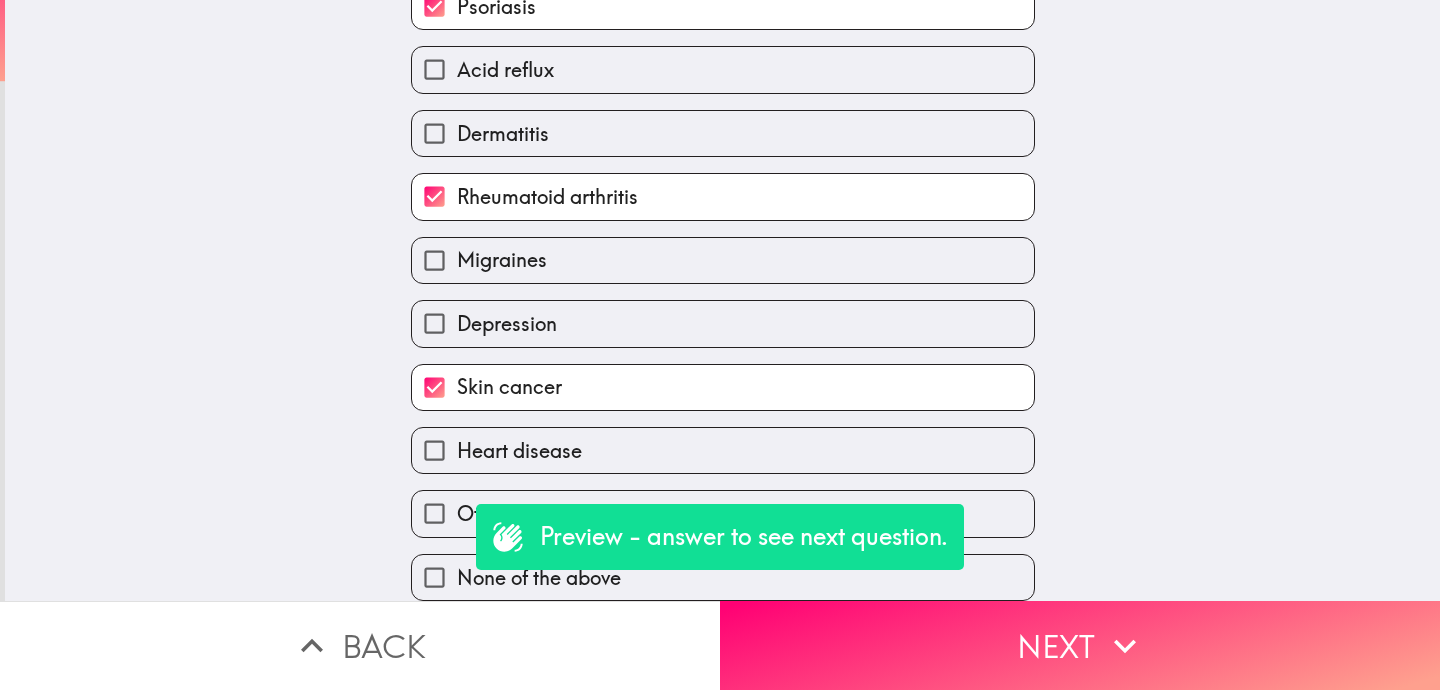 click on "Skin cancer" at bounding box center (434, 387) 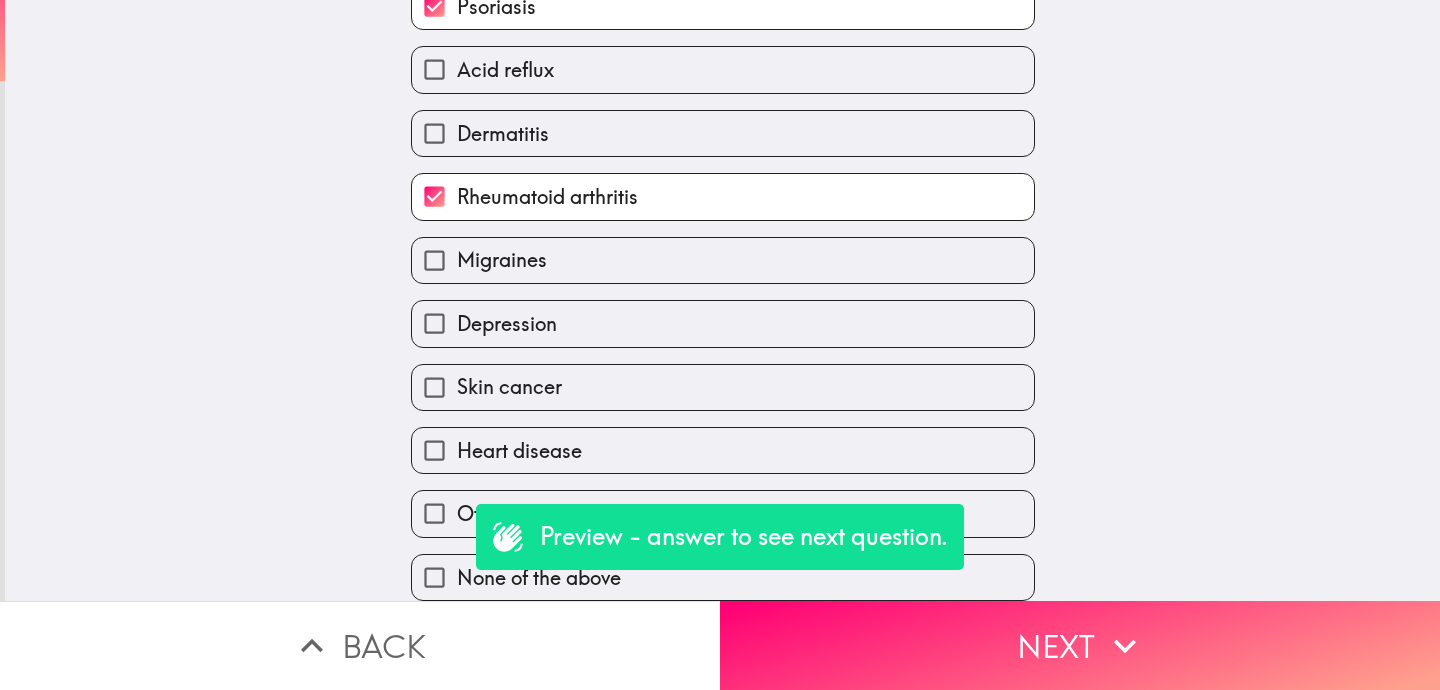 click on "Depression" at bounding box center (507, 324) 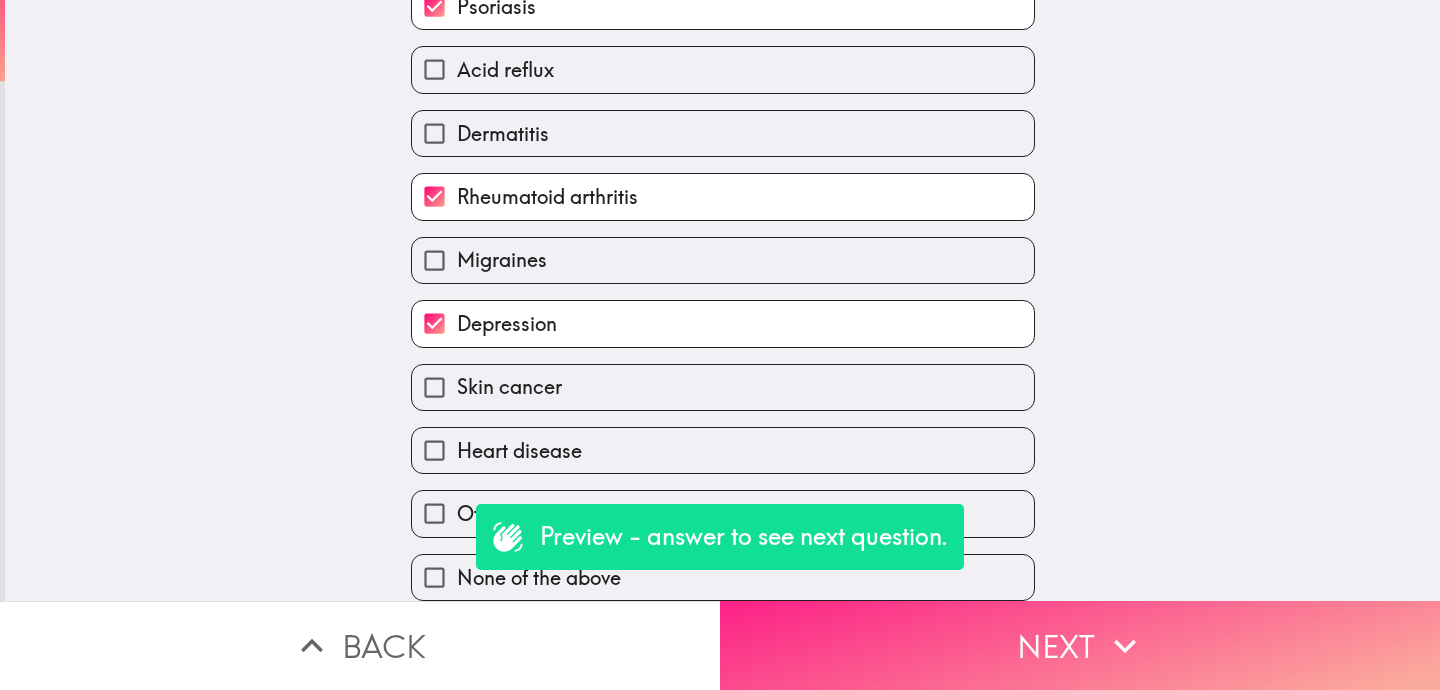 click on "Next" at bounding box center (1080, 645) 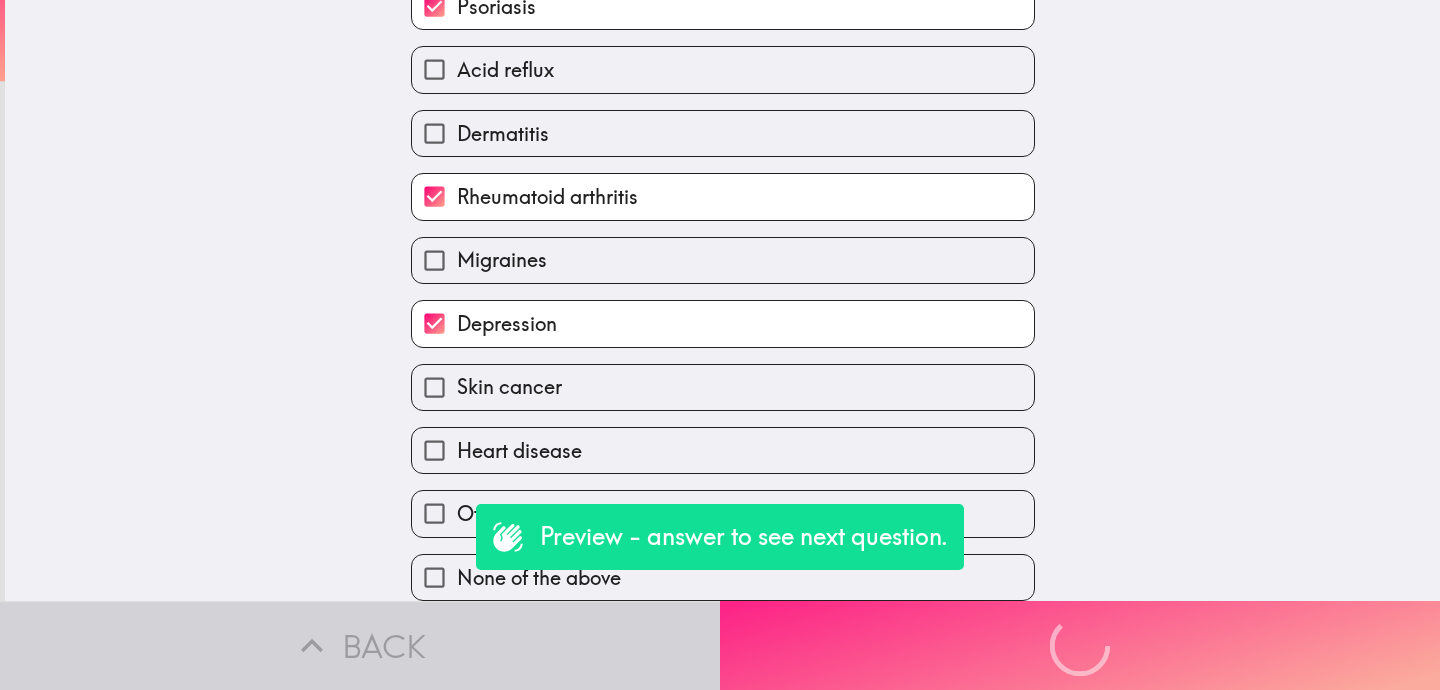 scroll, scrollTop: 0, scrollLeft: 0, axis: both 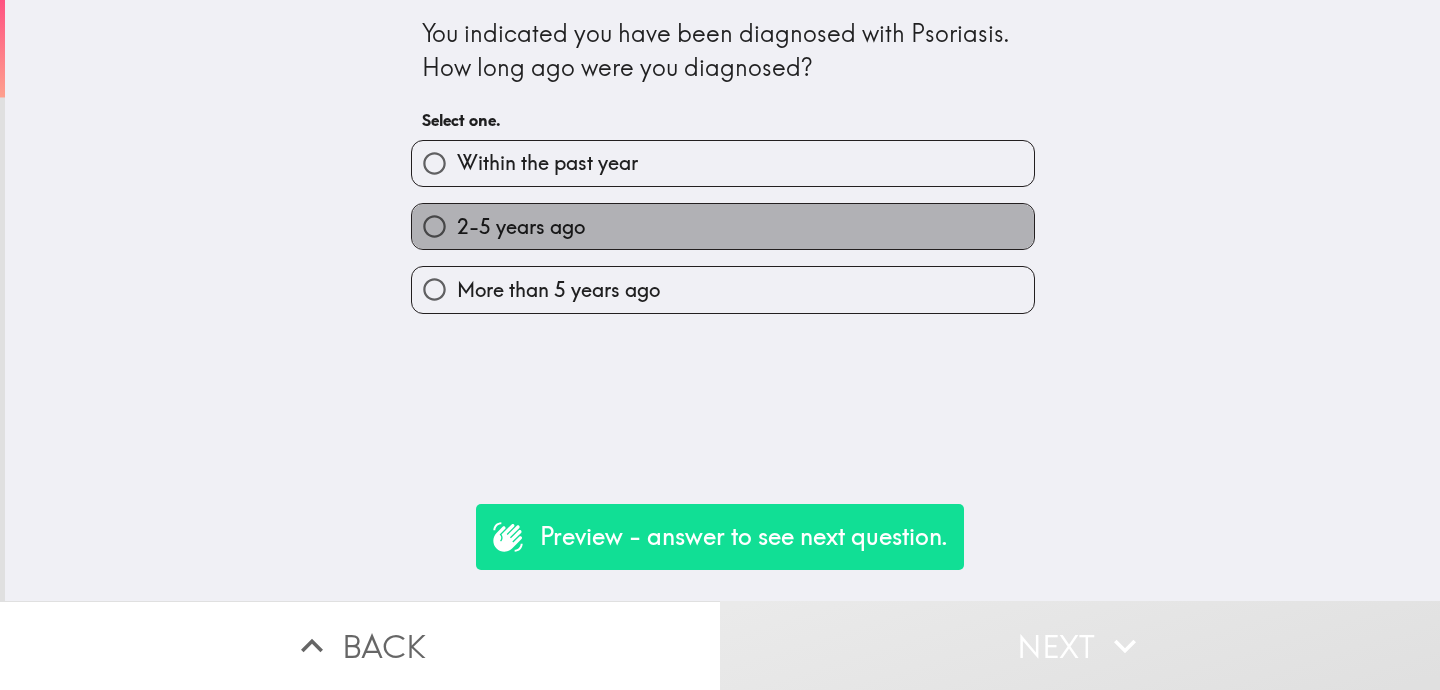 click on "2-5 years ago" at bounding box center (521, 227) 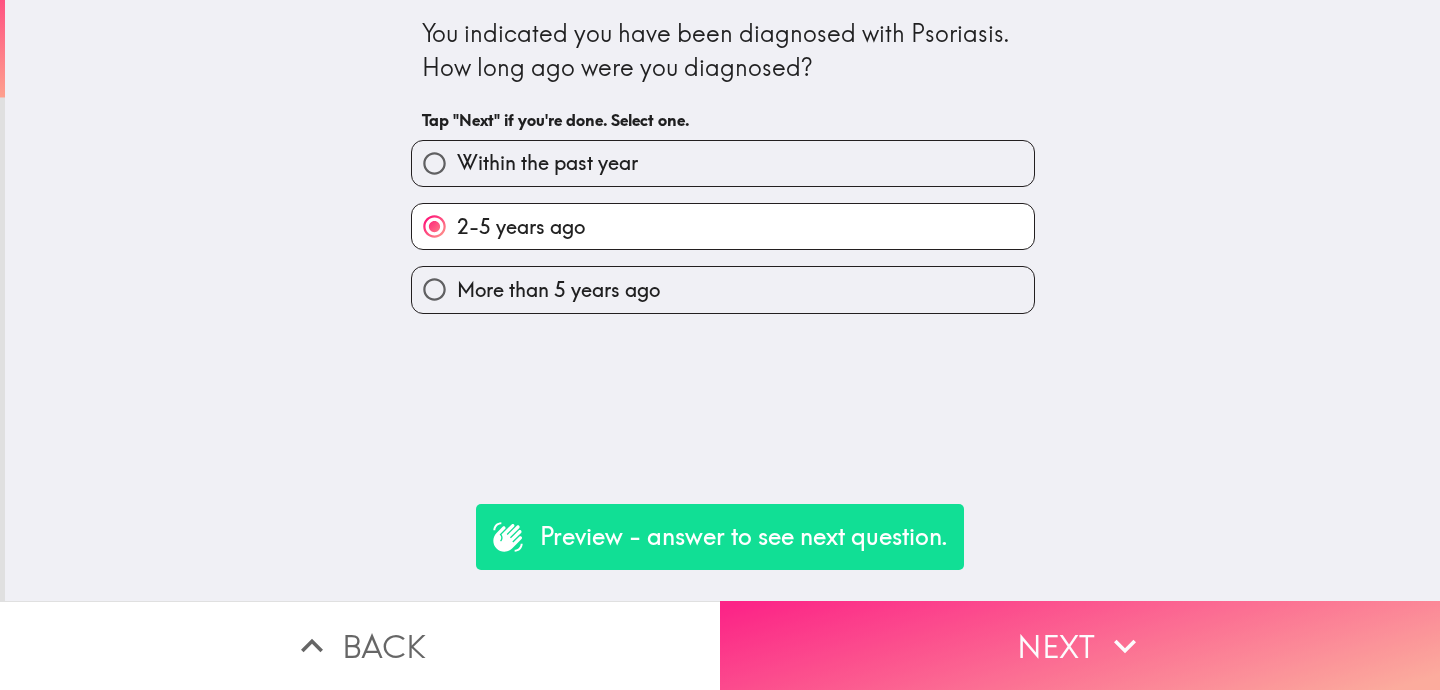 click on "Next" at bounding box center (1080, 645) 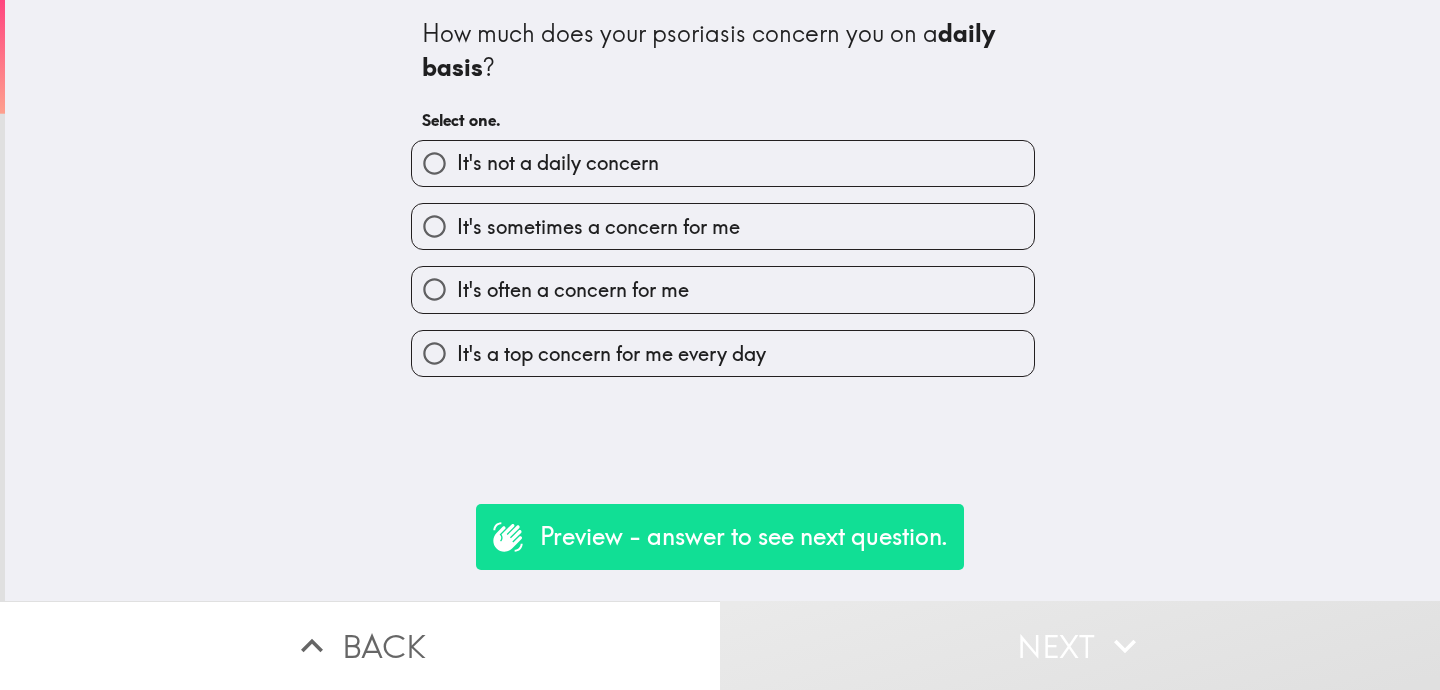 click on "It's often a concern for me" at bounding box center (573, 290) 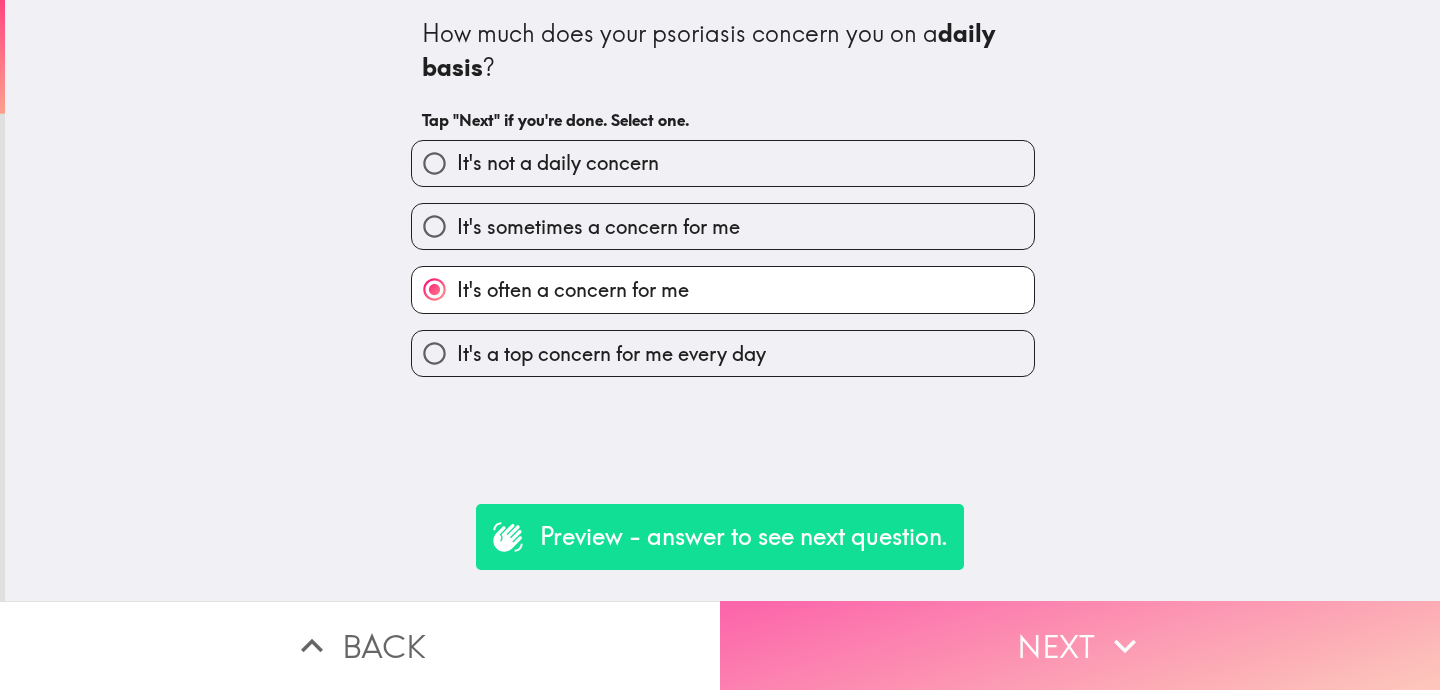 click on "Next" at bounding box center [1080, 645] 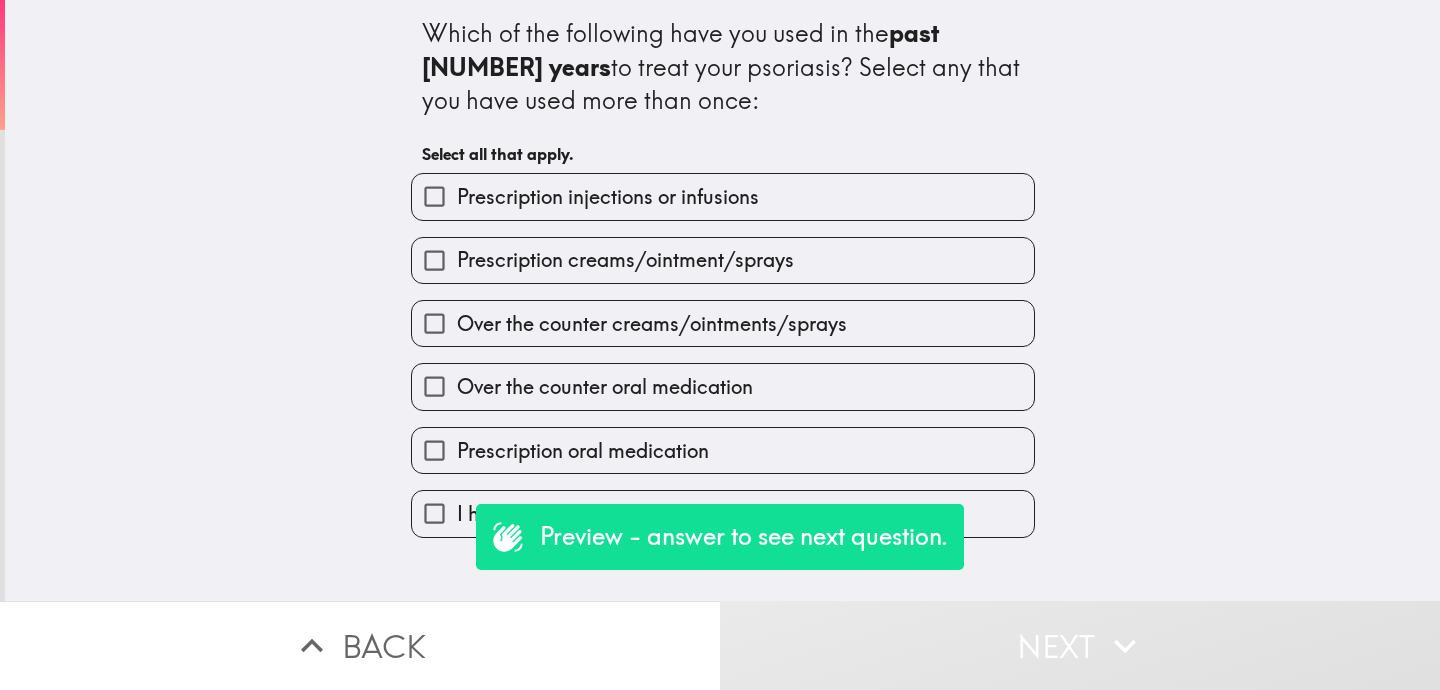 click on "Prescription injections or infusions" at bounding box center [608, 197] 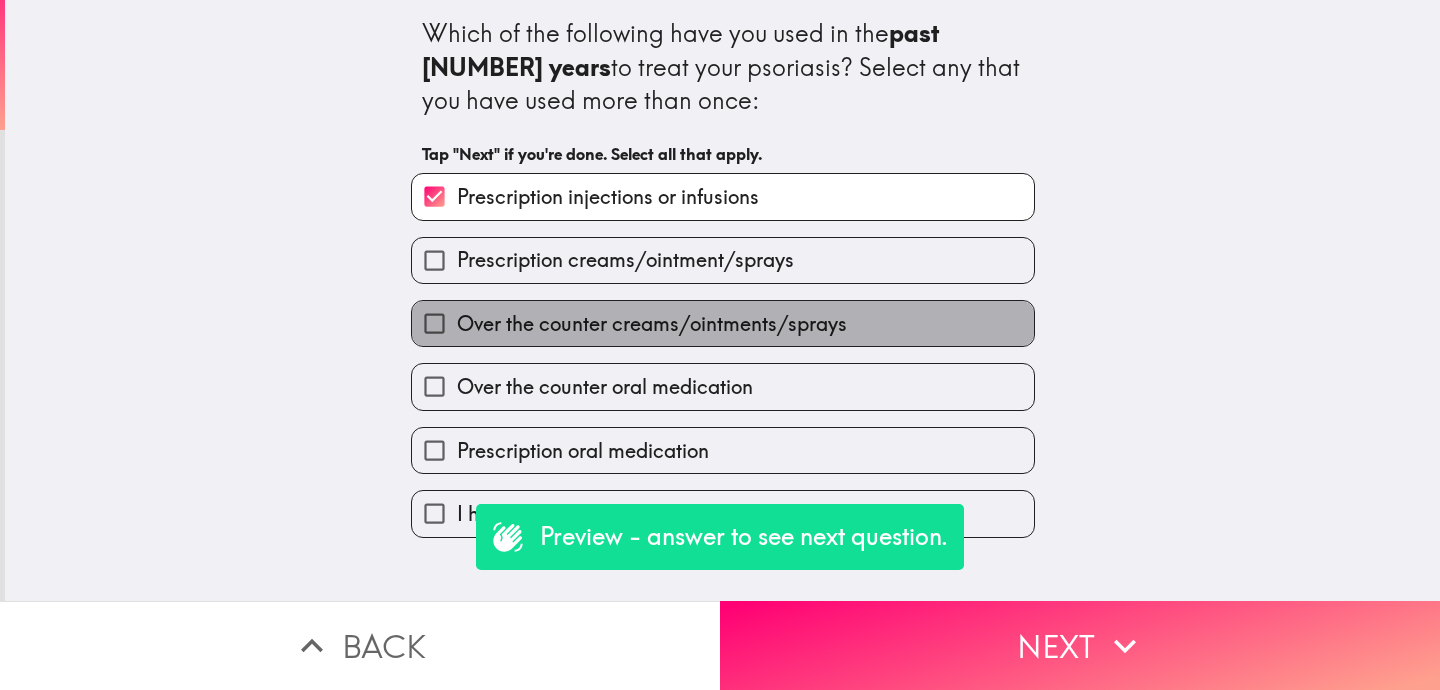 click on "Over the counter creams/ointments/sprays" at bounding box center [652, 324] 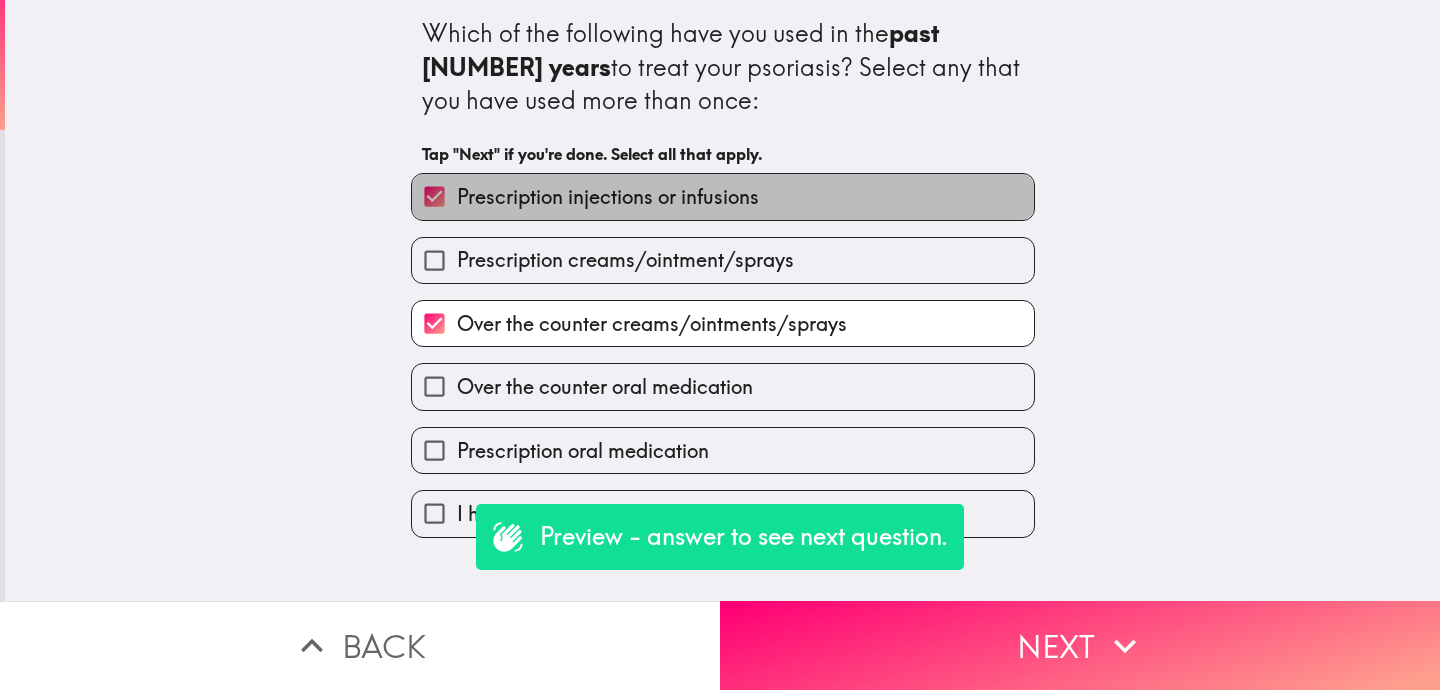 click on "Prescription injections or infusions" at bounding box center [723, 196] 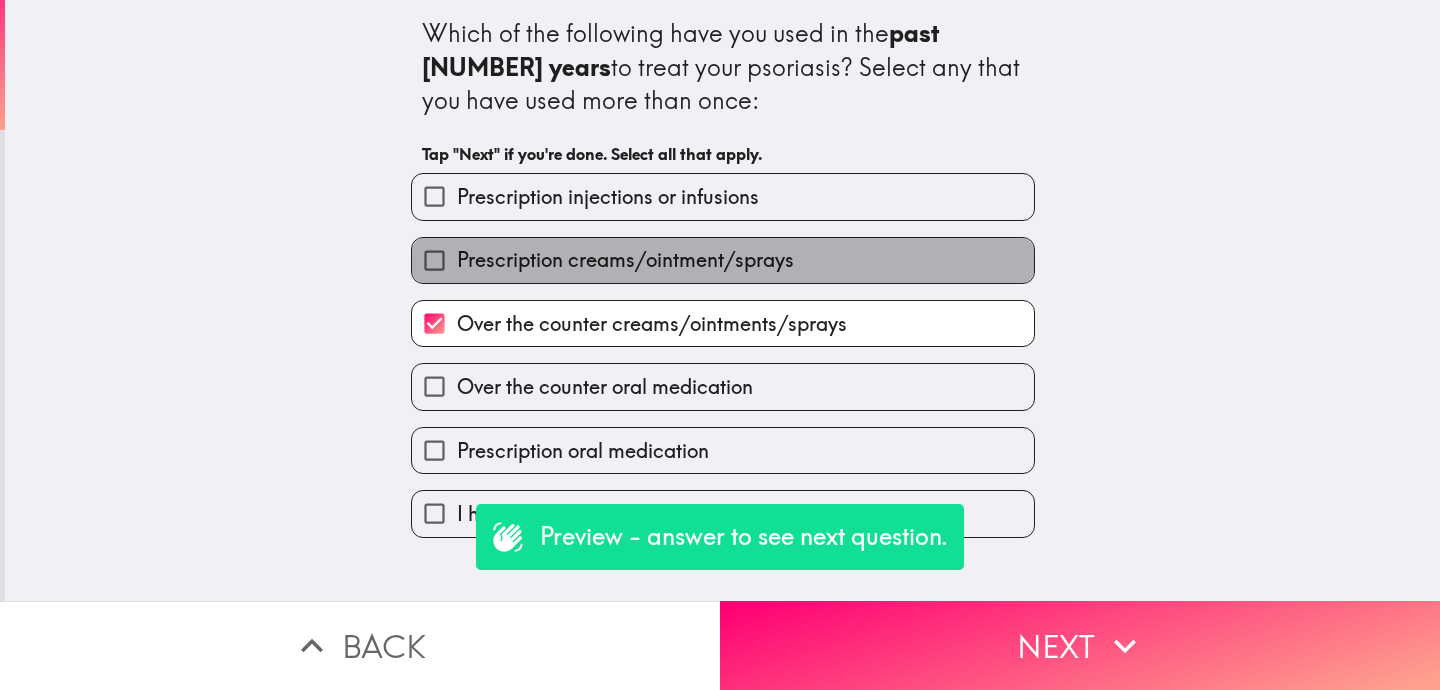 click on "Prescription creams/ointment/sprays" at bounding box center [625, 260] 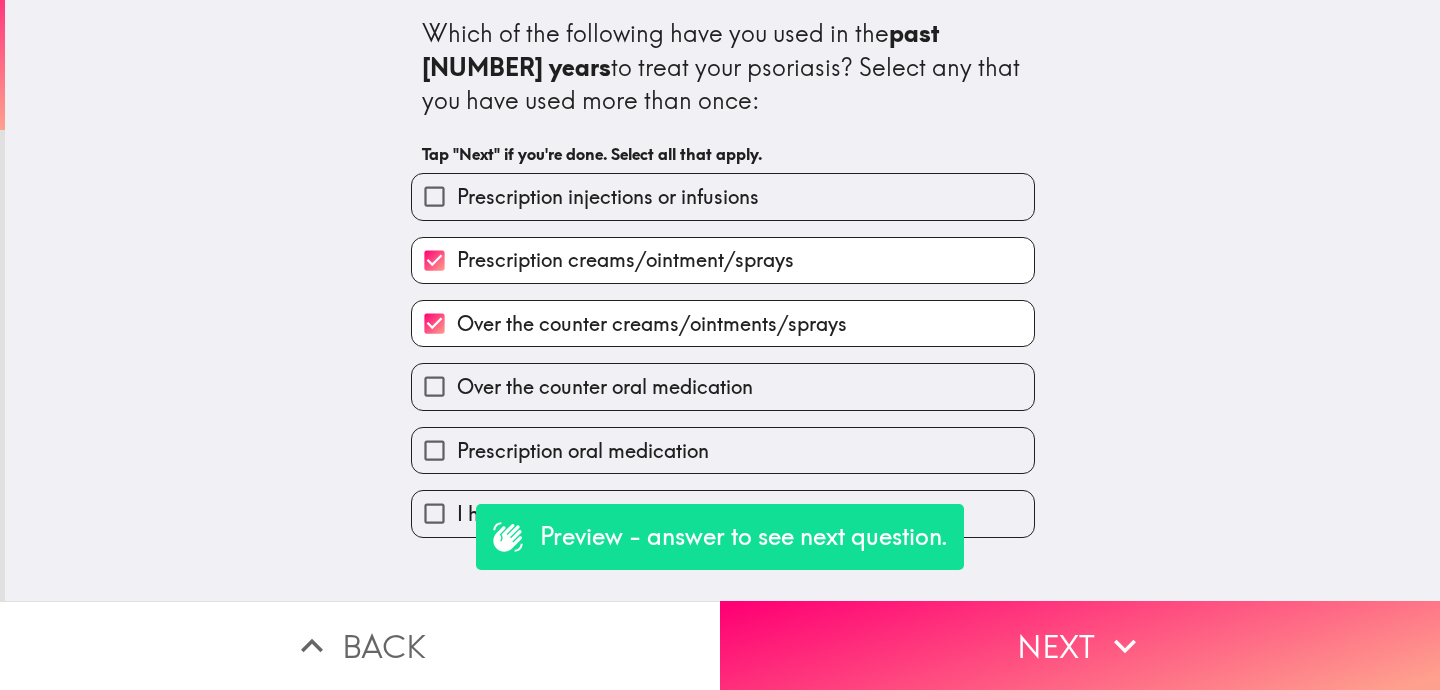 click on "Prescription creams/ointment/sprays" at bounding box center (625, 260) 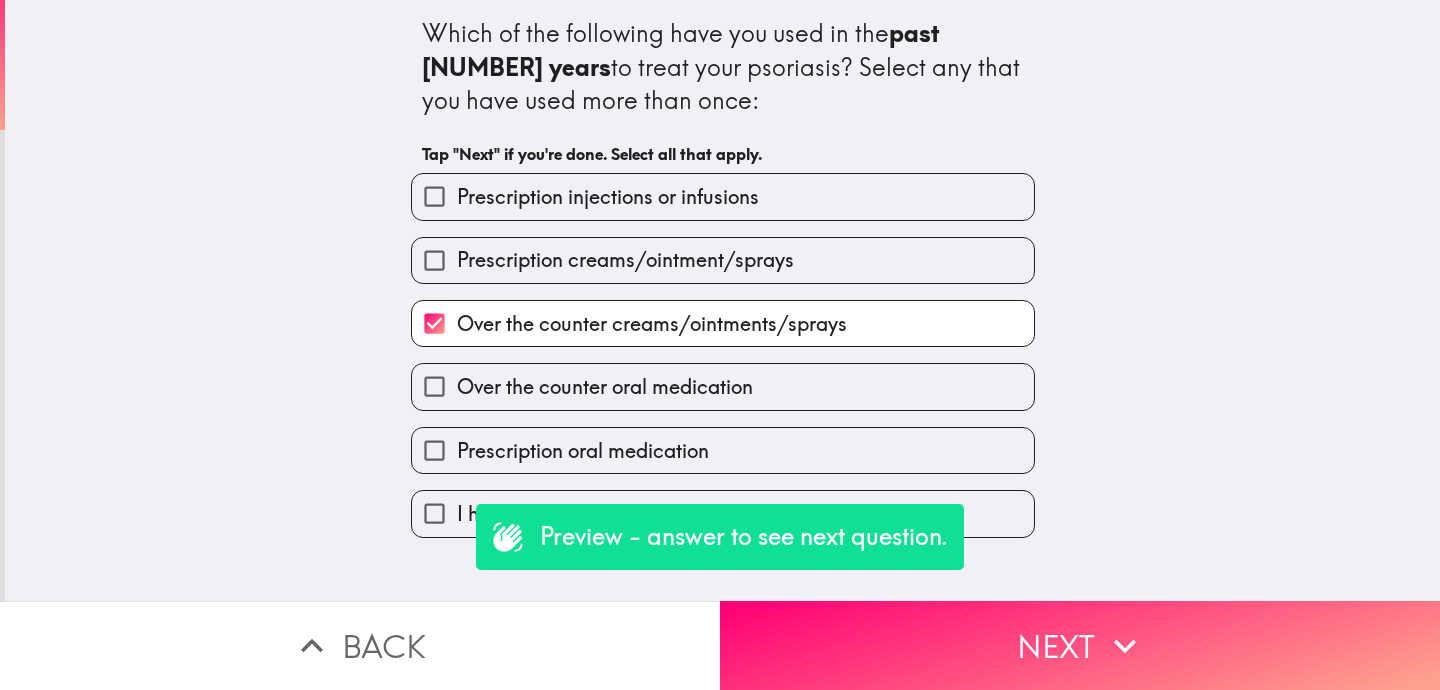 click on "Over the counter creams/ointments/sprays" at bounding box center [715, 315] 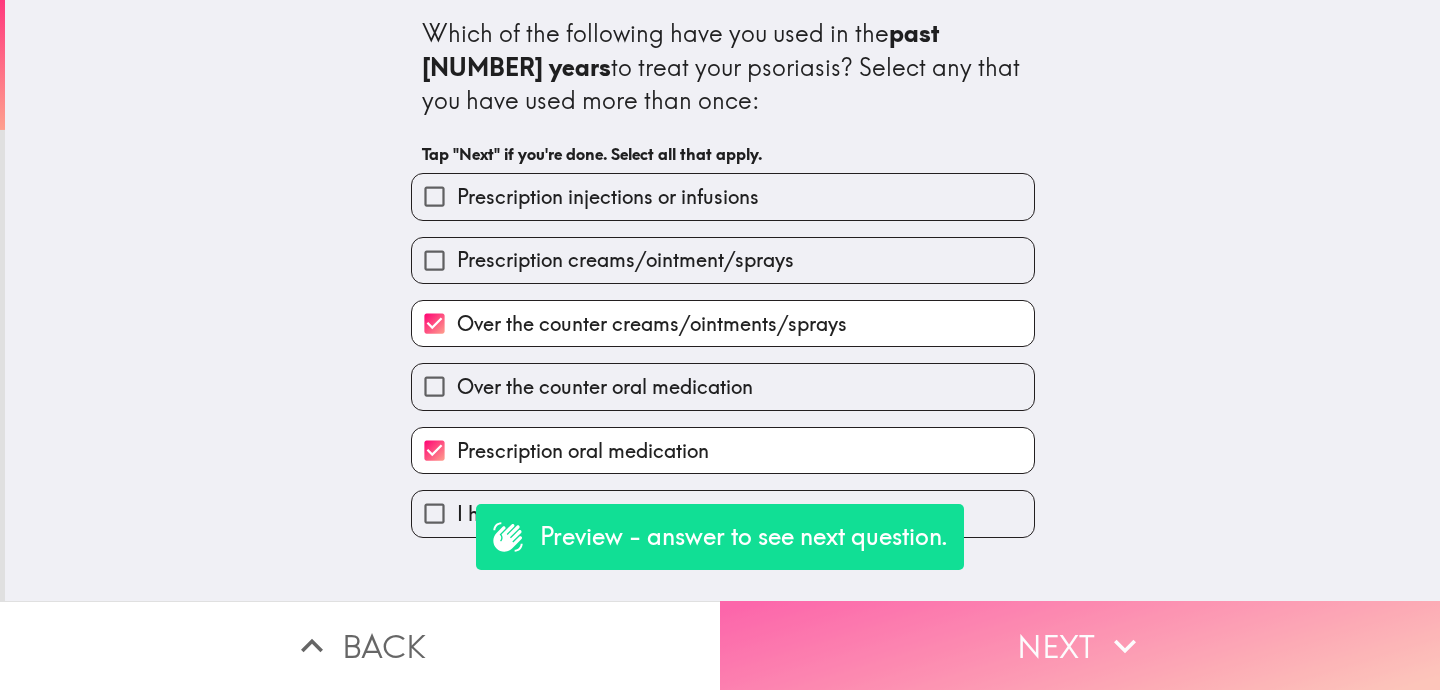 click on "Next" at bounding box center [1080, 645] 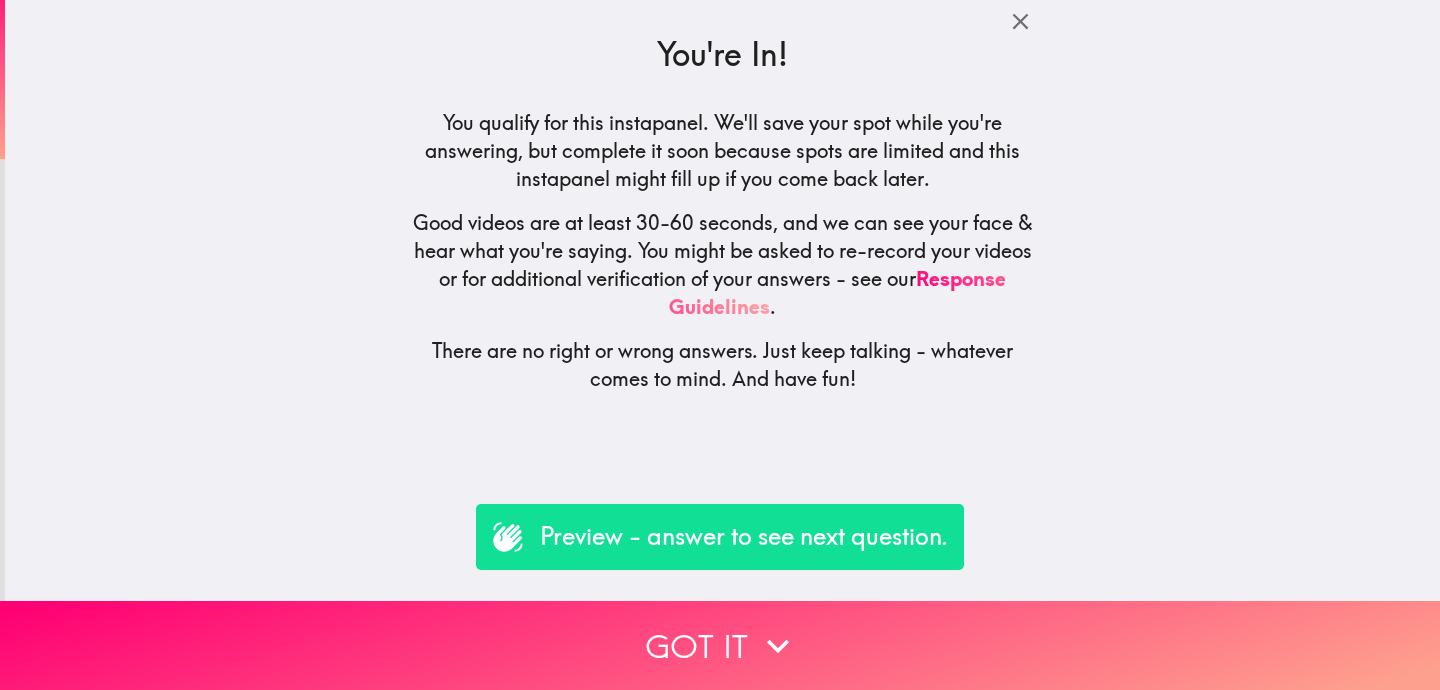 click on "Preview - answer to see next question." at bounding box center [744, 537] 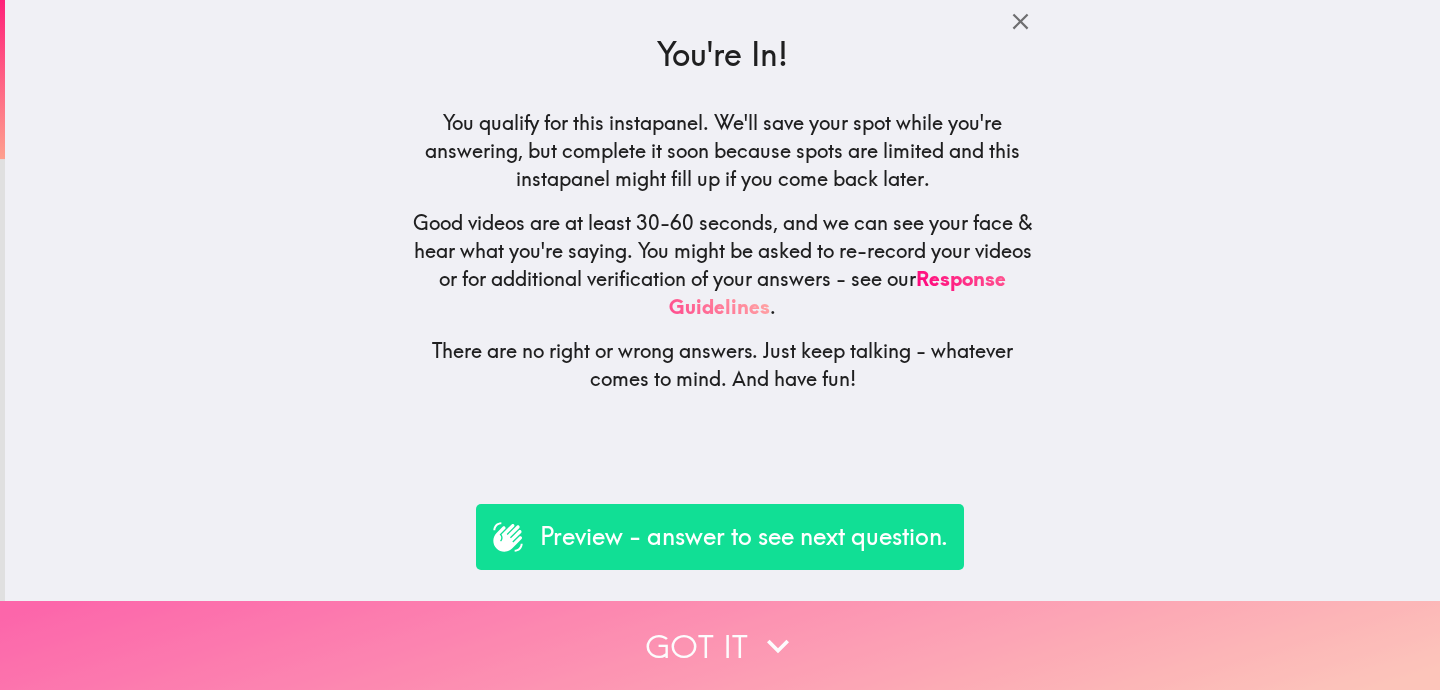 click on "Got it" at bounding box center [720, 645] 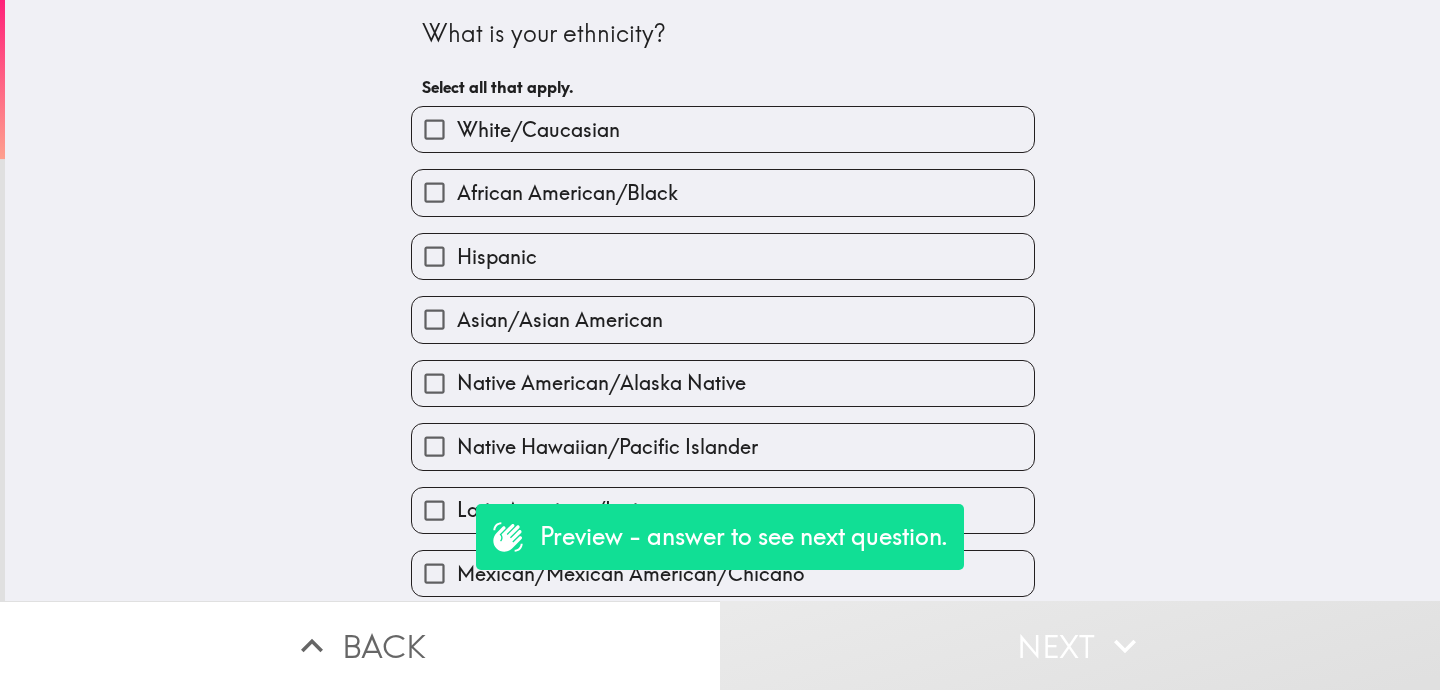 click on "White/Caucasian" at bounding box center [538, 130] 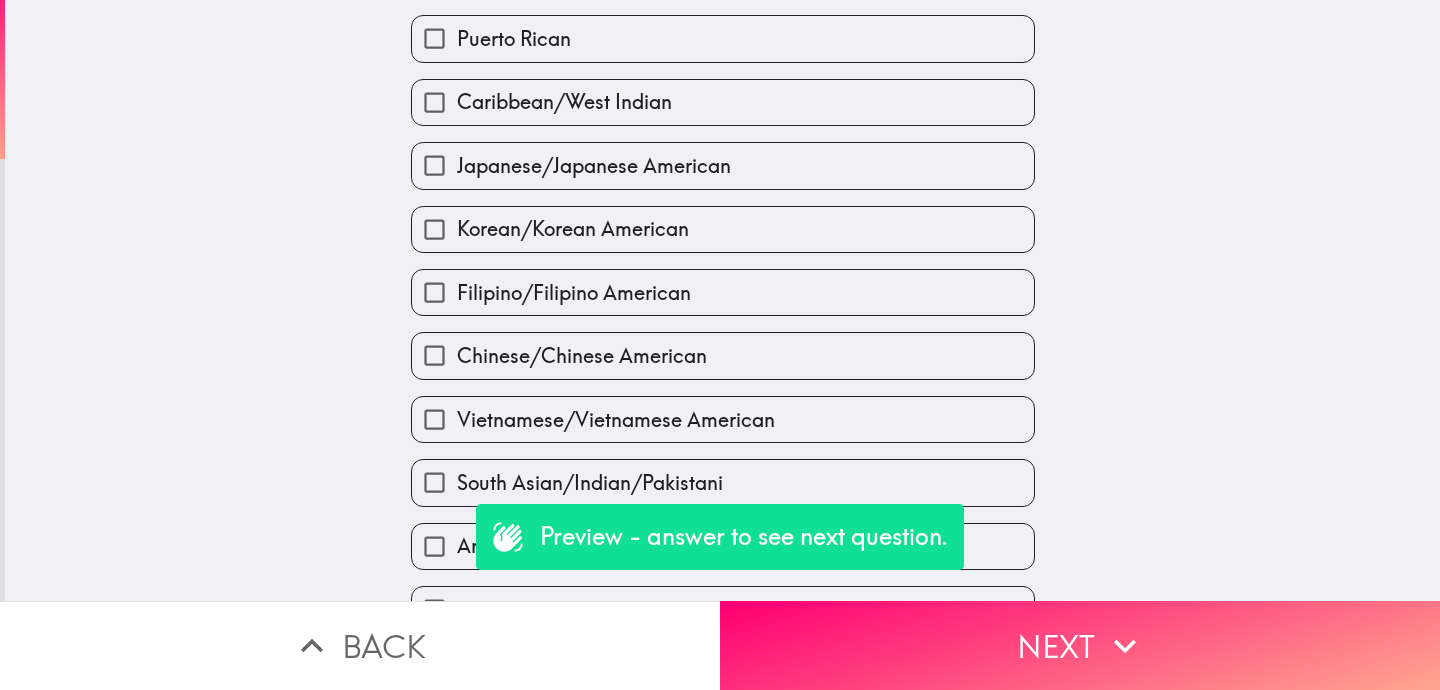 scroll, scrollTop: 713, scrollLeft: 0, axis: vertical 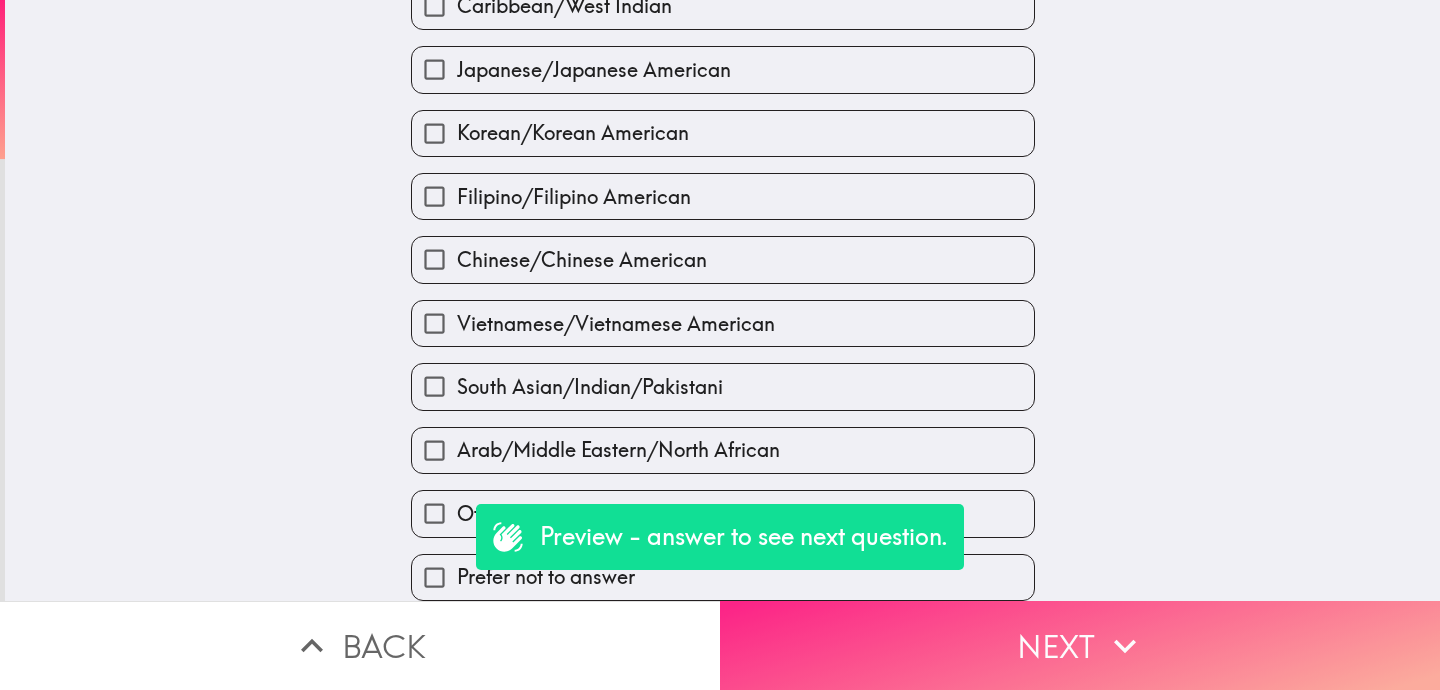 click on "Next" at bounding box center (1080, 645) 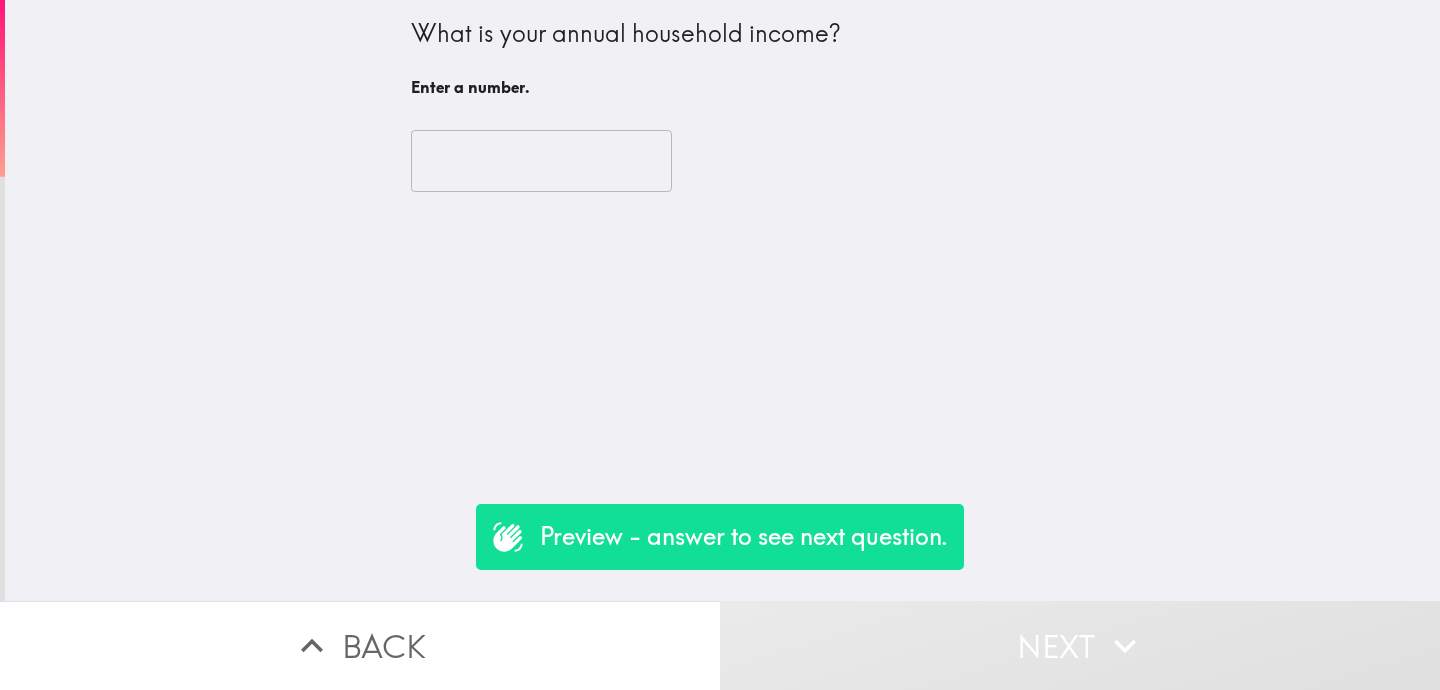 scroll, scrollTop: 0, scrollLeft: 0, axis: both 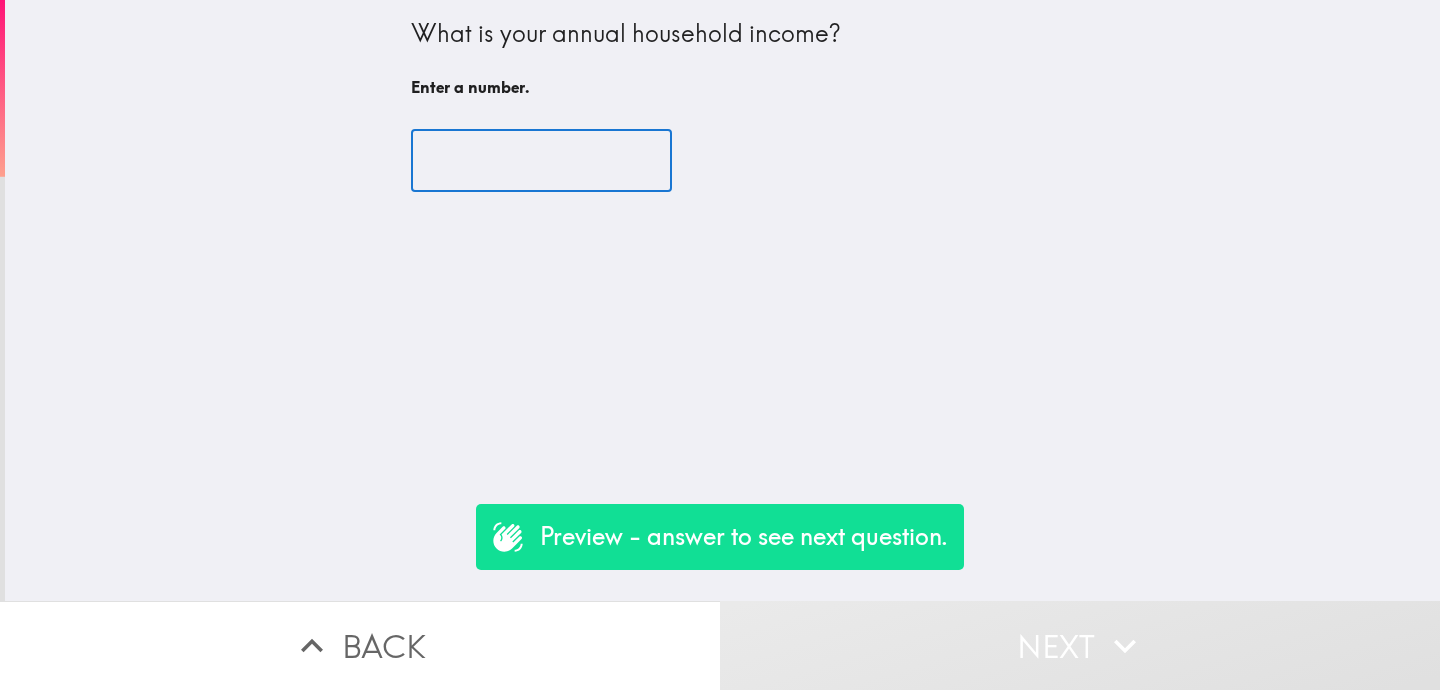 click at bounding box center (541, 161) 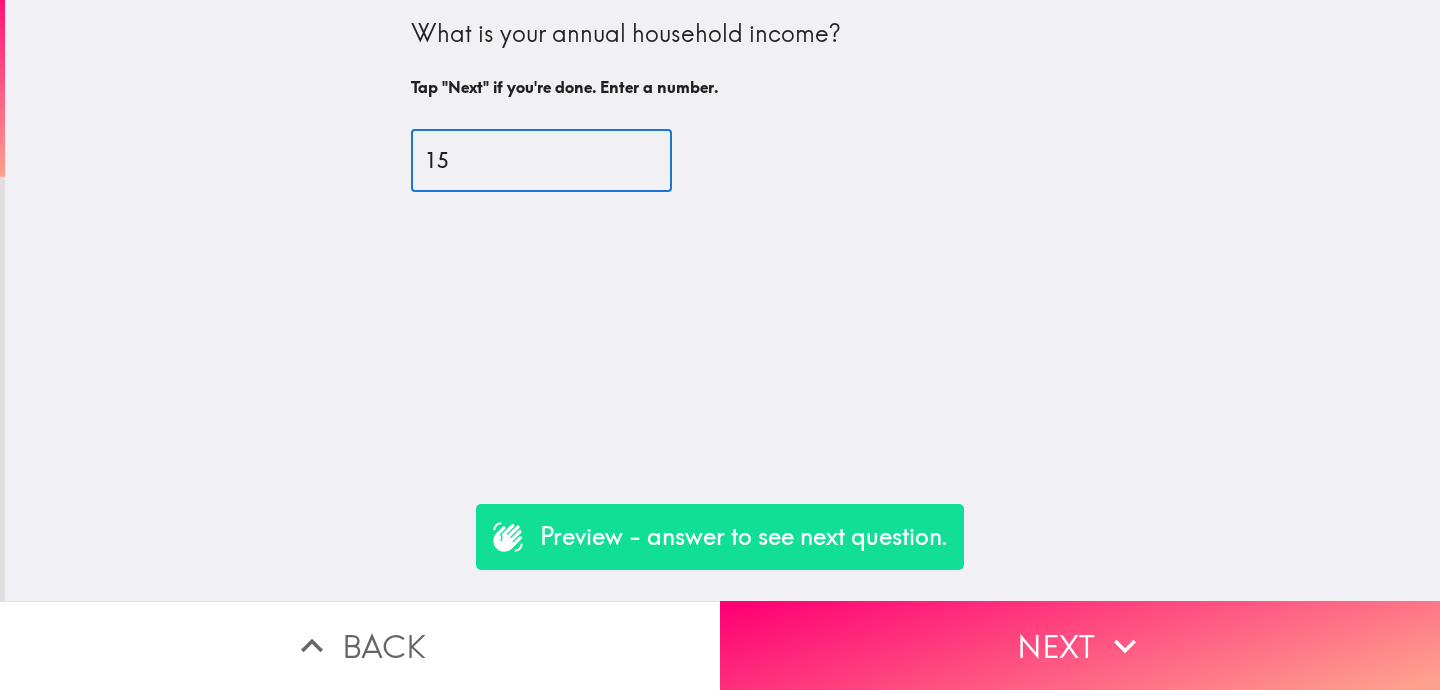 type on "1" 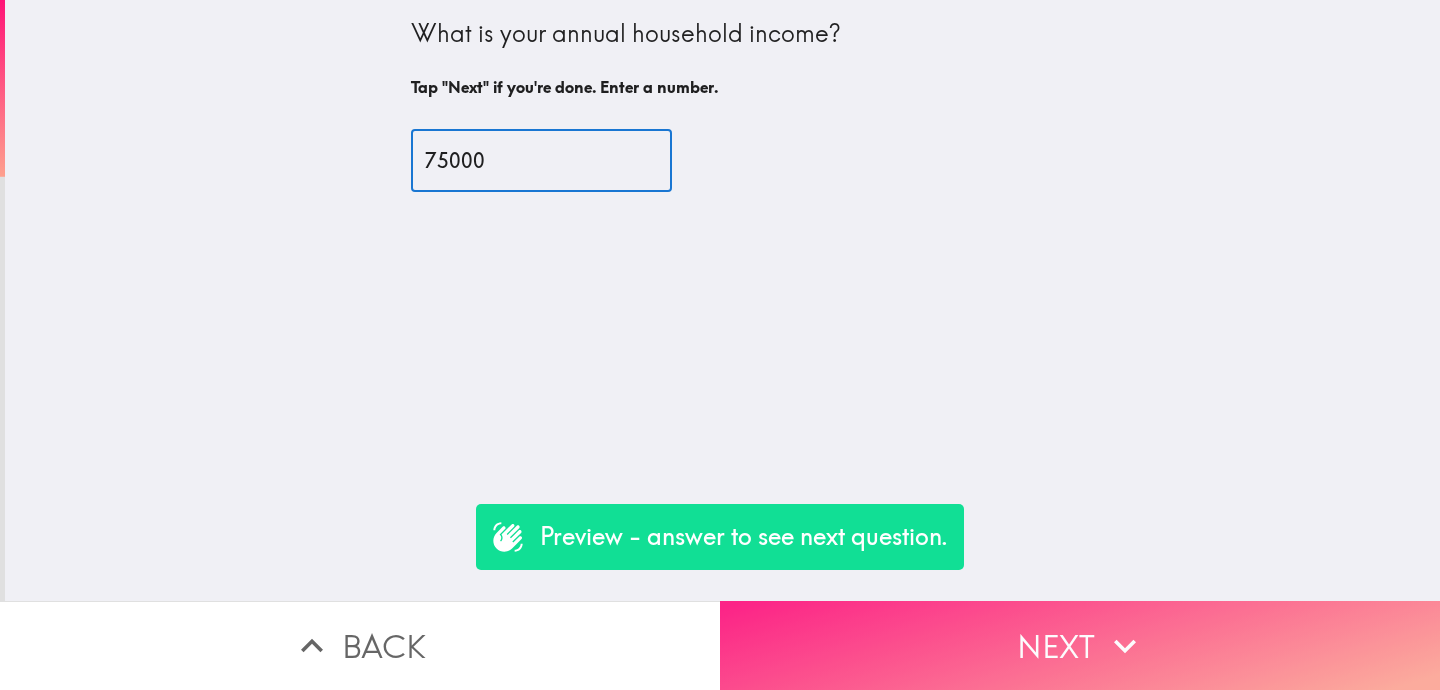 type on "75000" 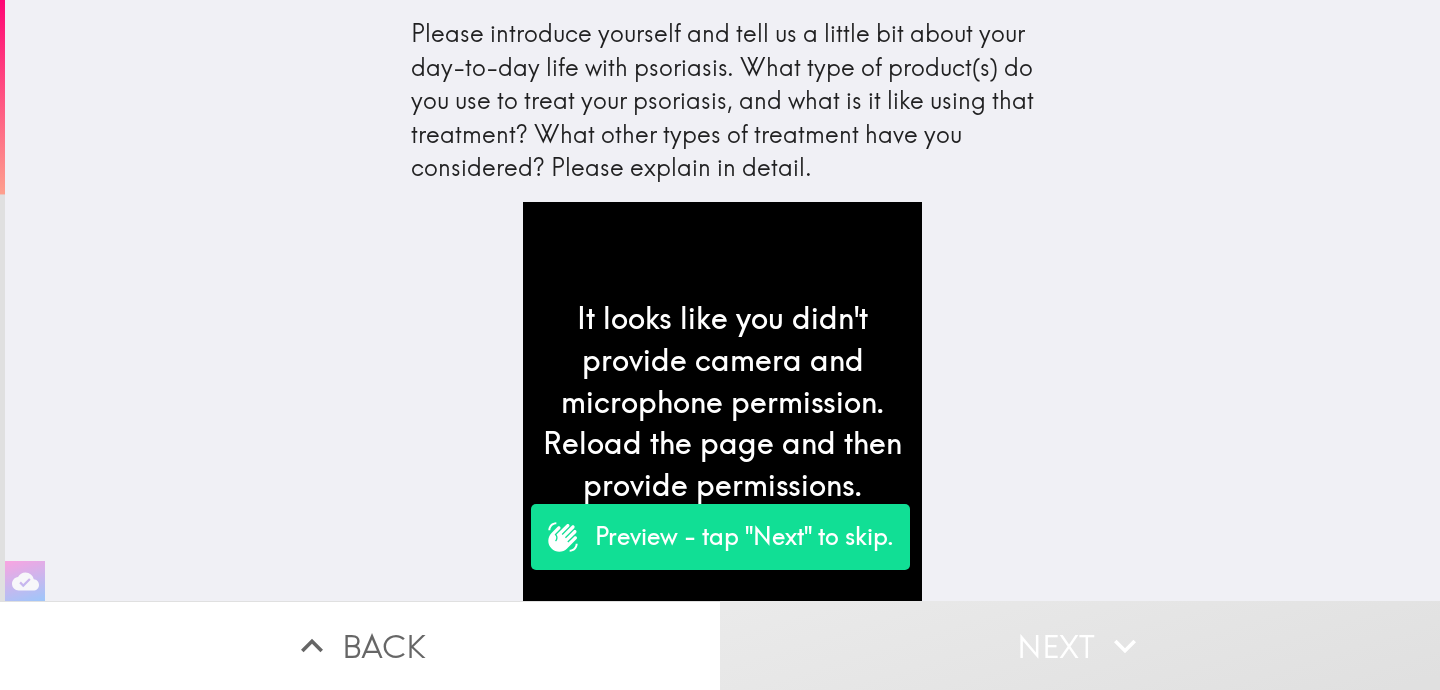 click on "It looks like you didn't provide camera and microphone permission. Reload the page and then provide permissions." at bounding box center [722, 401] 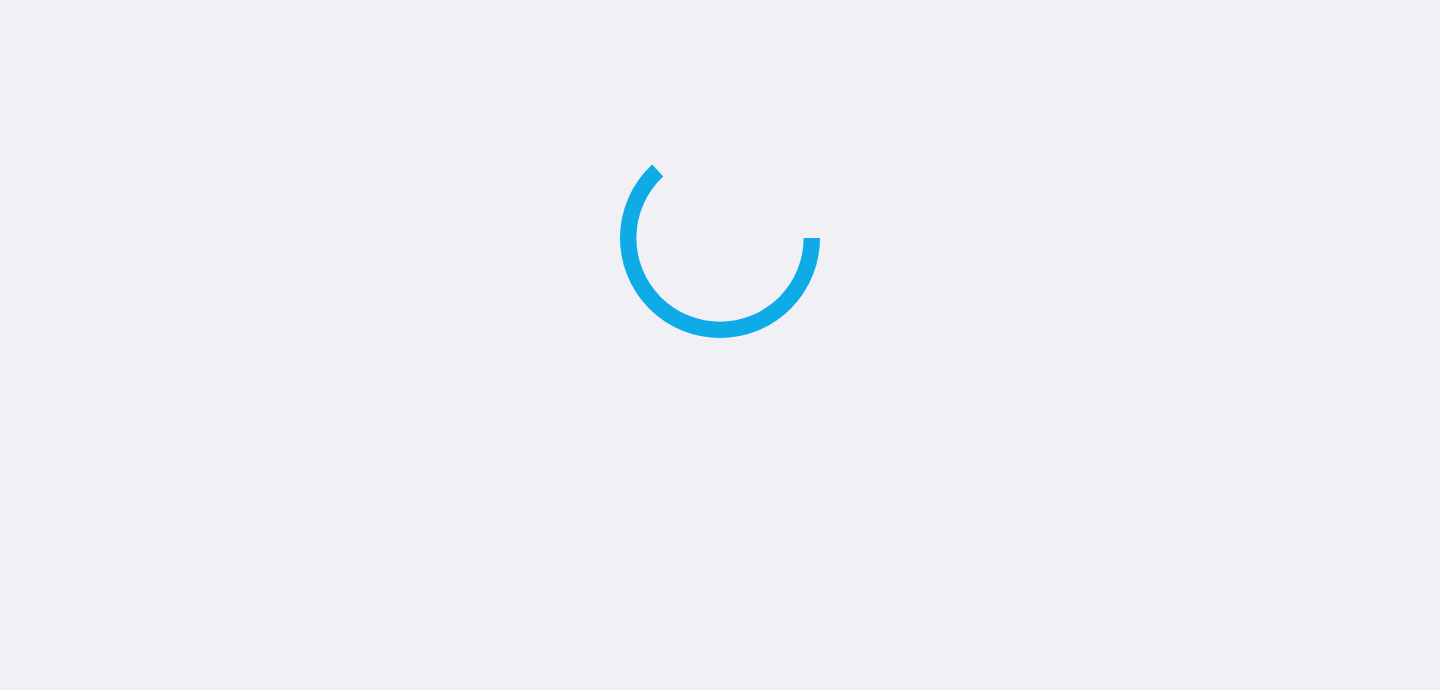 scroll, scrollTop: 0, scrollLeft: 0, axis: both 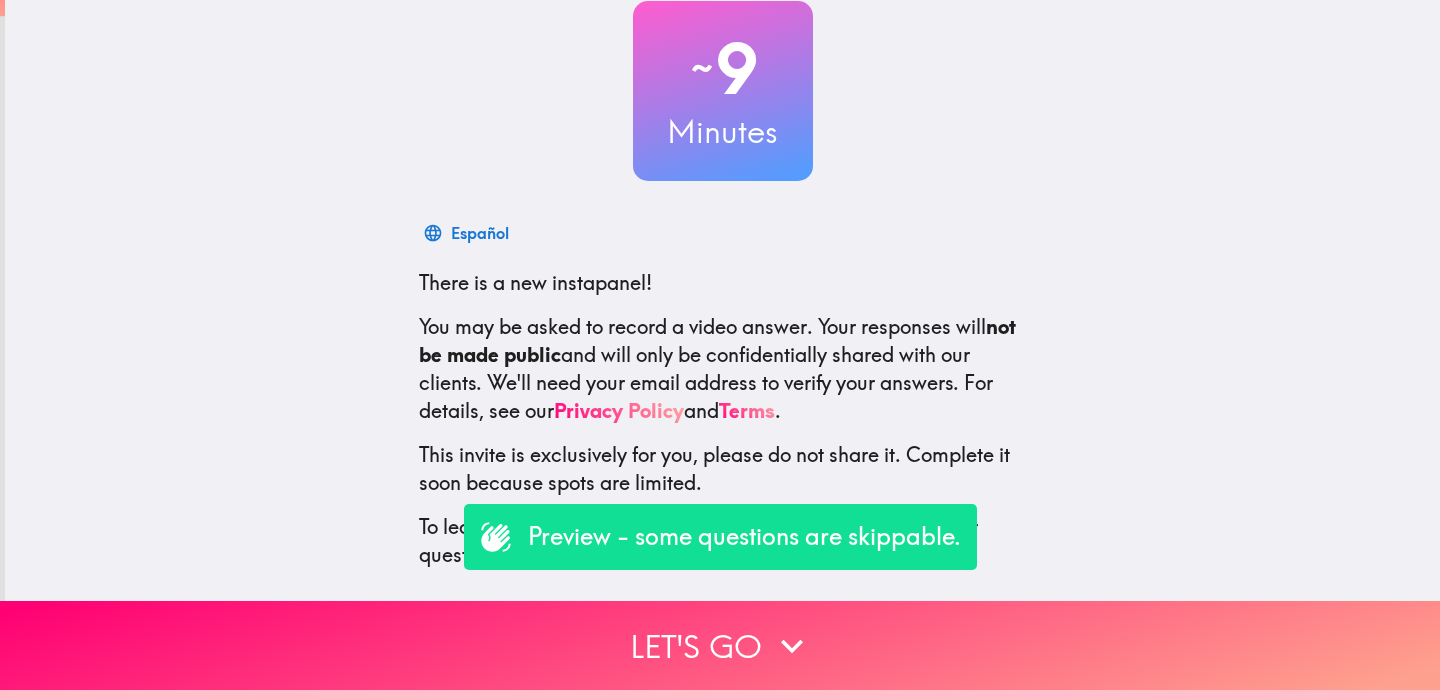 click on "Preview - some questions are skippable." at bounding box center (720, 537) 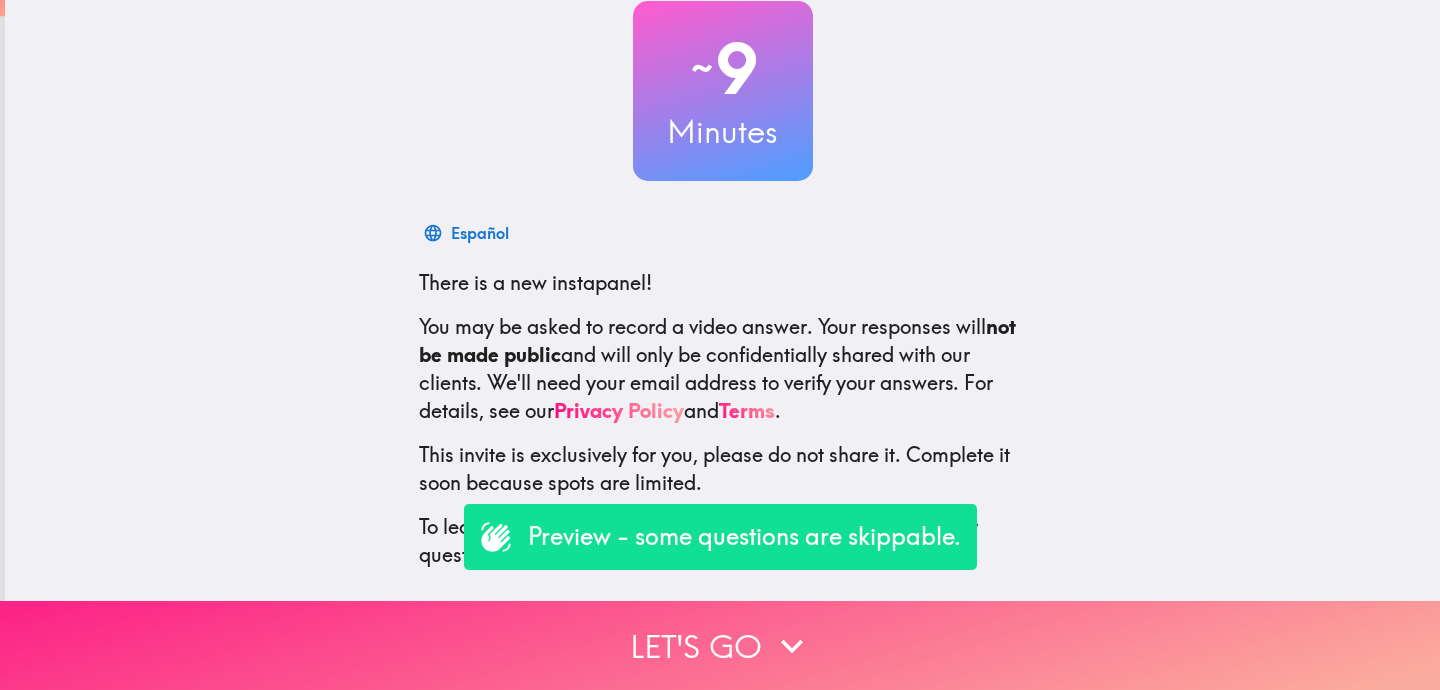 click on "Let's go" at bounding box center (720, 645) 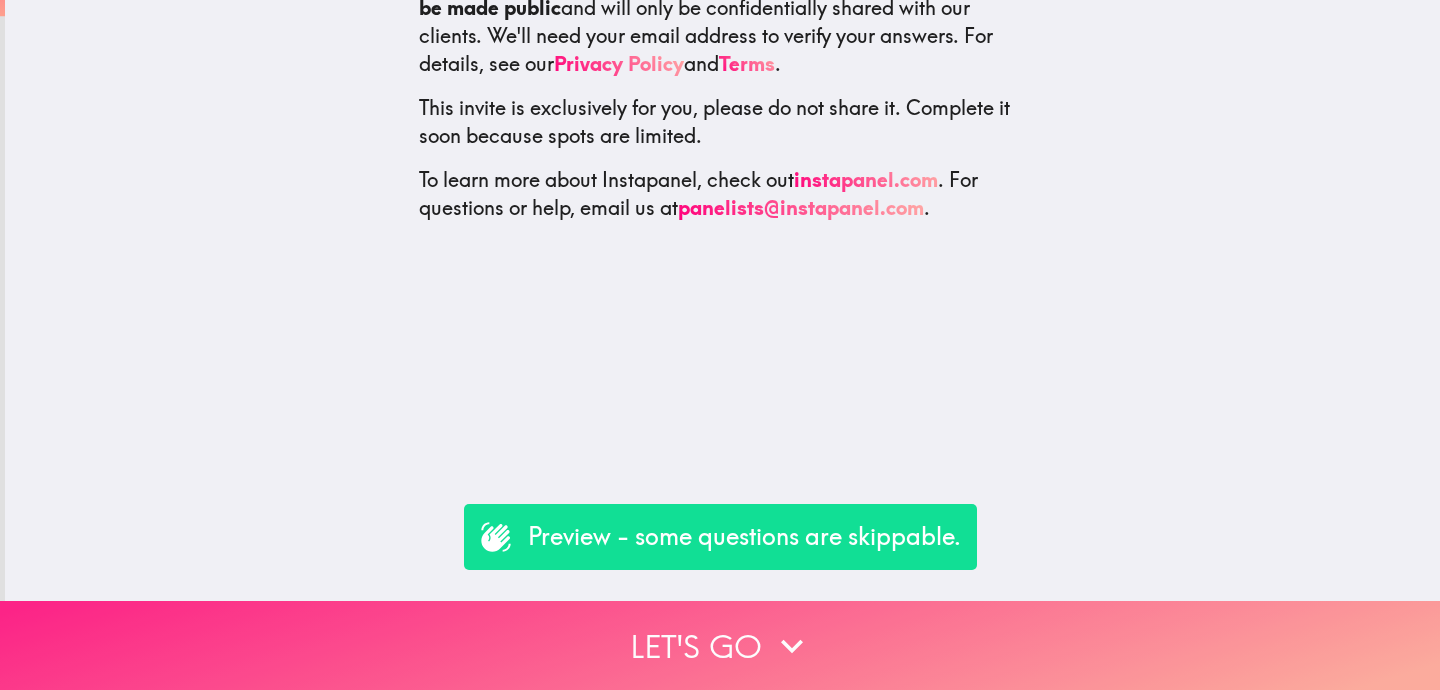 scroll, scrollTop: 0, scrollLeft: 0, axis: both 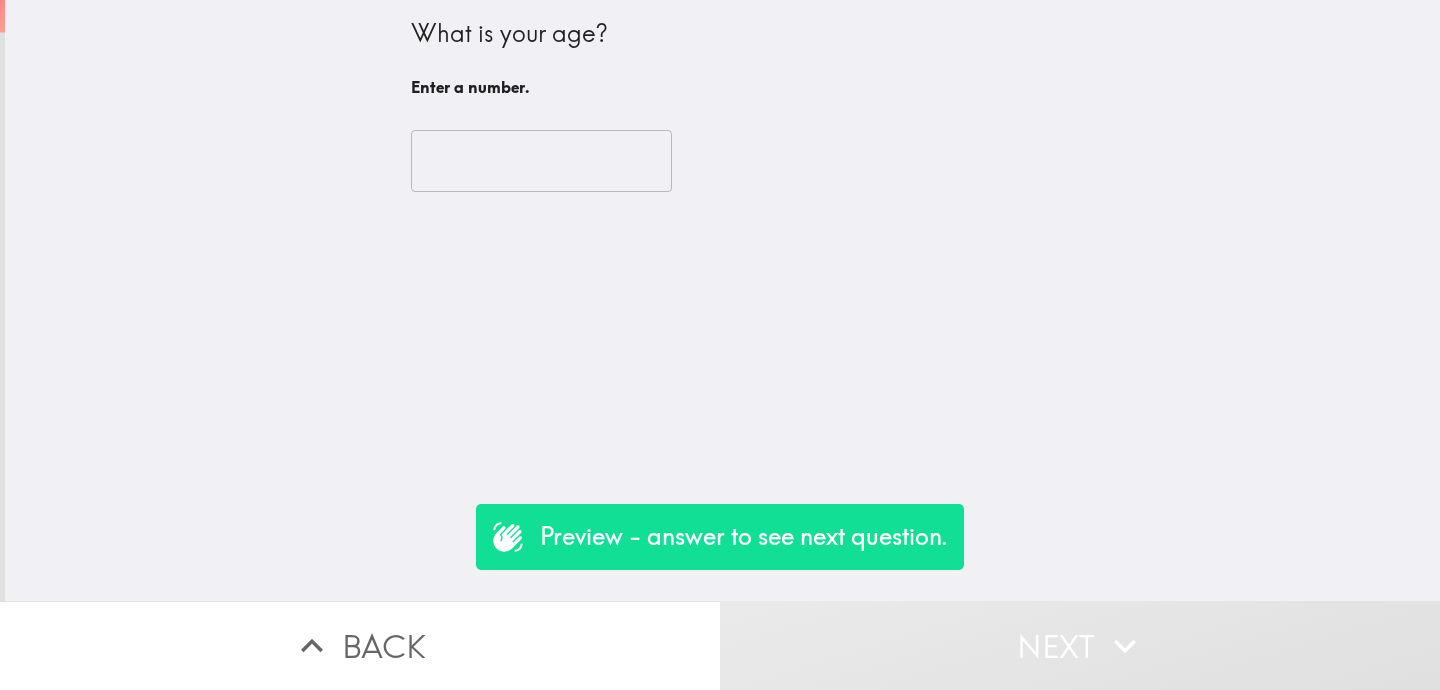 click on "Preview - answer to see next question." at bounding box center (744, 537) 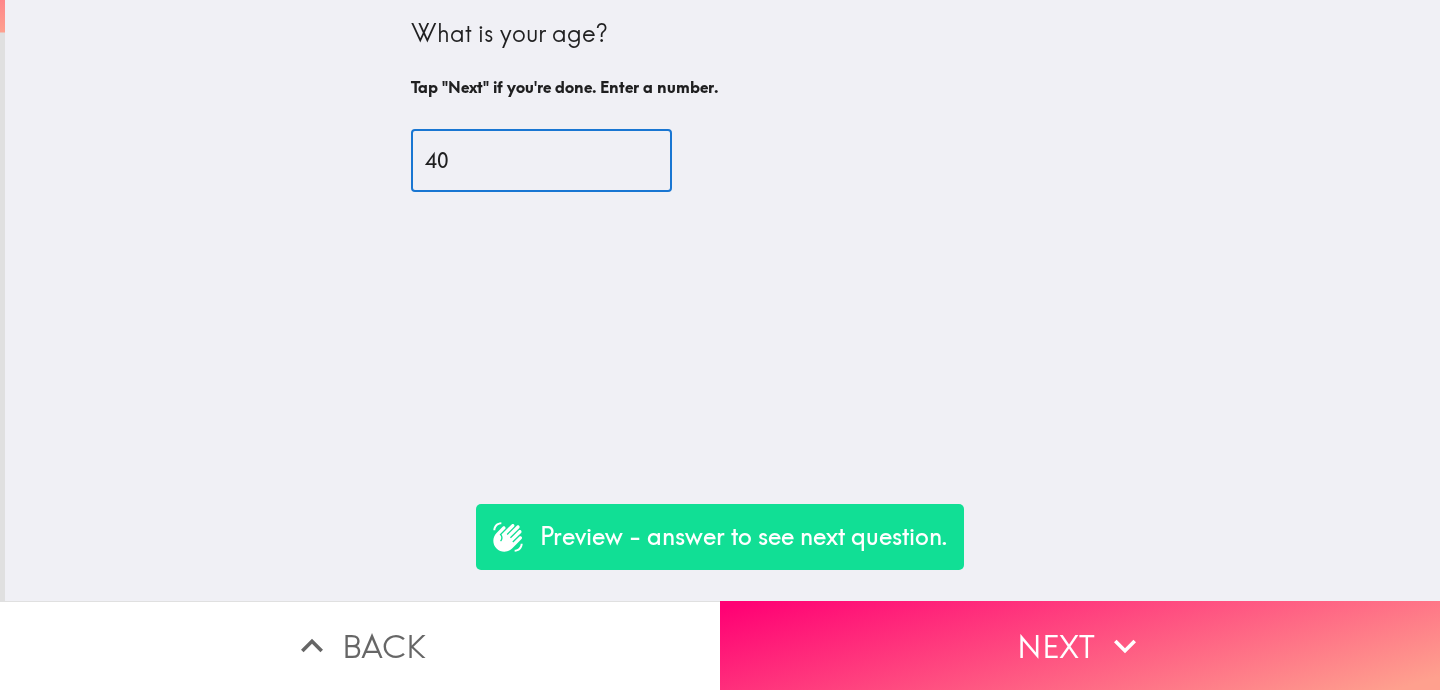 type on "40" 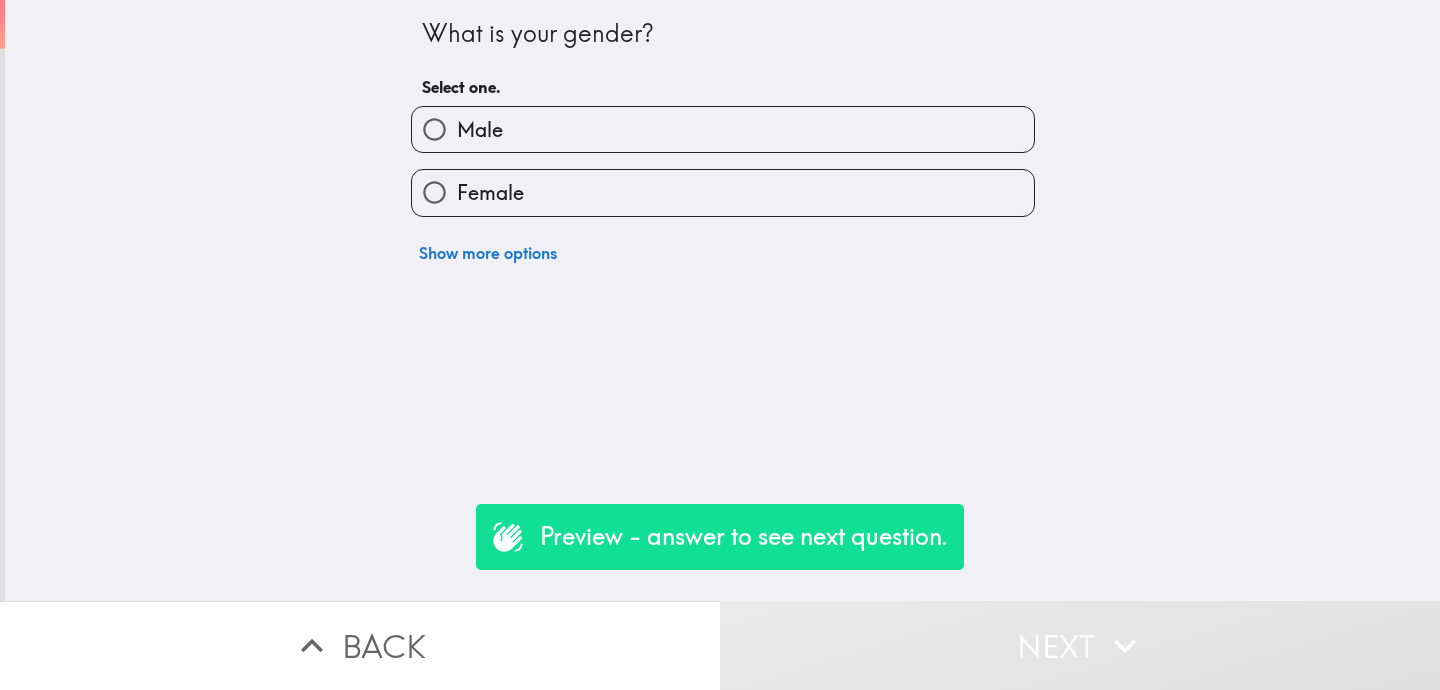 click on "Female" at bounding box center [723, 192] 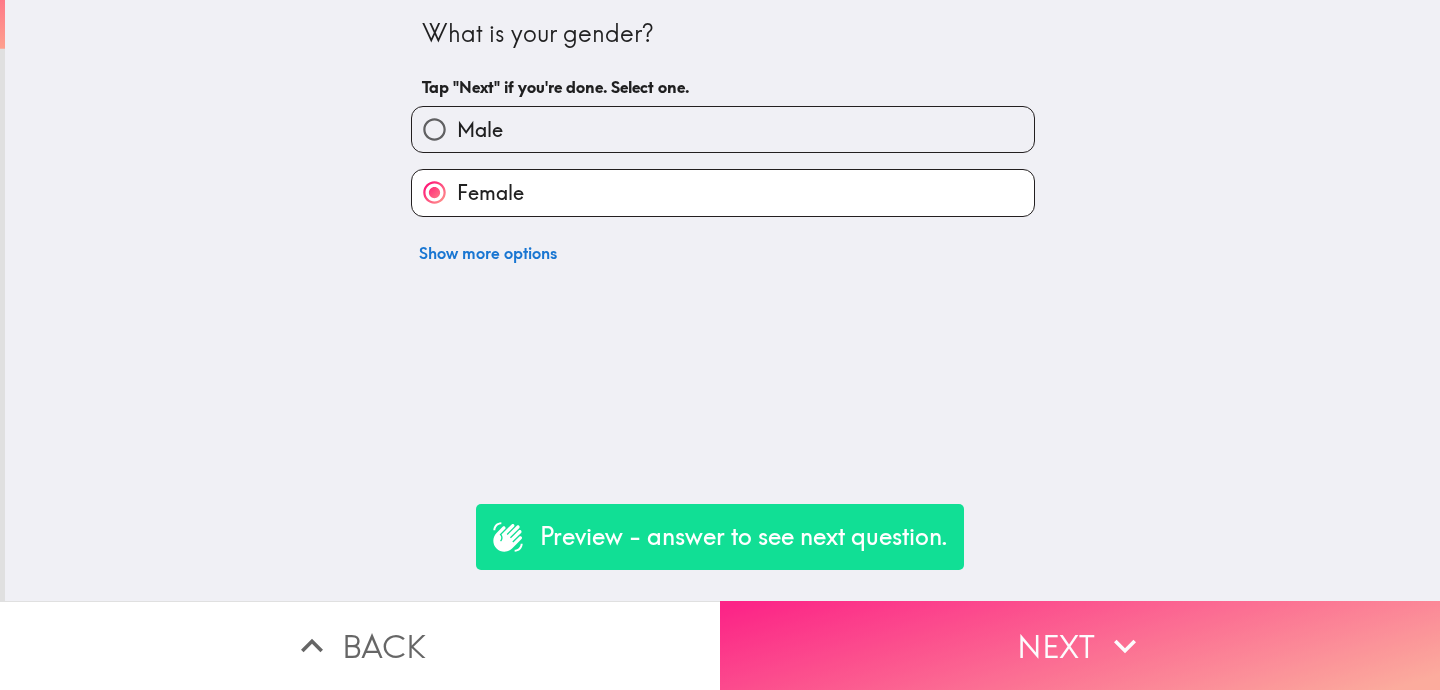 click on "Next" at bounding box center [1080, 645] 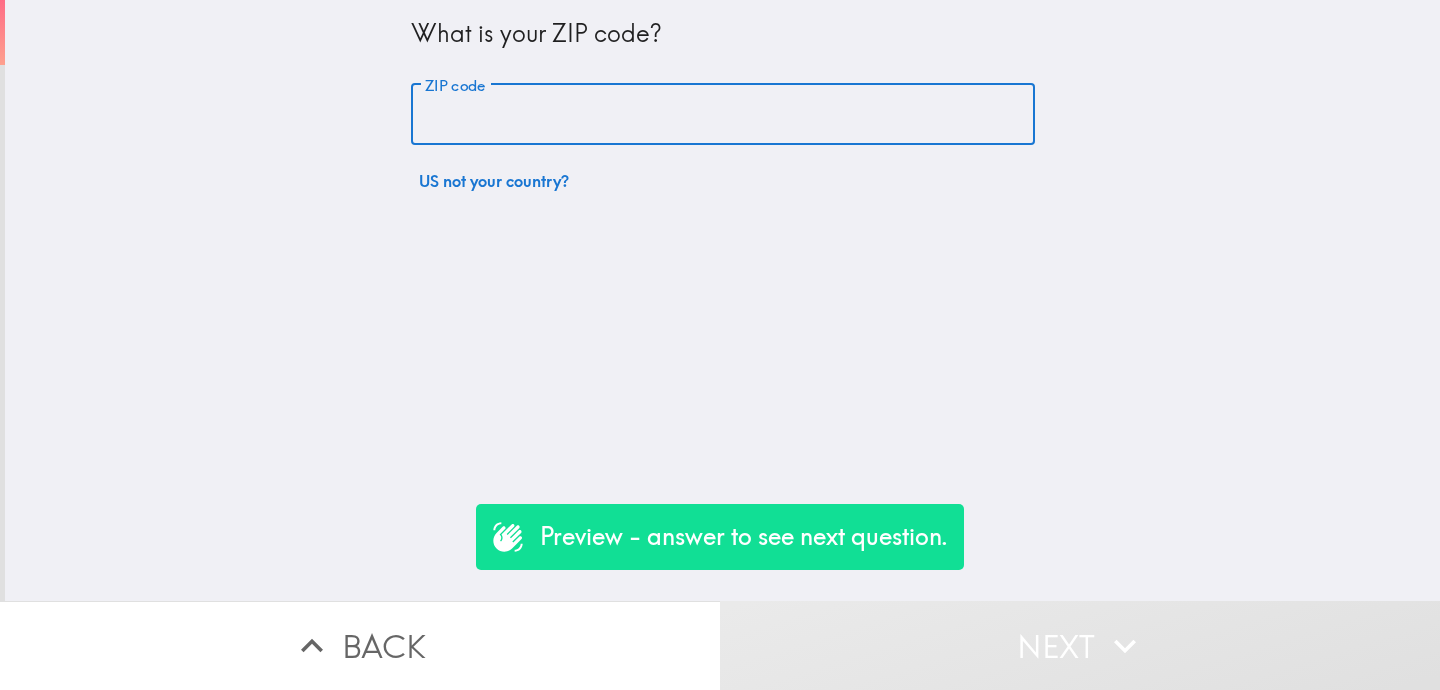 click on "ZIP code" at bounding box center (723, 115) 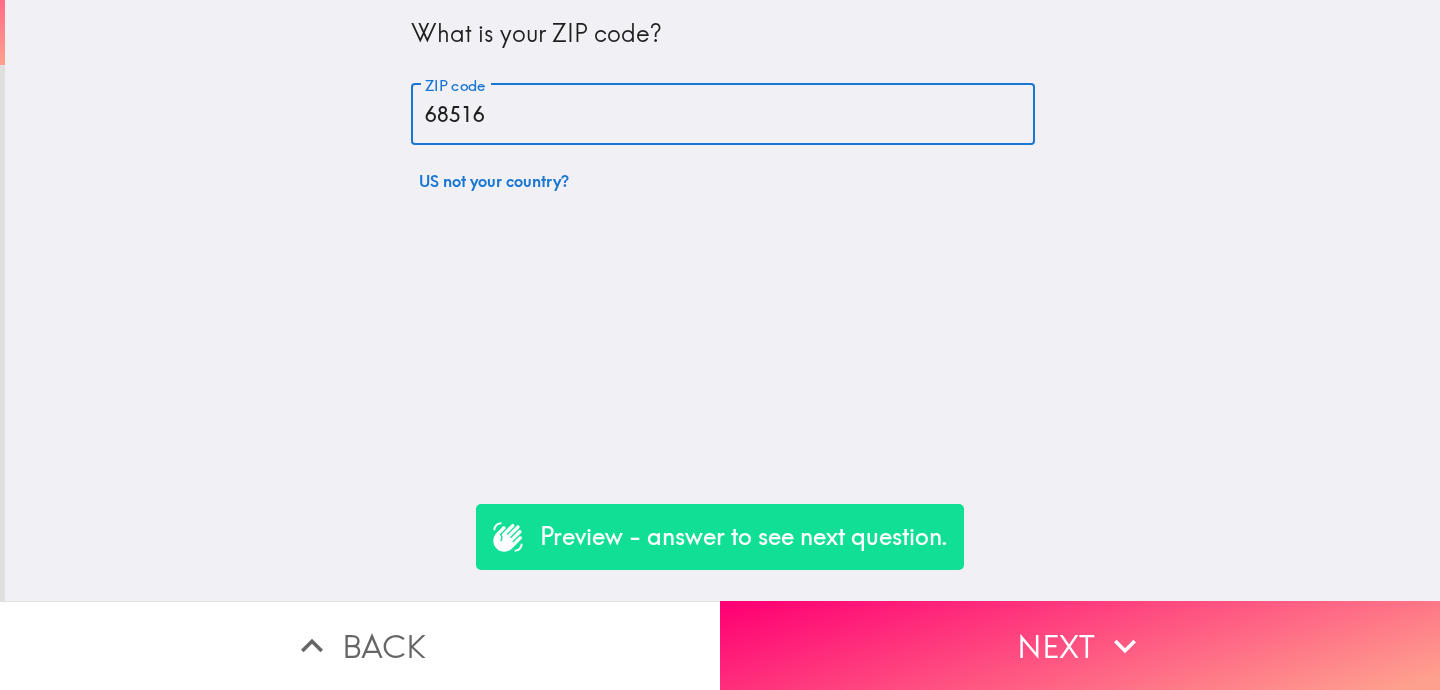 type on "68516" 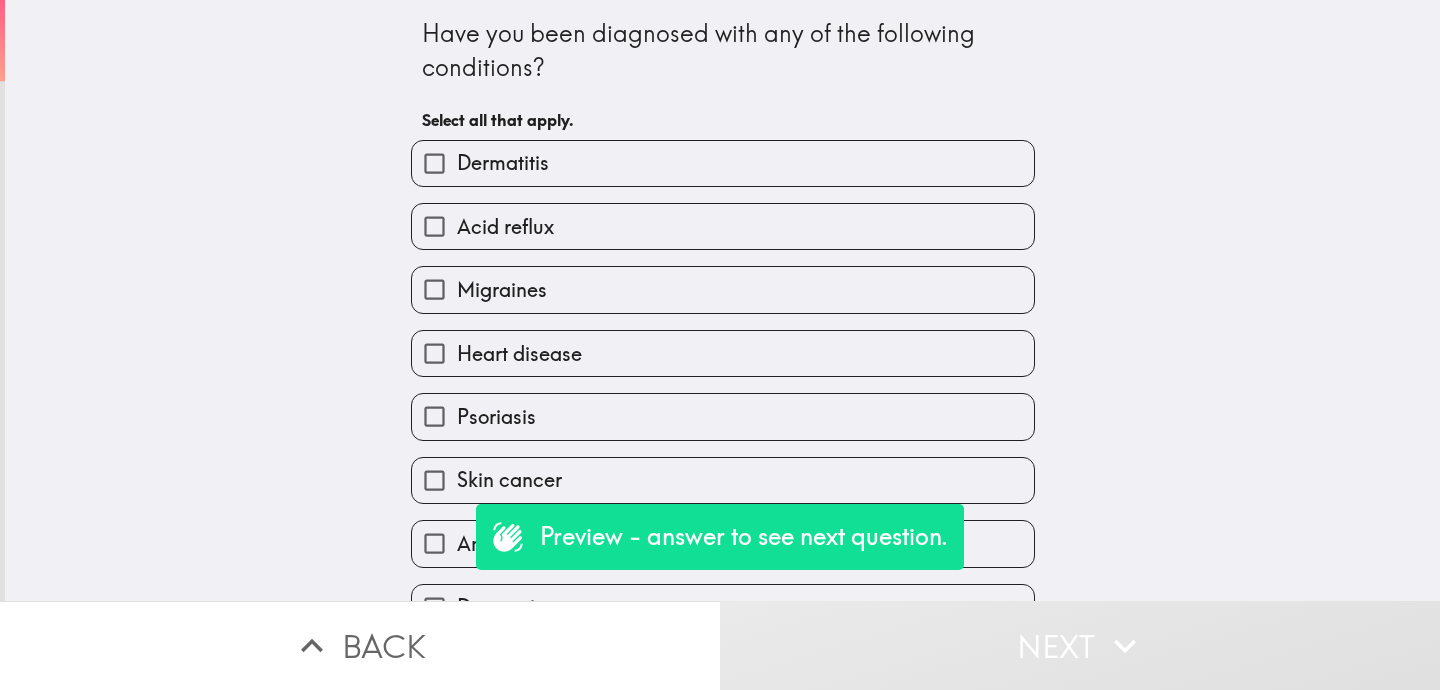 click on "Dermatitis" at bounding box center [723, 163] 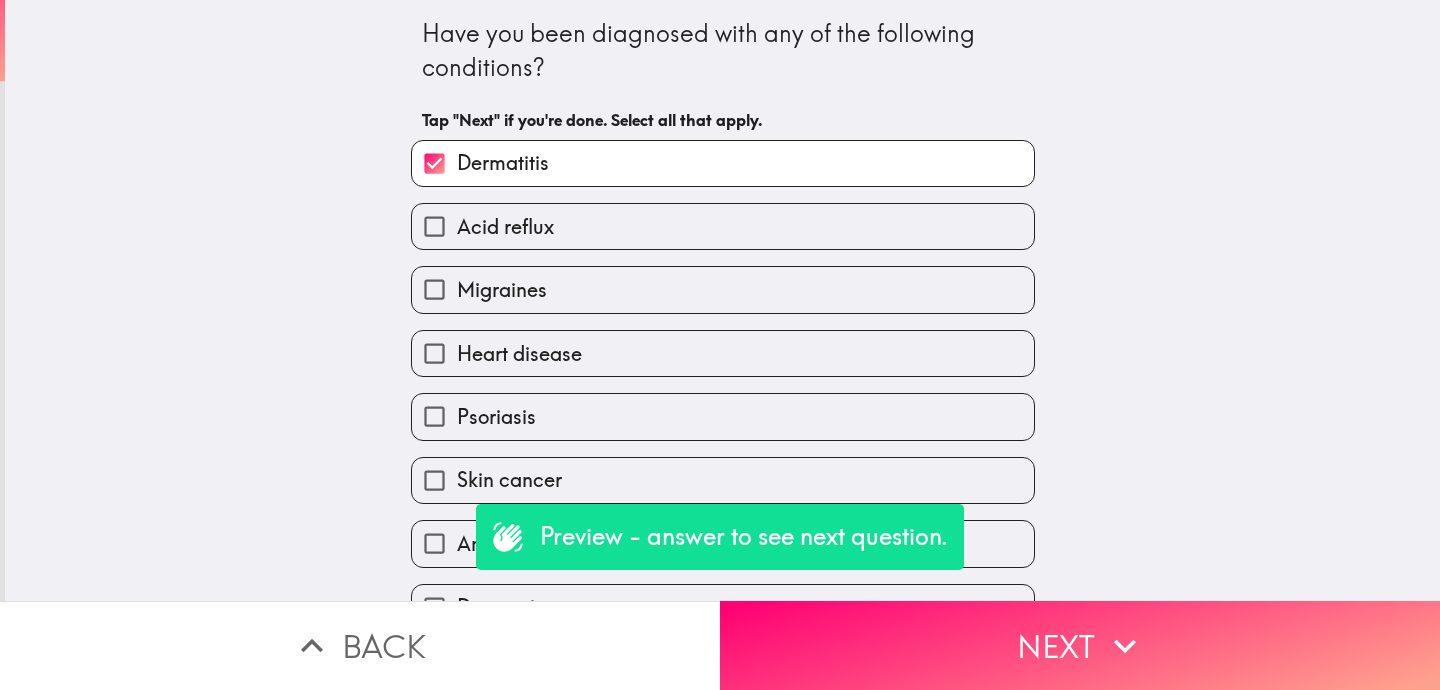 scroll, scrollTop: 146, scrollLeft: 0, axis: vertical 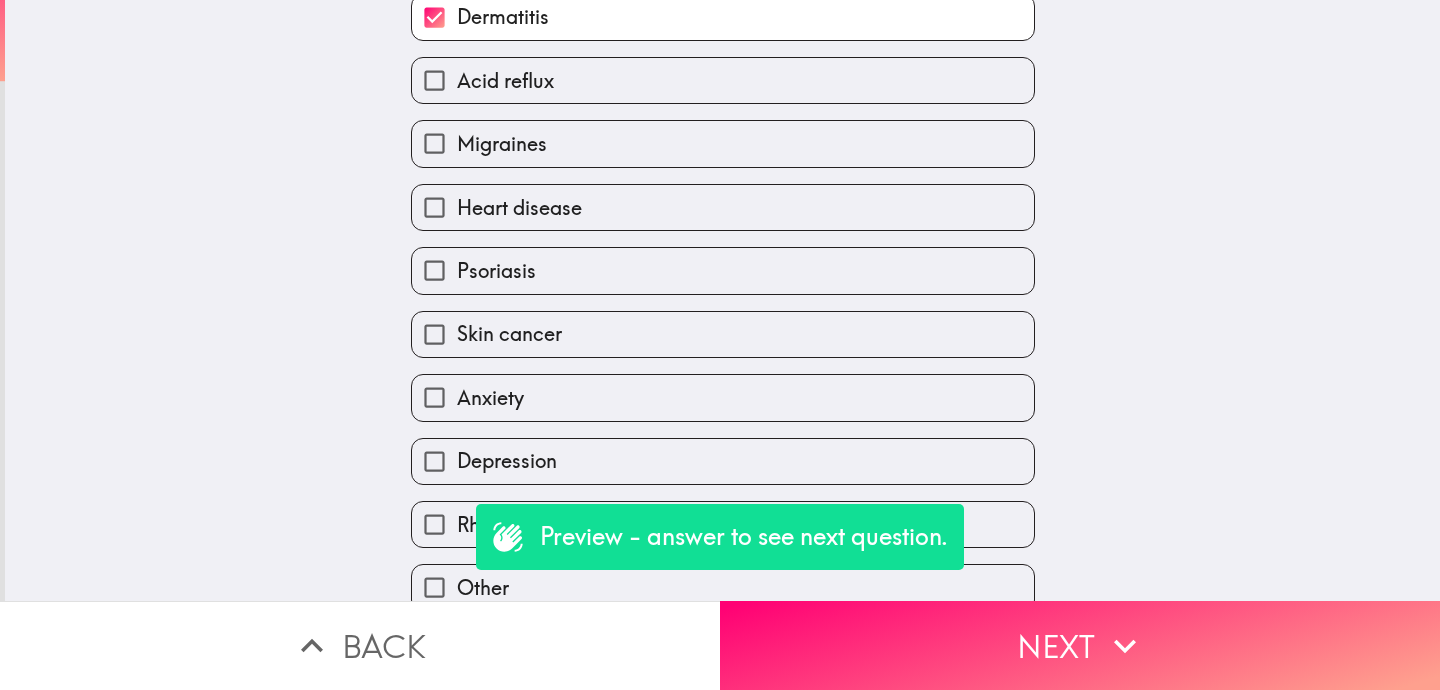 click on "Psoriasis" at bounding box center [723, 270] 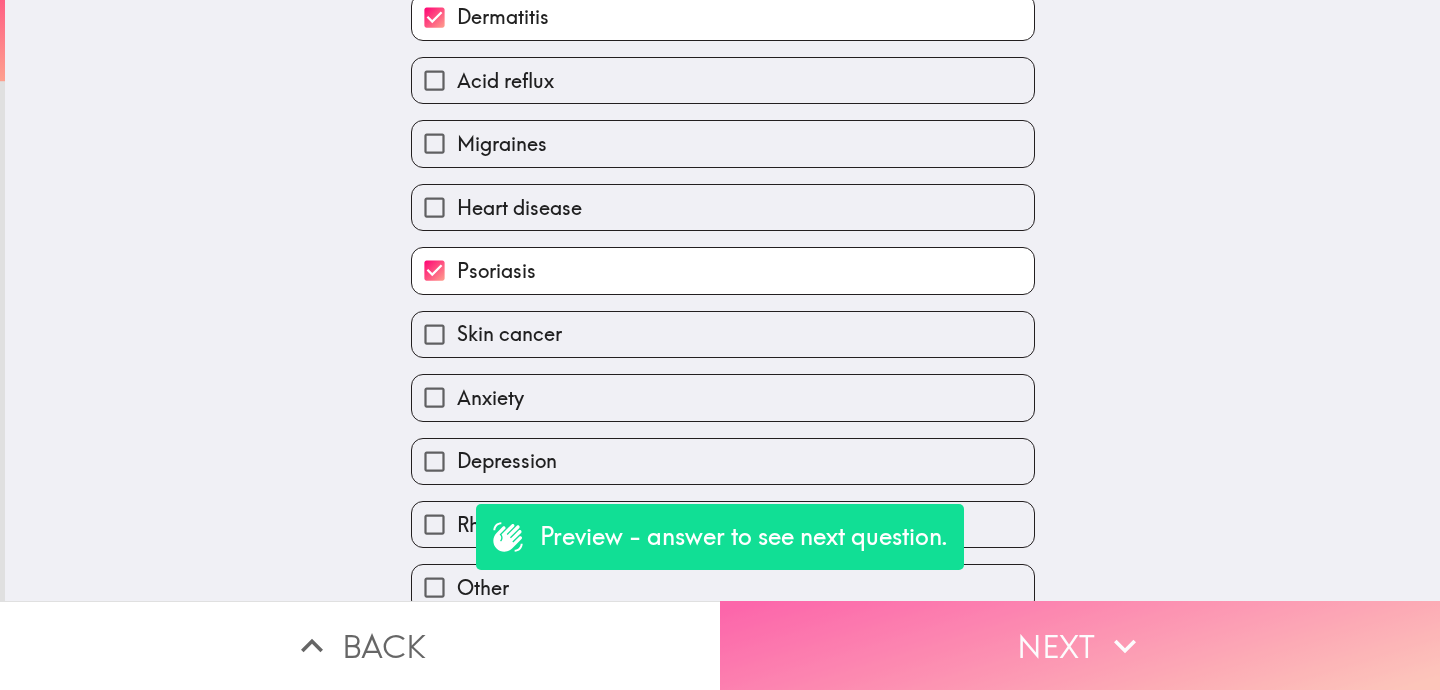 click on "Next" at bounding box center [1080, 645] 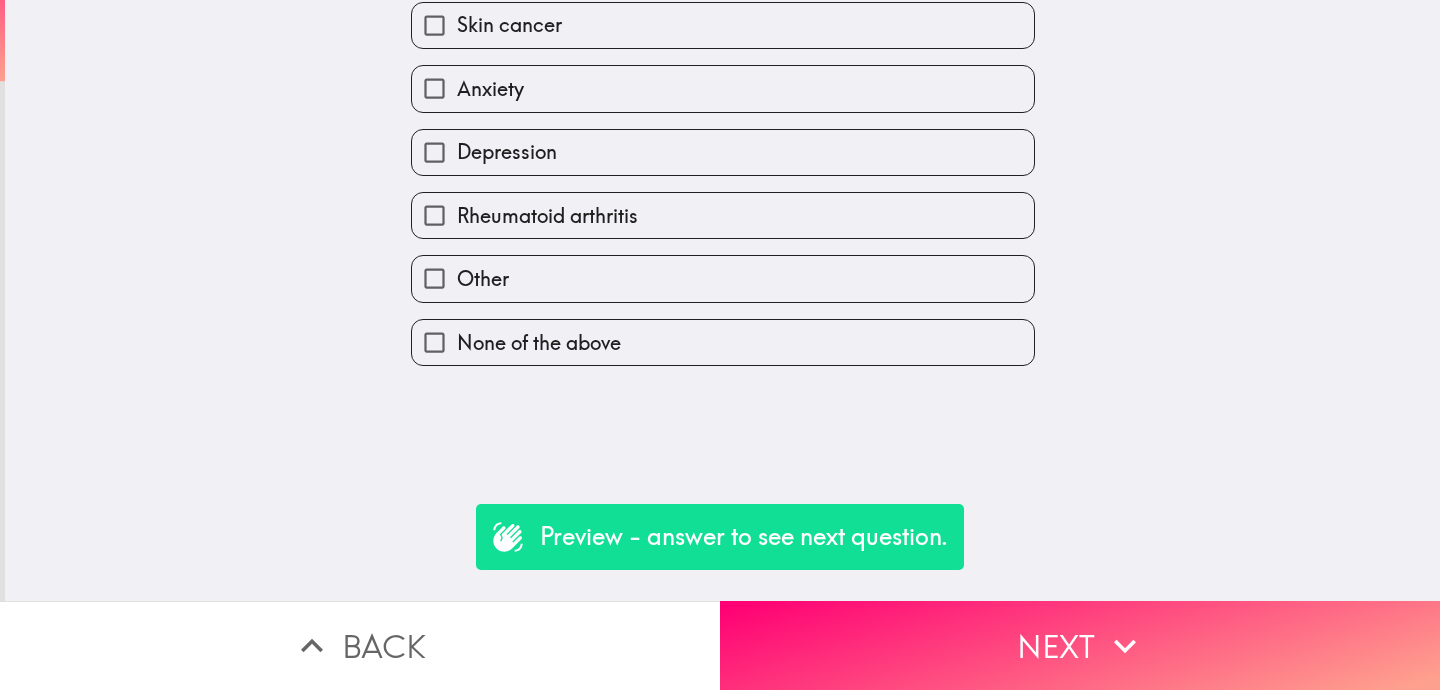 scroll, scrollTop: 0, scrollLeft: 0, axis: both 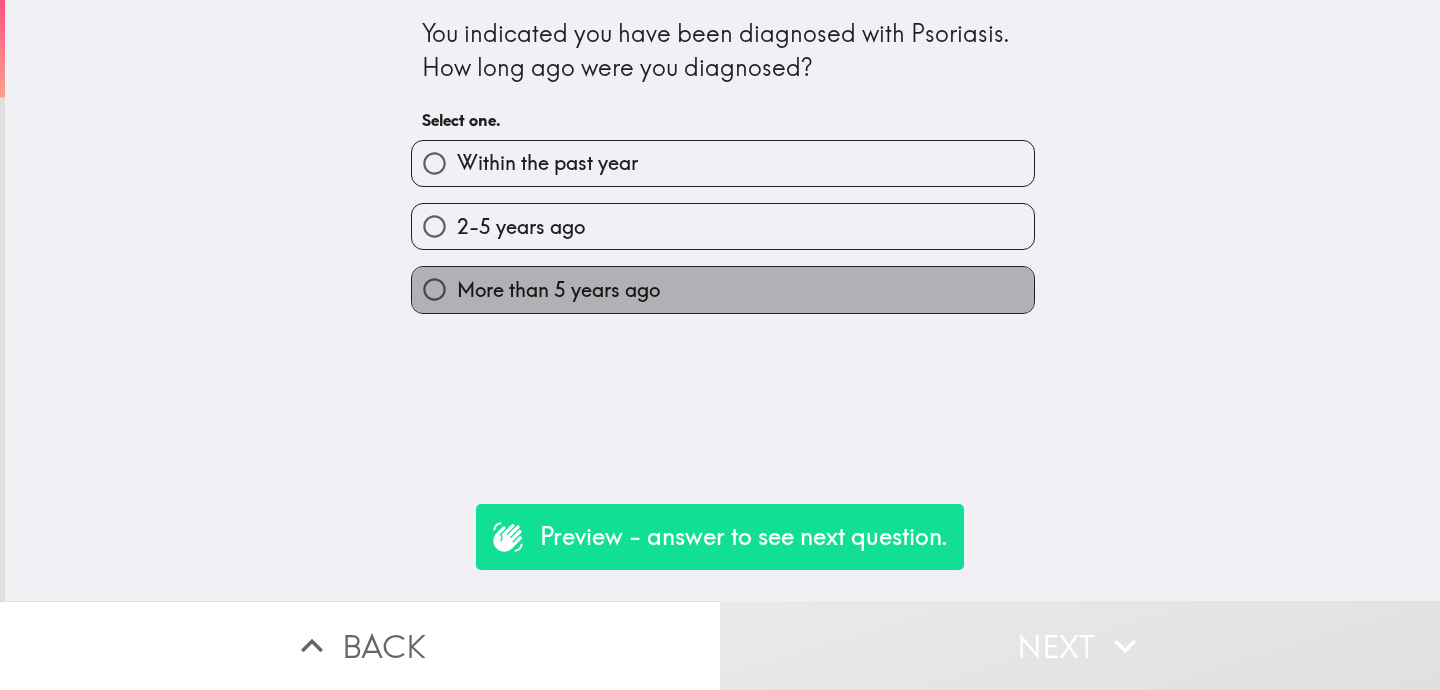 click on "More than 5 years ago" at bounding box center (558, 290) 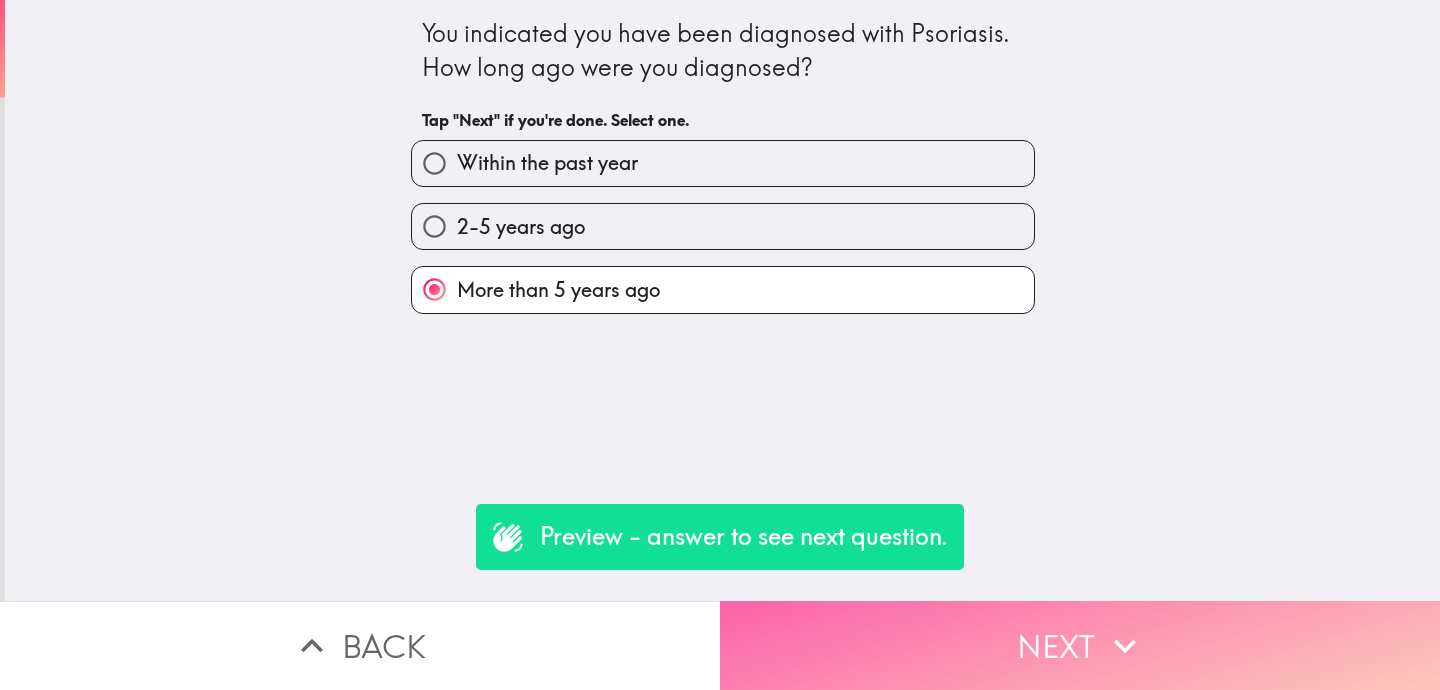 click on "Next" at bounding box center [1080, 645] 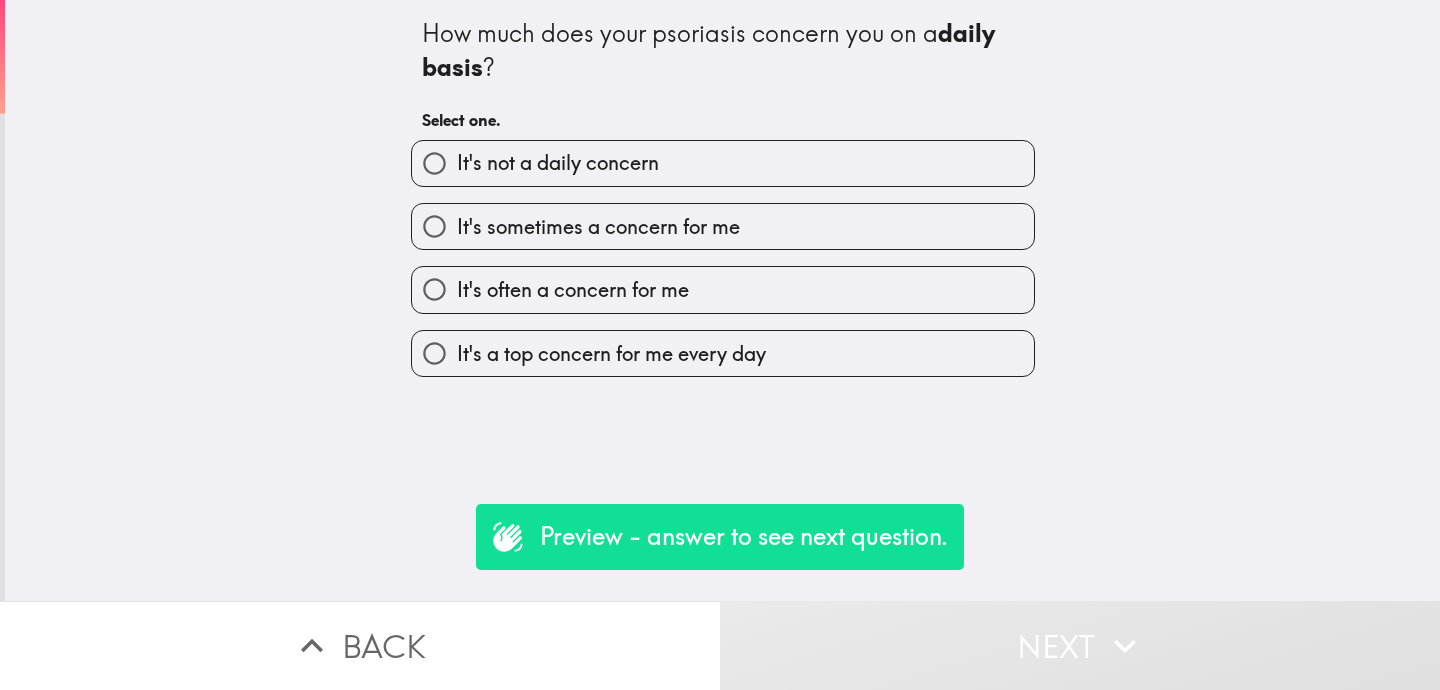 click on "It's not a daily concern" at bounding box center [723, 163] 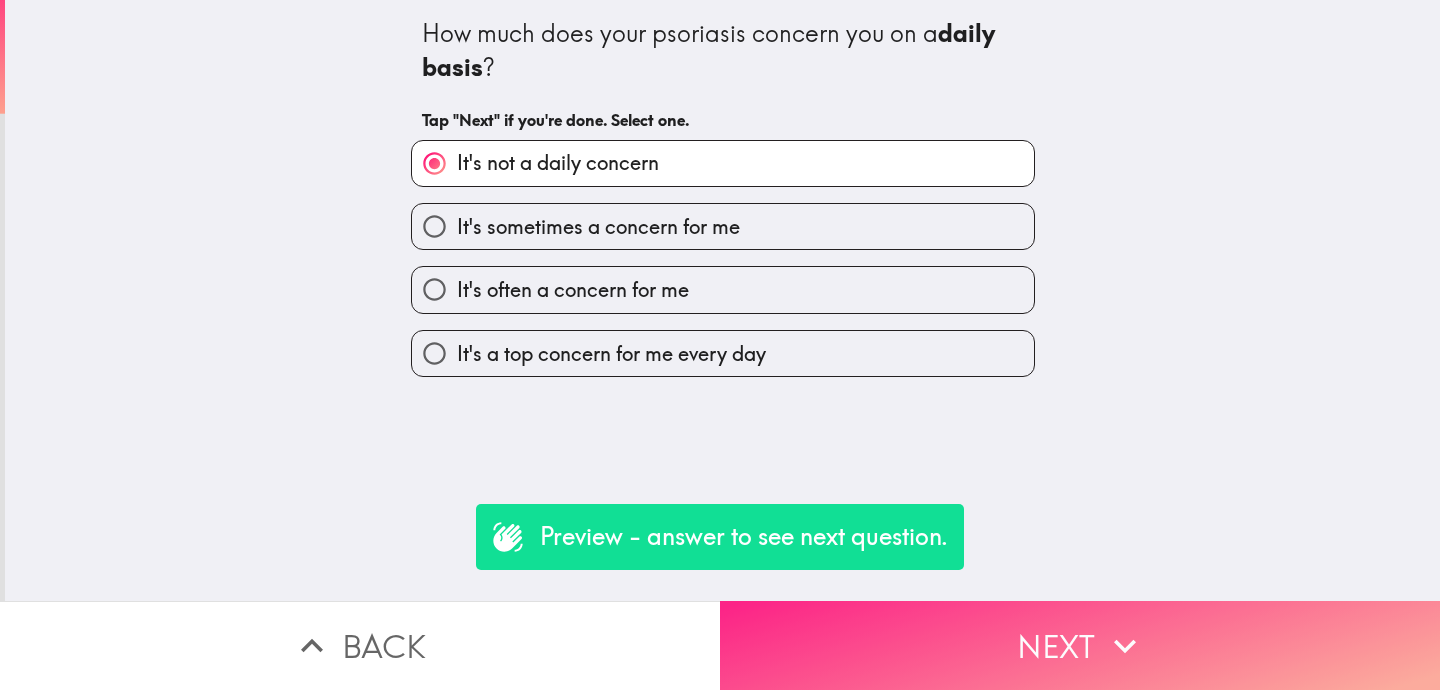click on "Next" at bounding box center (1080, 645) 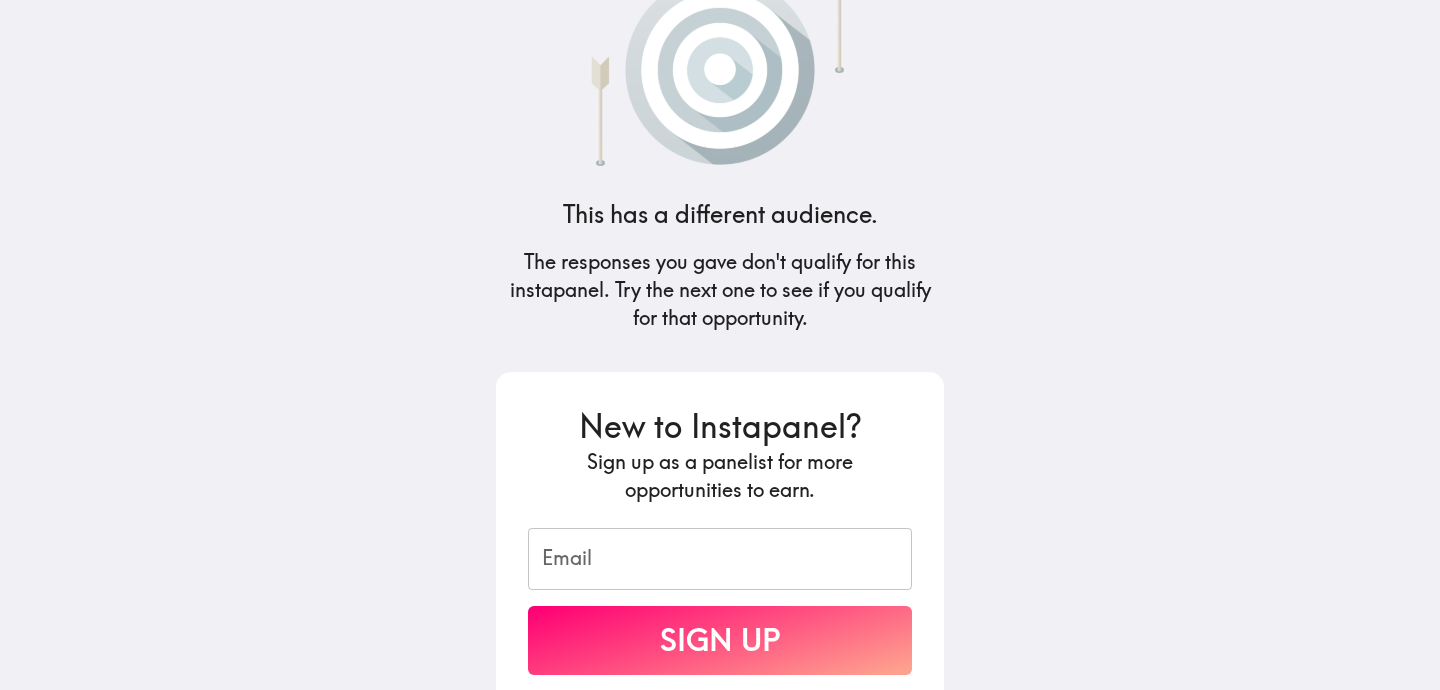scroll, scrollTop: 101, scrollLeft: 0, axis: vertical 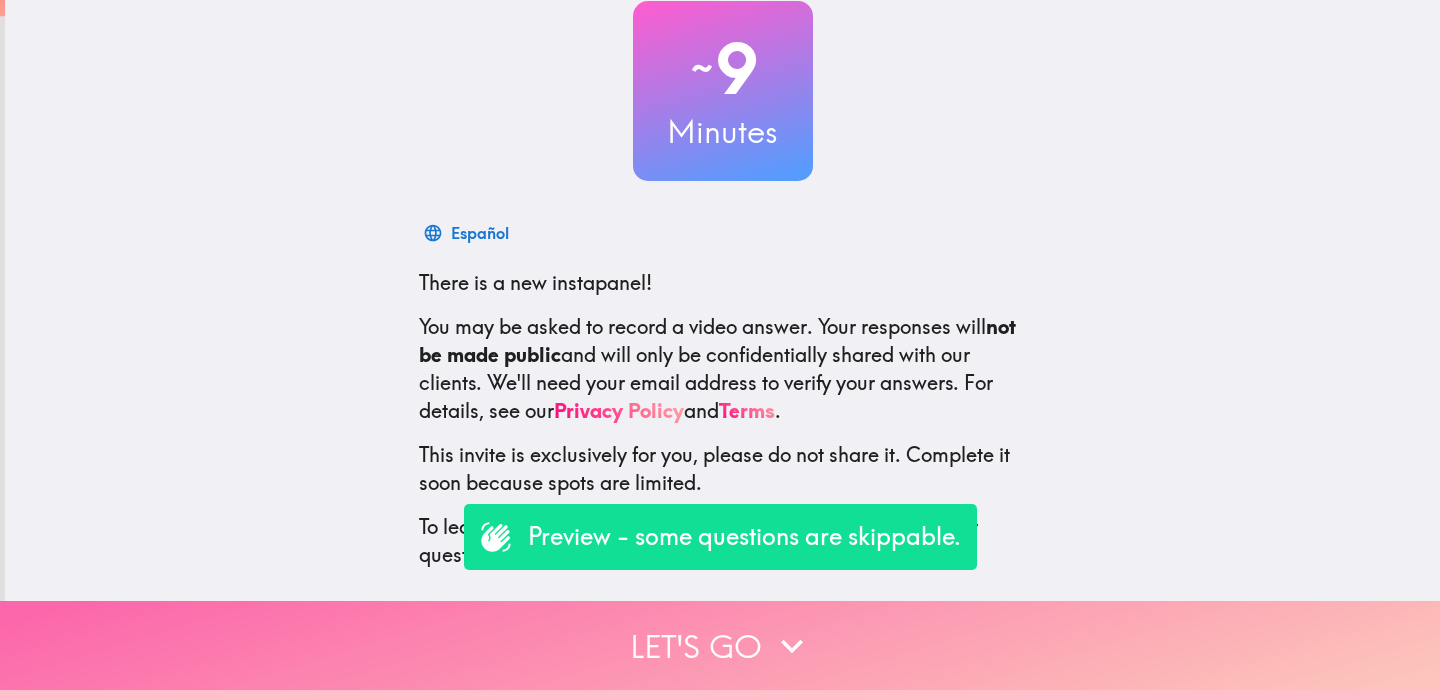 click on "Let's go" at bounding box center [720, 645] 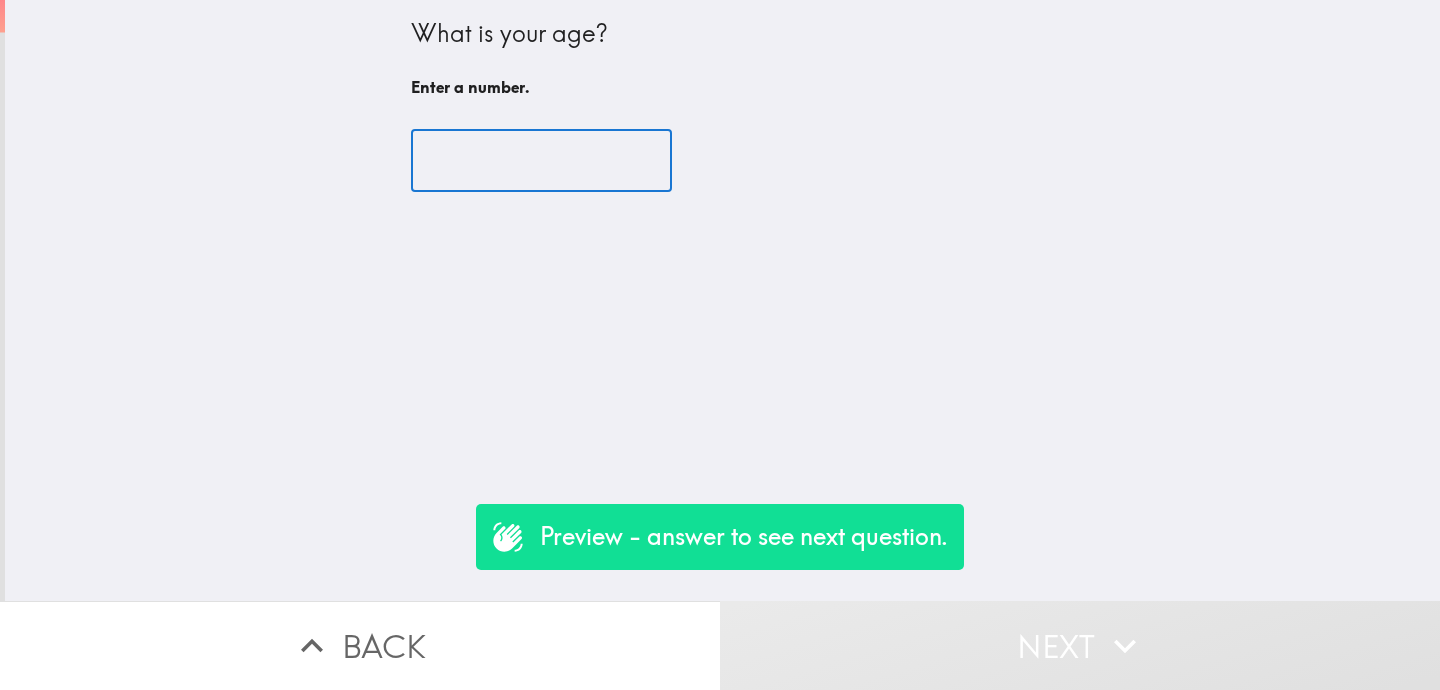 click at bounding box center (541, 161) 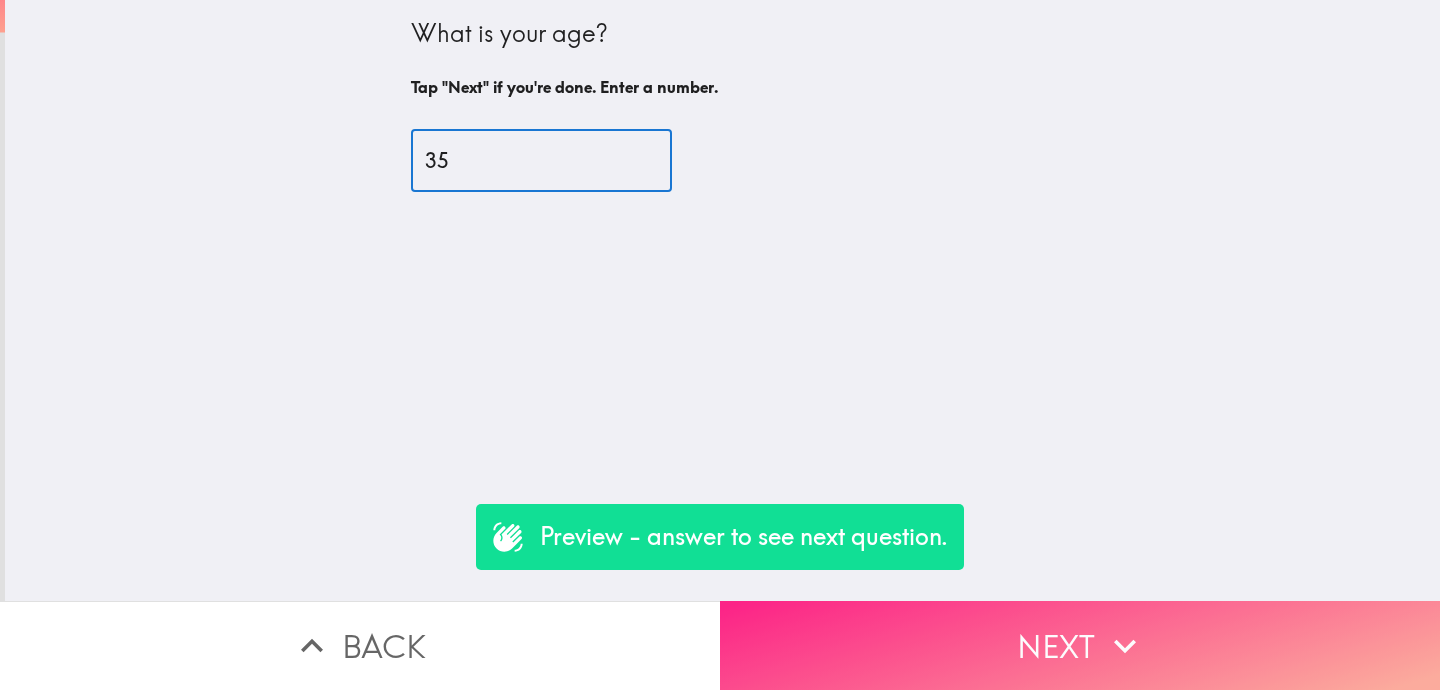 type on "35" 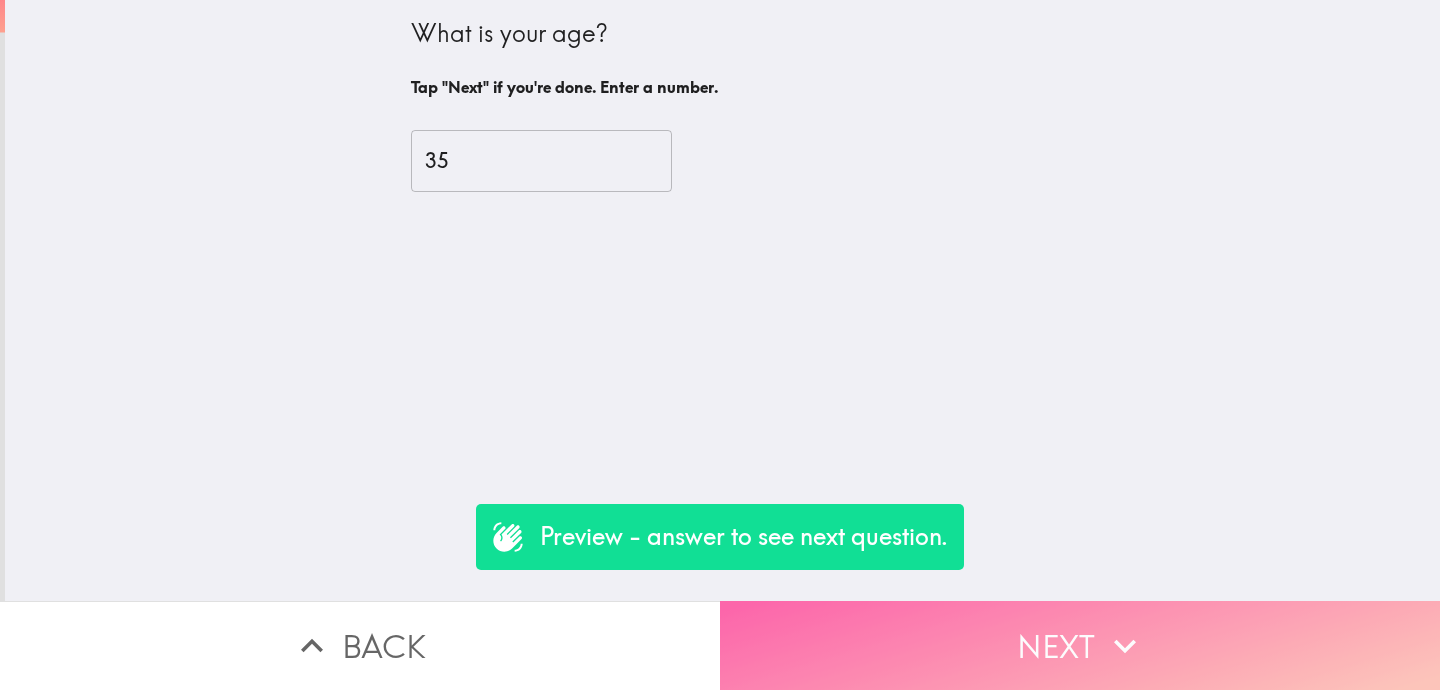 click on "Next" at bounding box center (1080, 645) 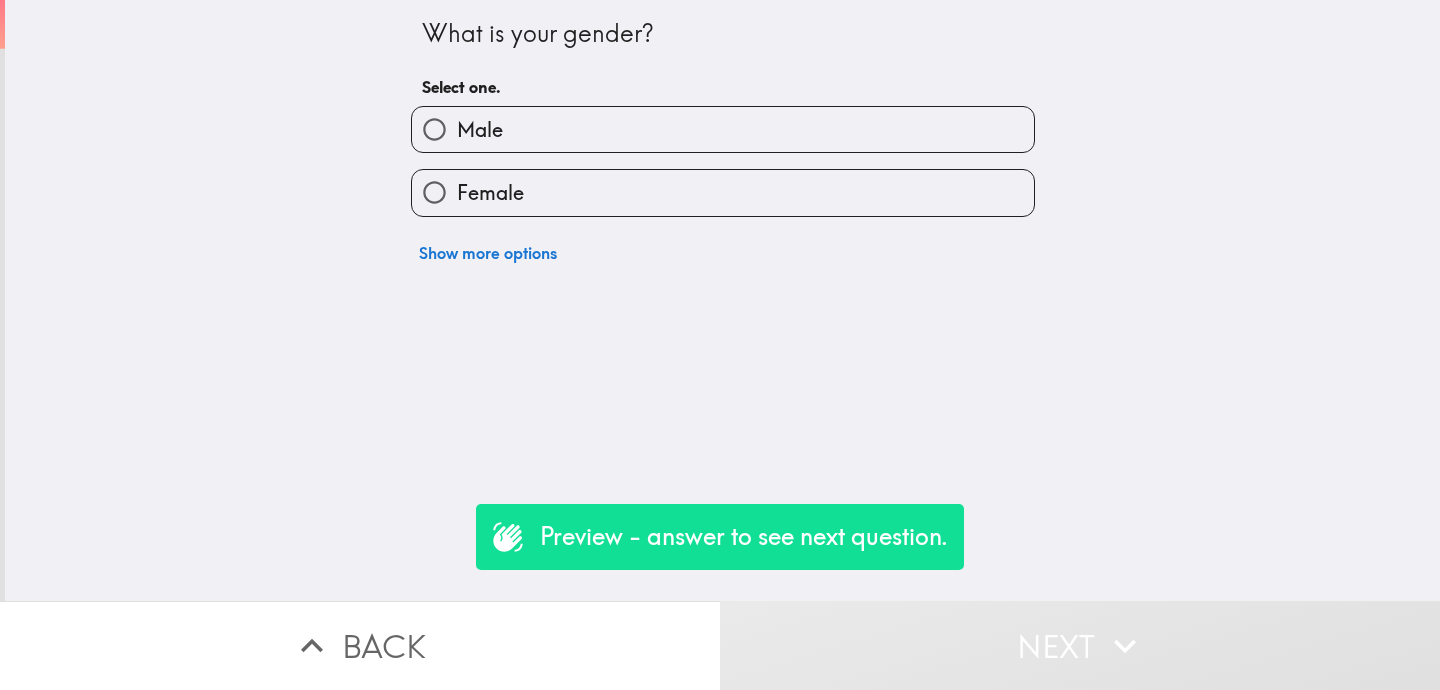 click on "Male" at bounding box center [480, 130] 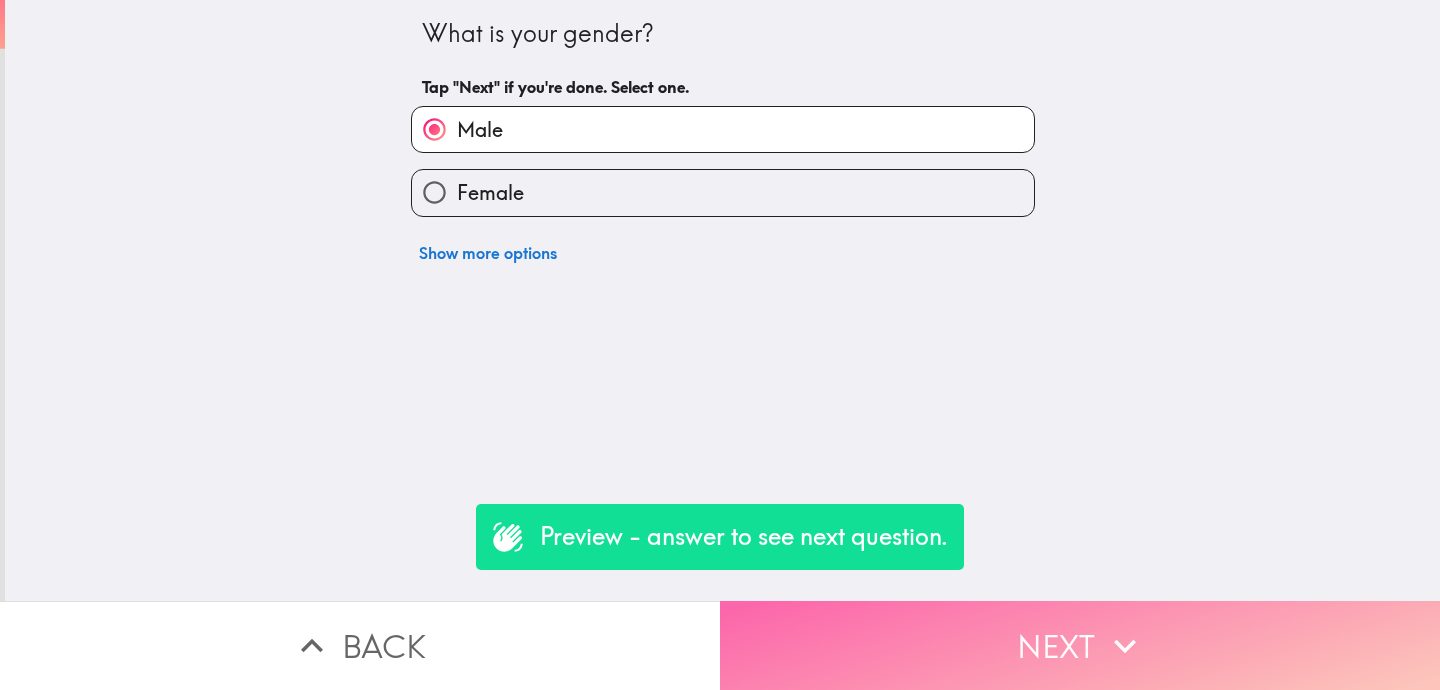 click on "Next" at bounding box center [1080, 645] 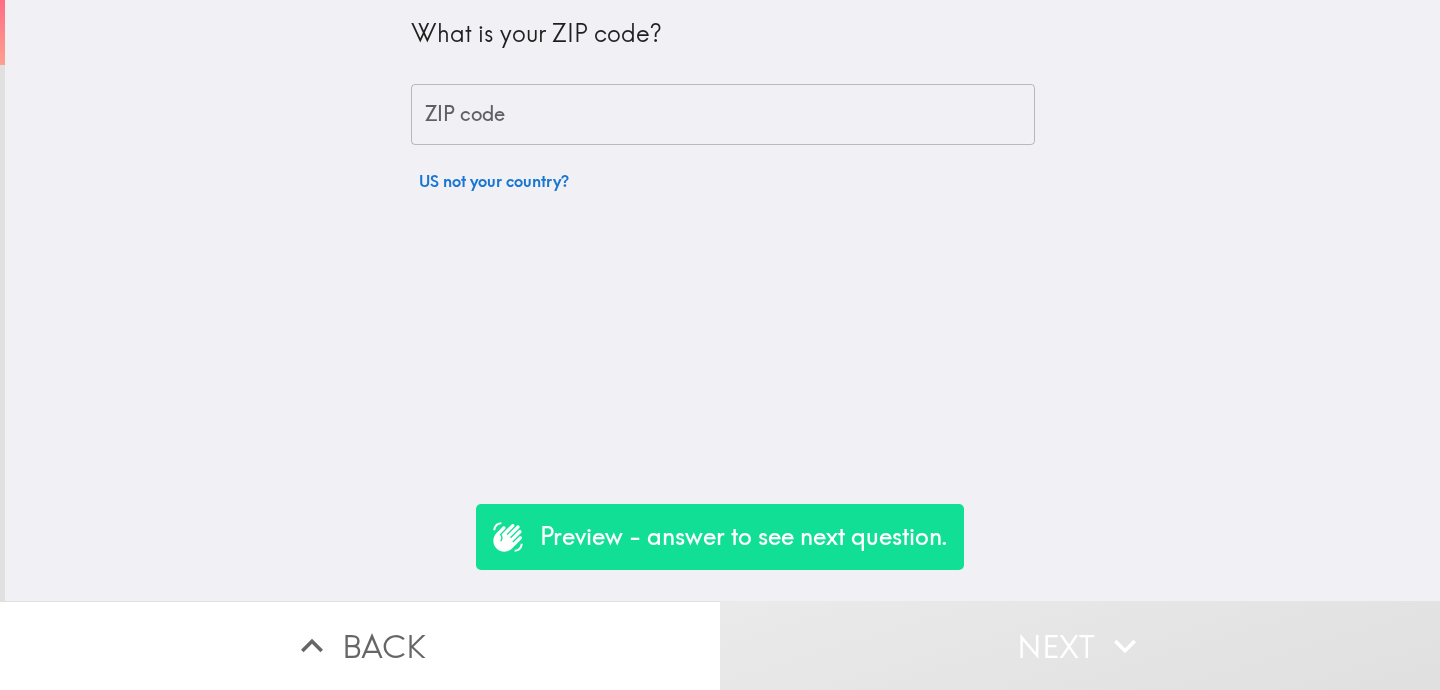 click on "ZIP code" at bounding box center (723, 115) 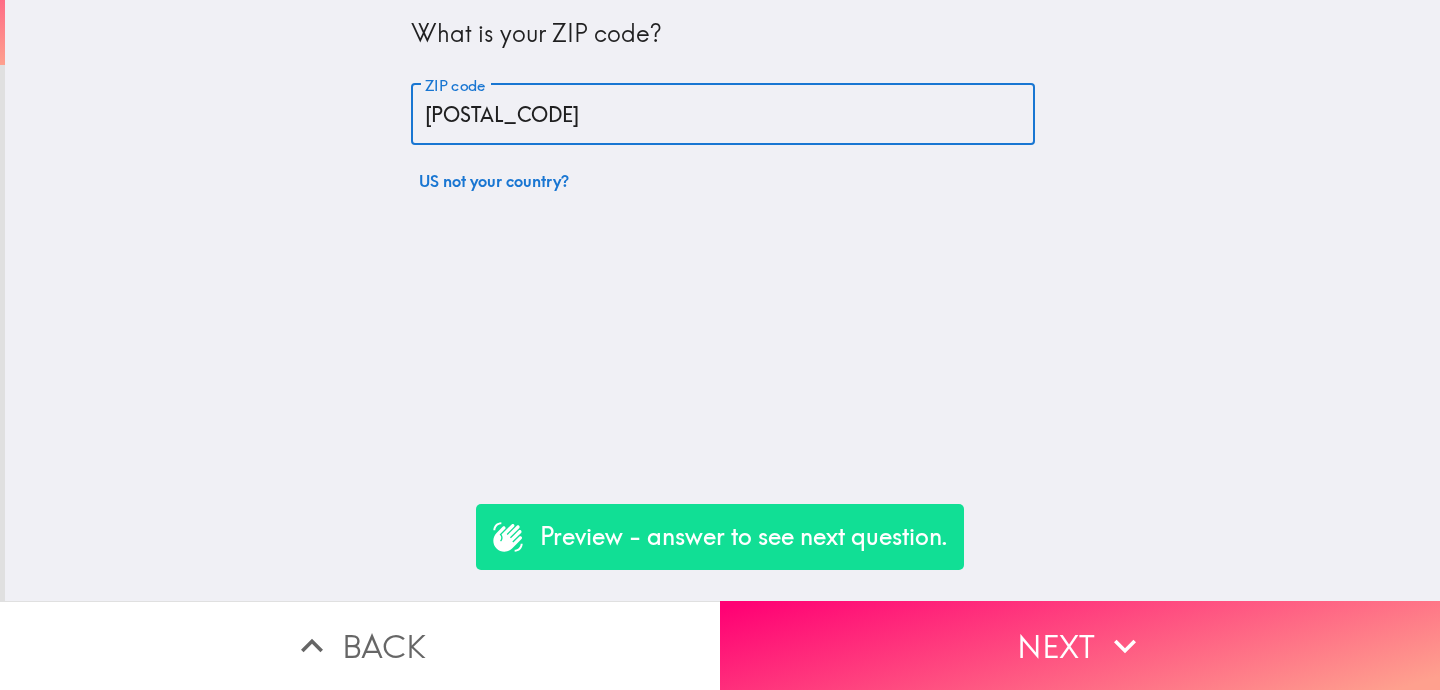 type on "11226" 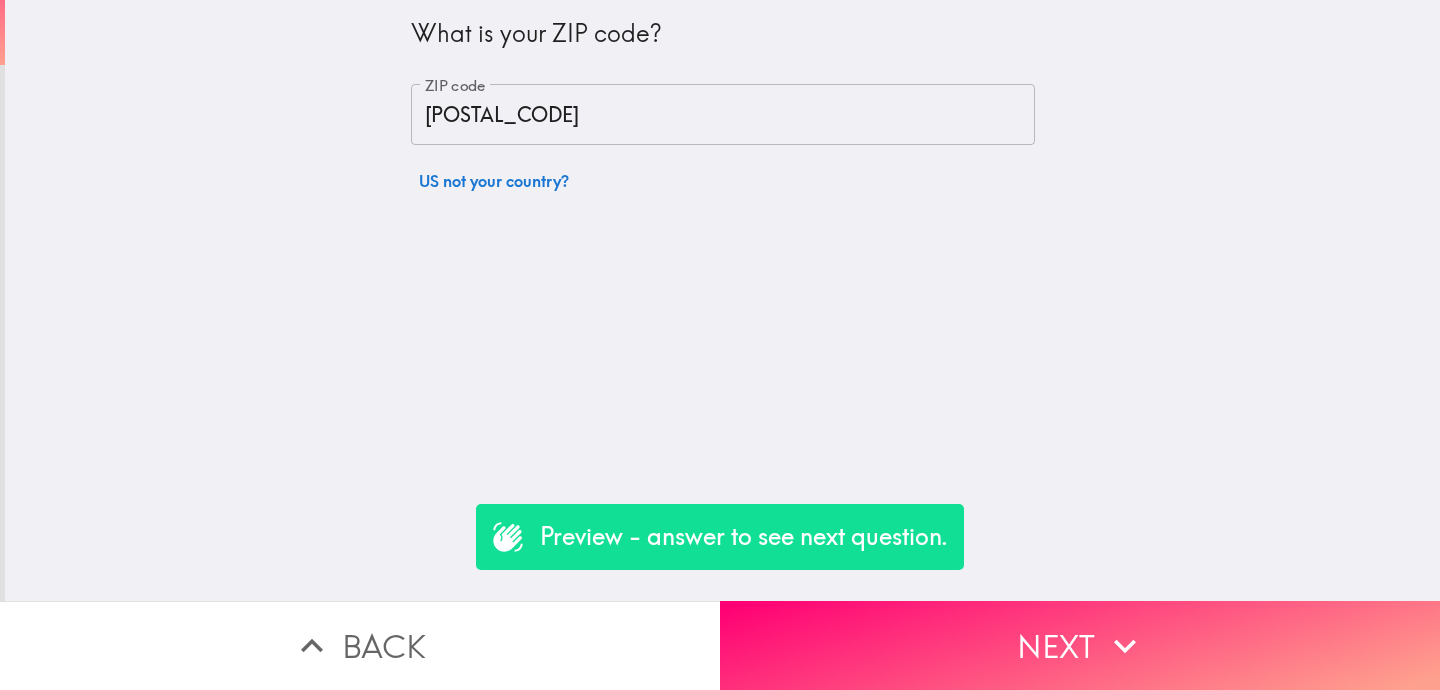 click on "What is your ZIP code? ZIP code 11226 ZIP code US not your country?" at bounding box center (722, 300) 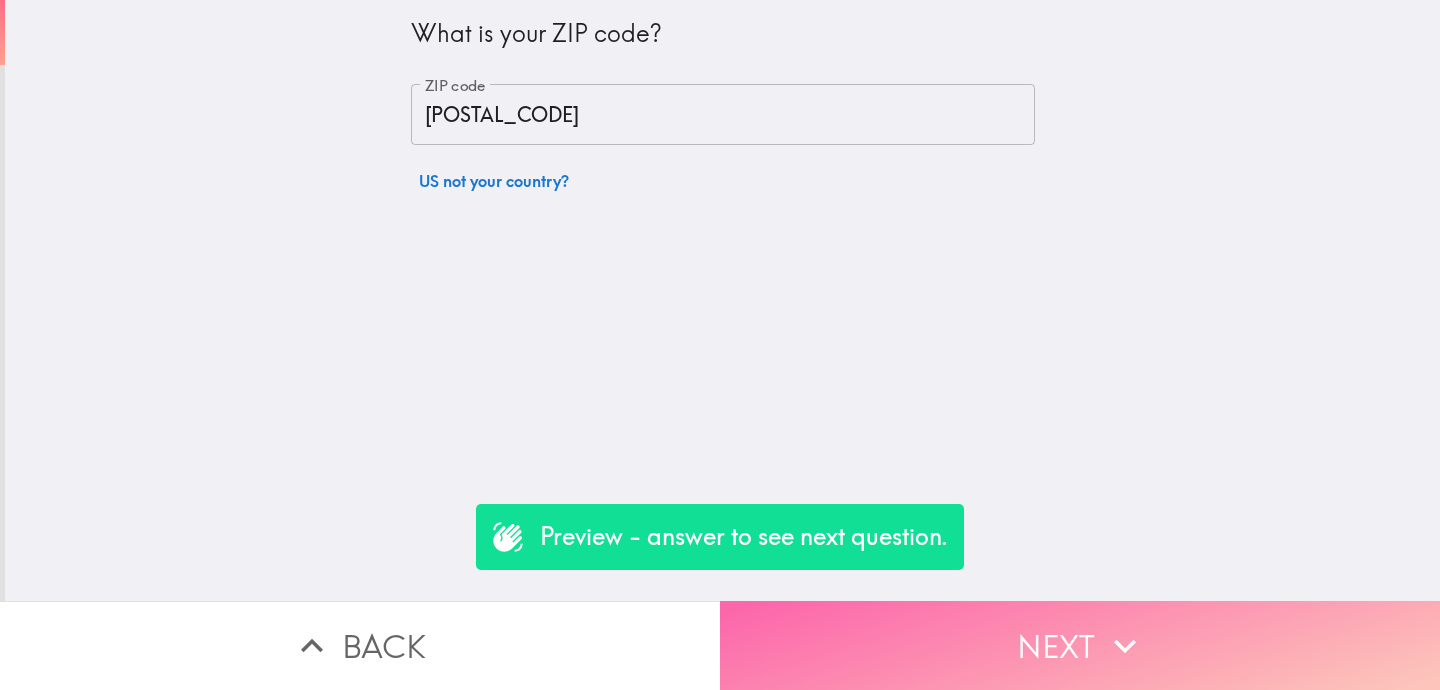 click on "Next" at bounding box center [1080, 645] 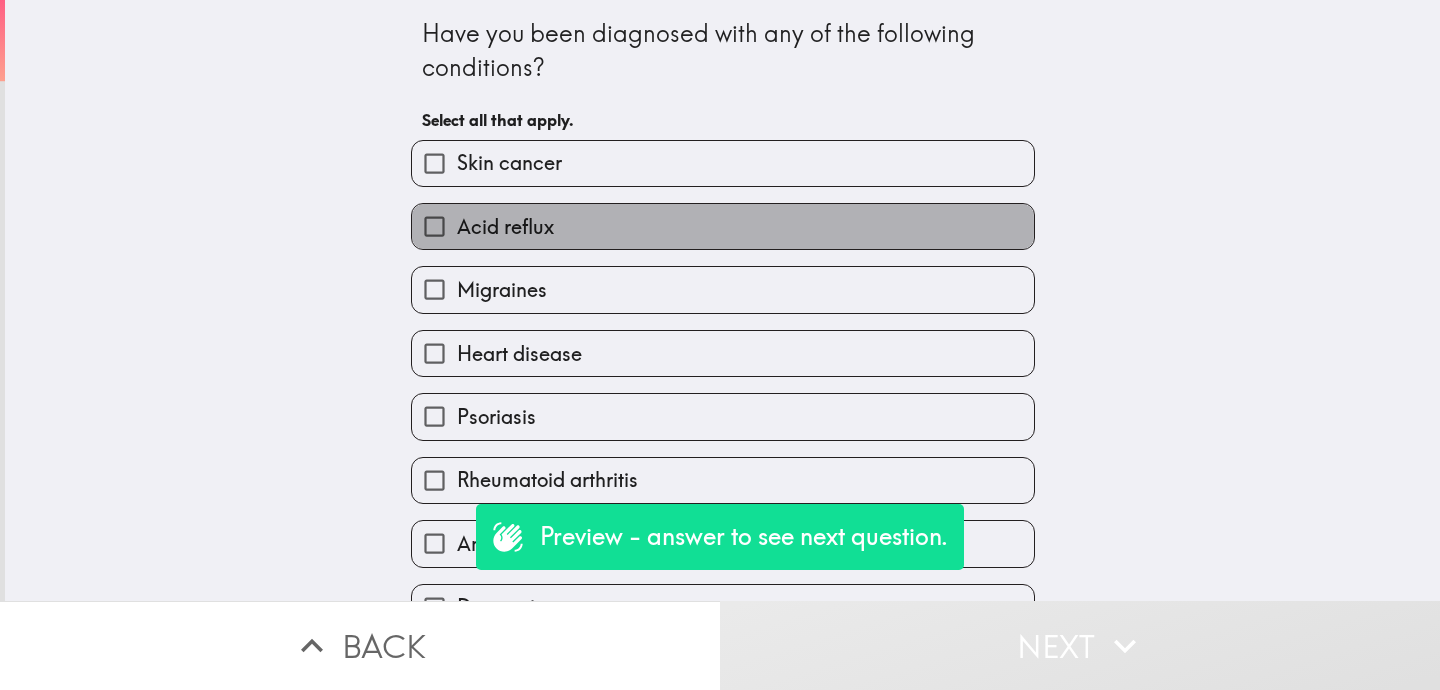 click on "Acid reflux" at bounding box center [723, 226] 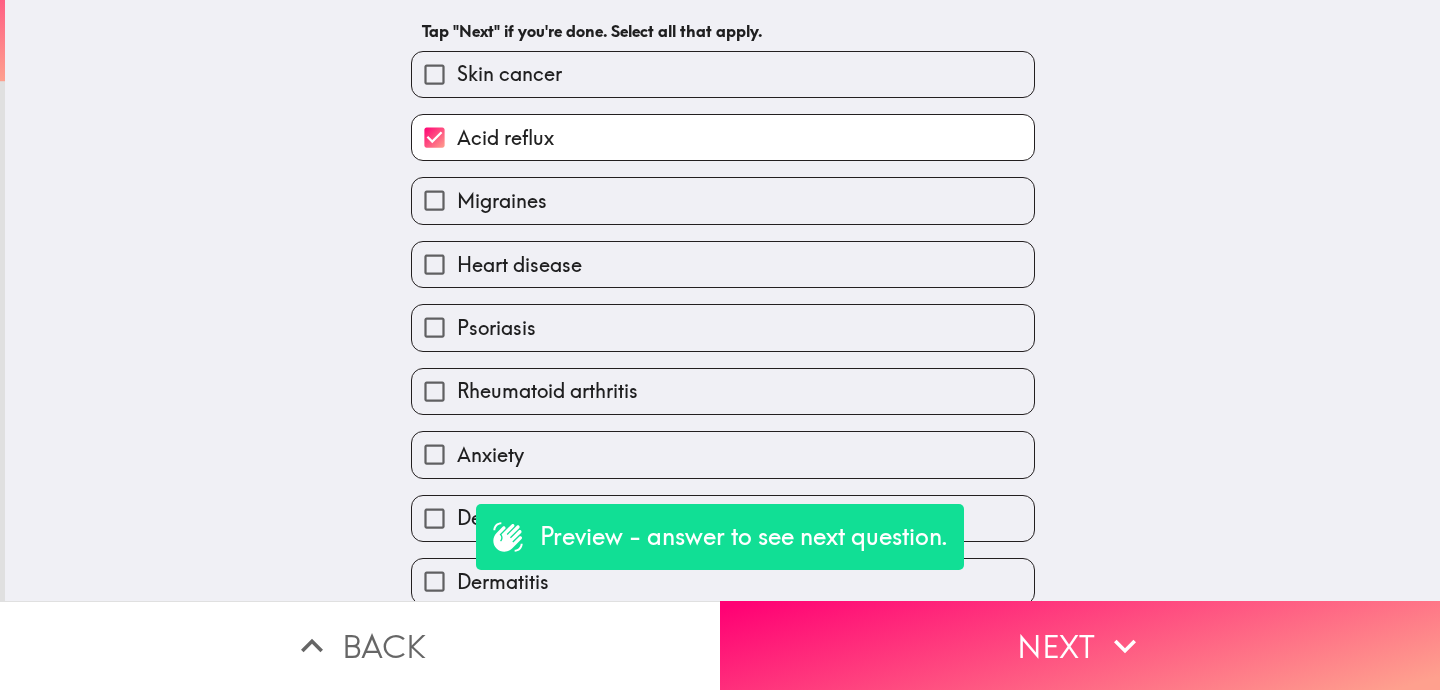 scroll, scrollTop: 137, scrollLeft: 0, axis: vertical 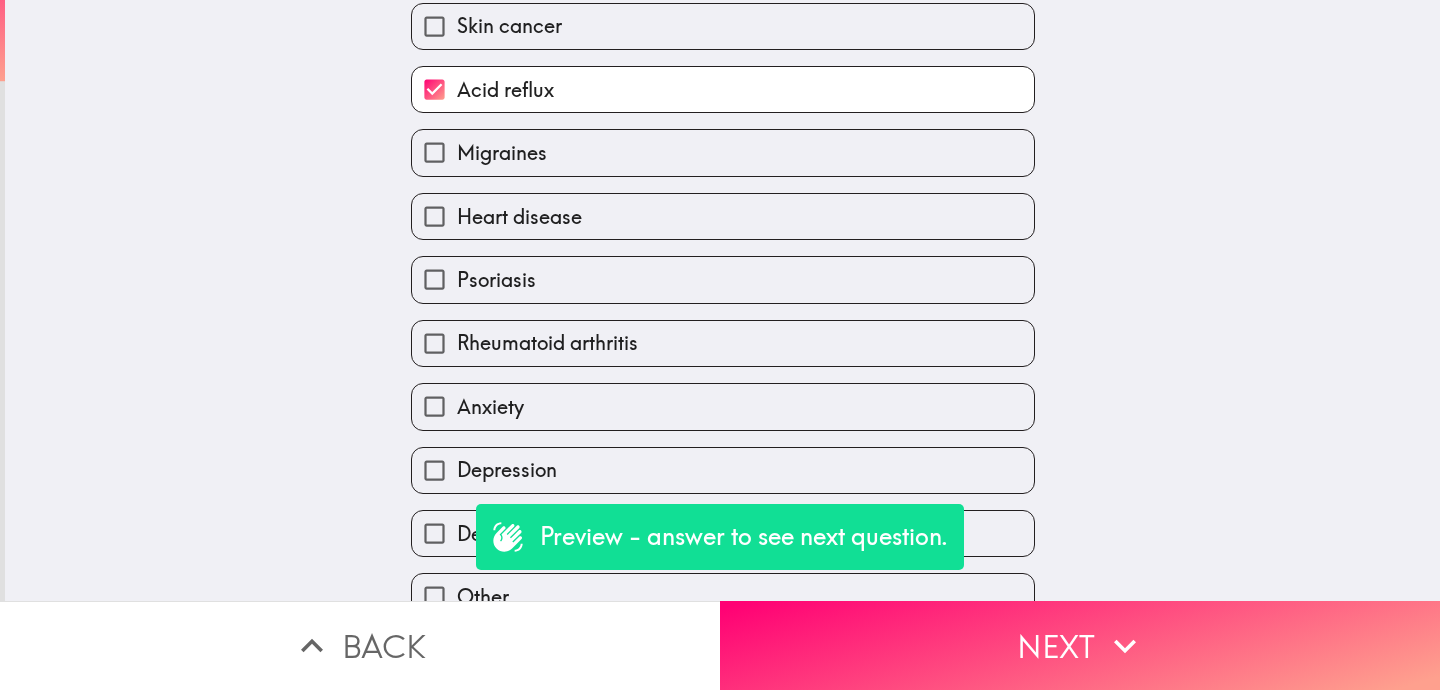 click on "Psoriasis" at bounding box center (723, 279) 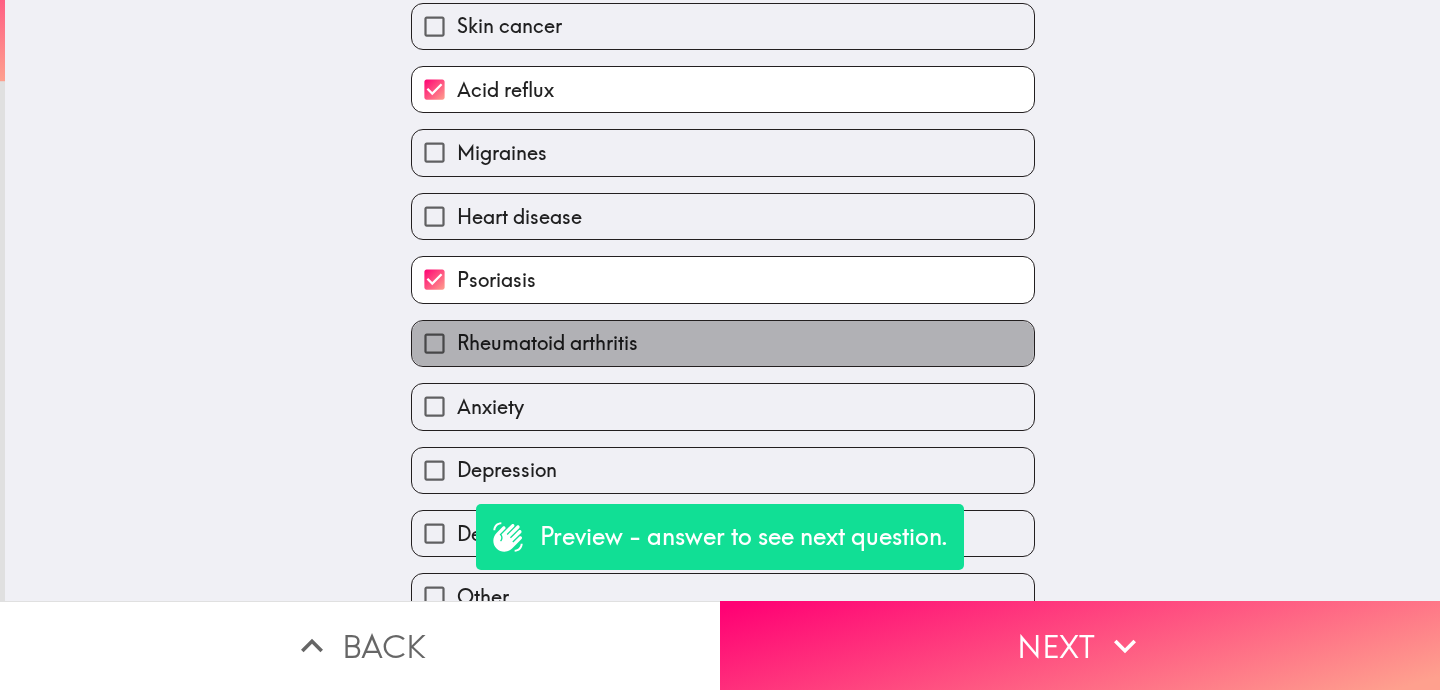 click on "Rheumatoid arthritis" at bounding box center (723, 343) 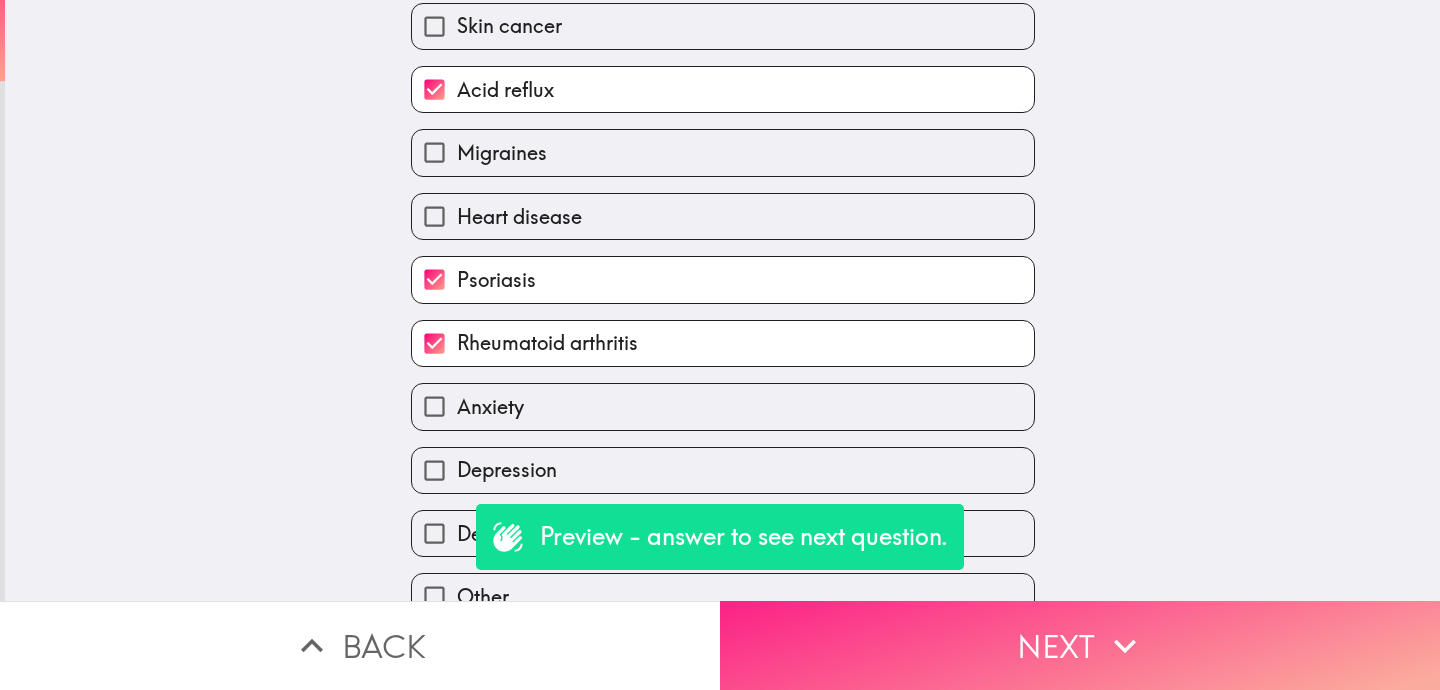 click on "Next" at bounding box center [1080, 645] 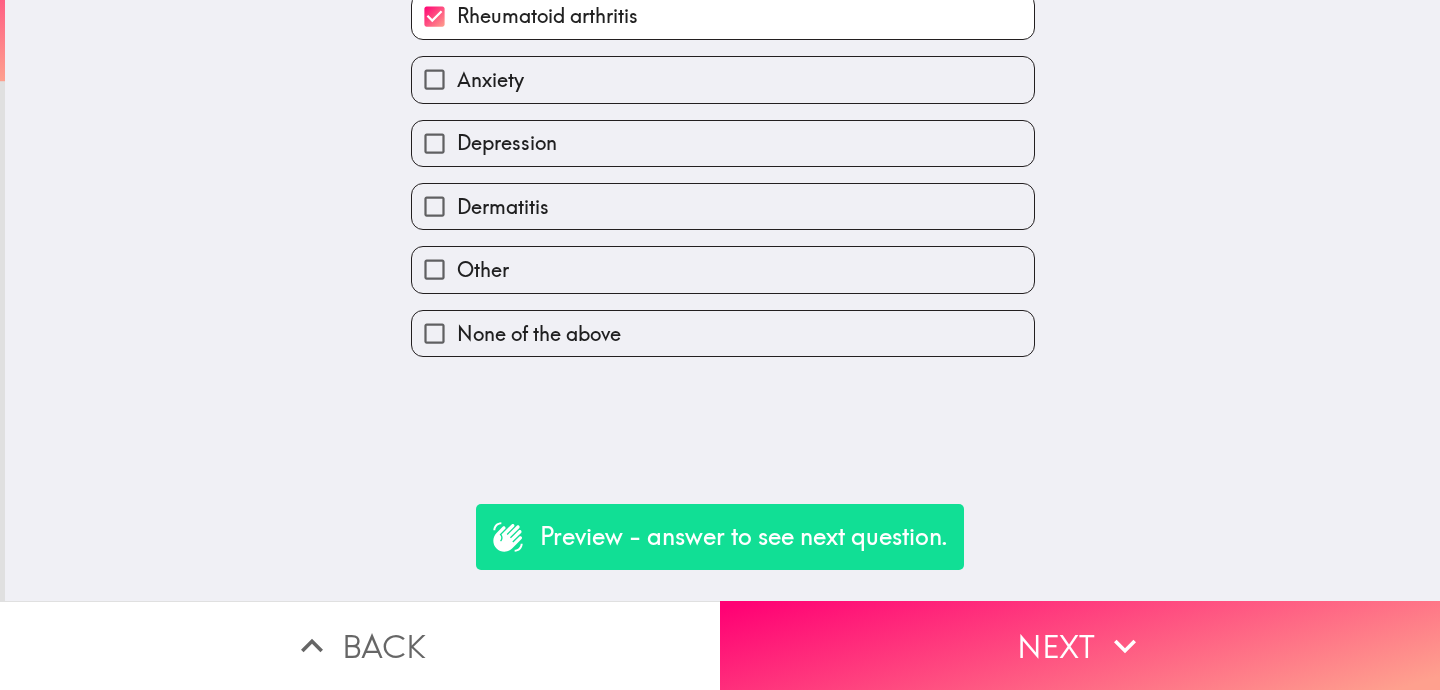 scroll, scrollTop: 0, scrollLeft: 0, axis: both 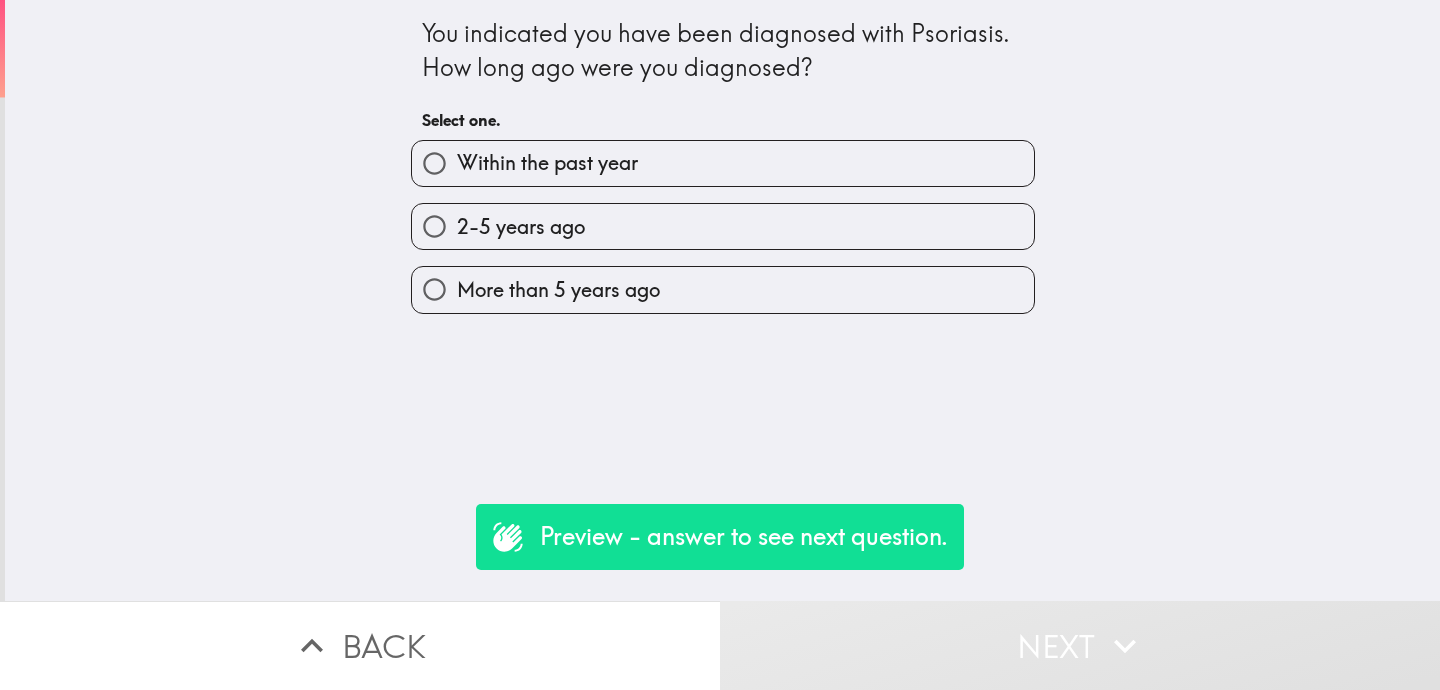 click on "More than 5 years ago" at bounding box center (723, 289) 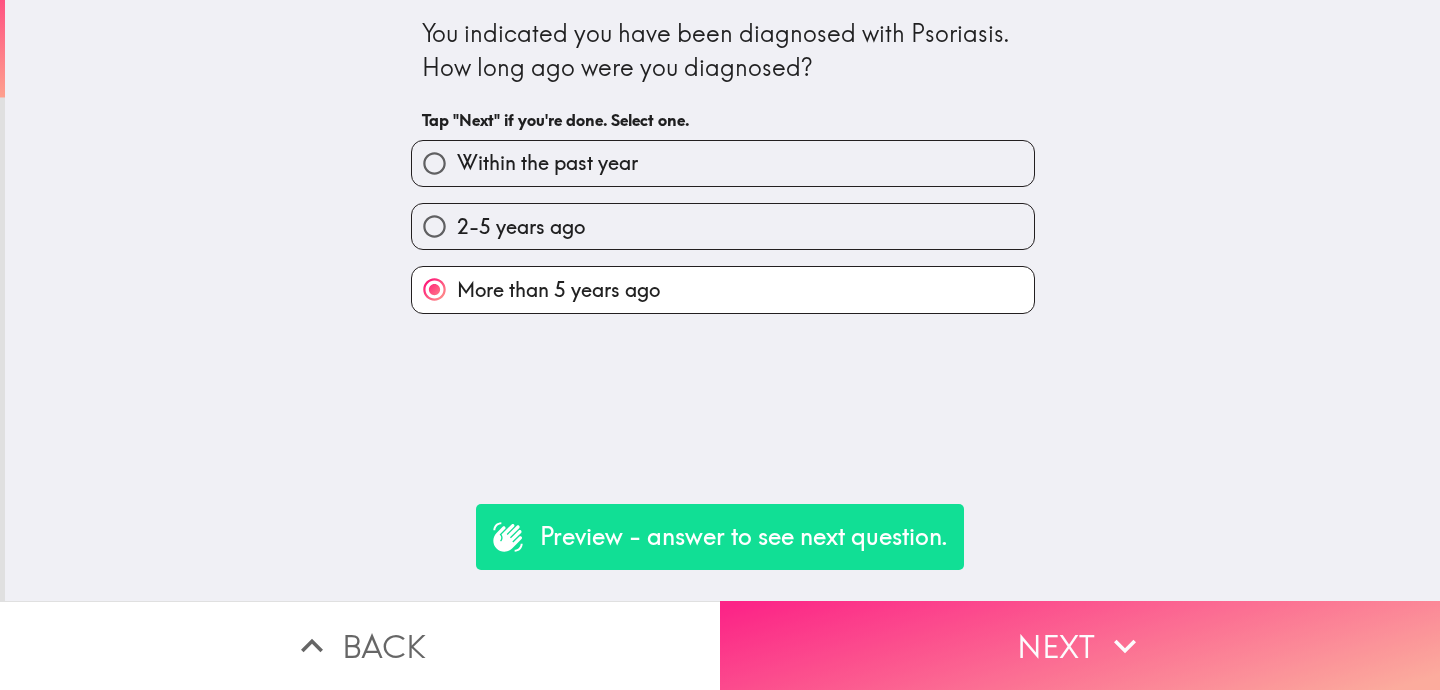 click on "Next" at bounding box center [1080, 645] 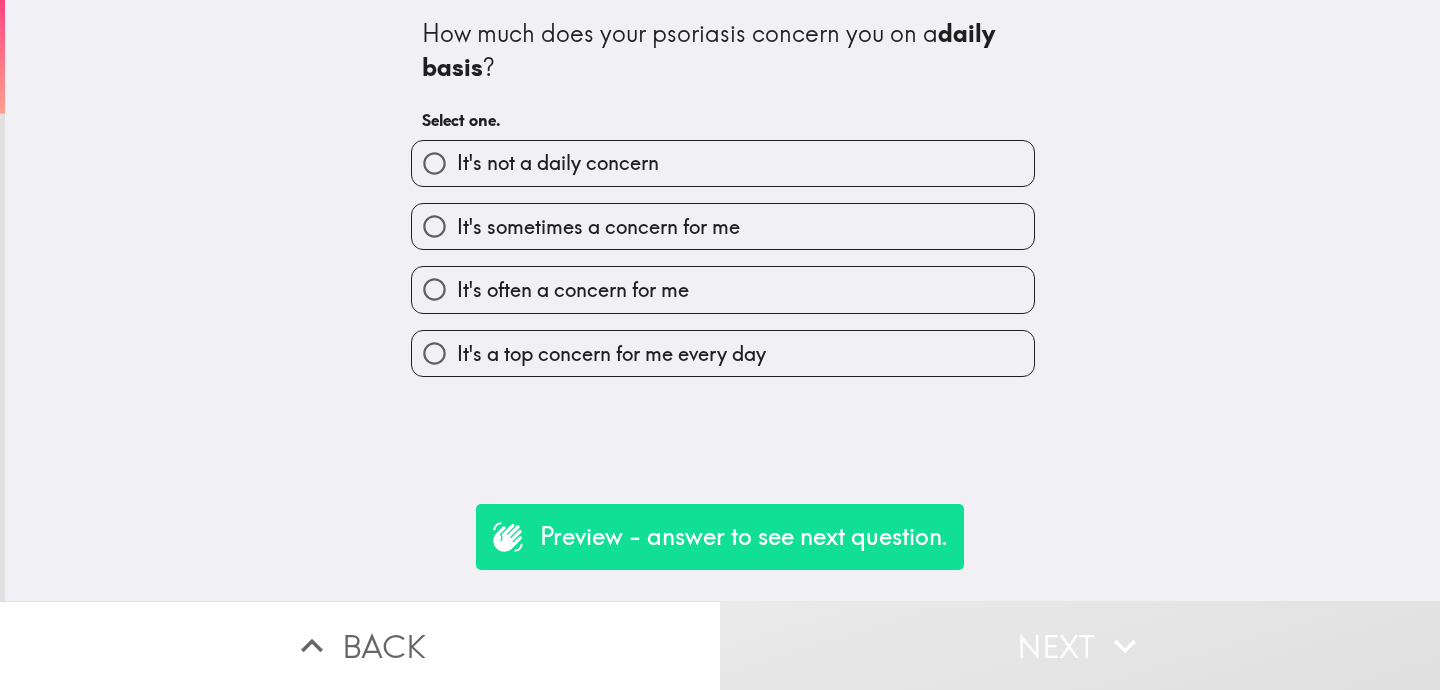click on "It's often a concern for me" at bounding box center (715, 281) 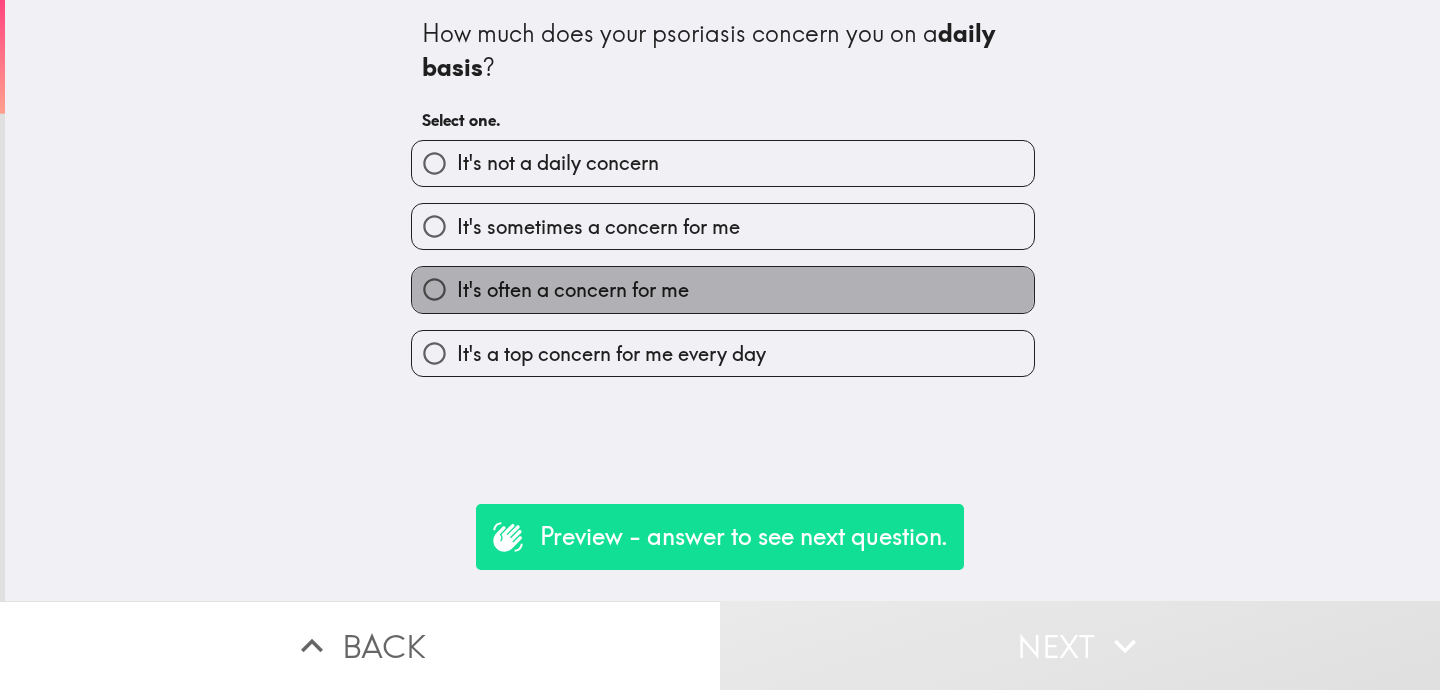 click on "It's often a concern for me" at bounding box center (573, 290) 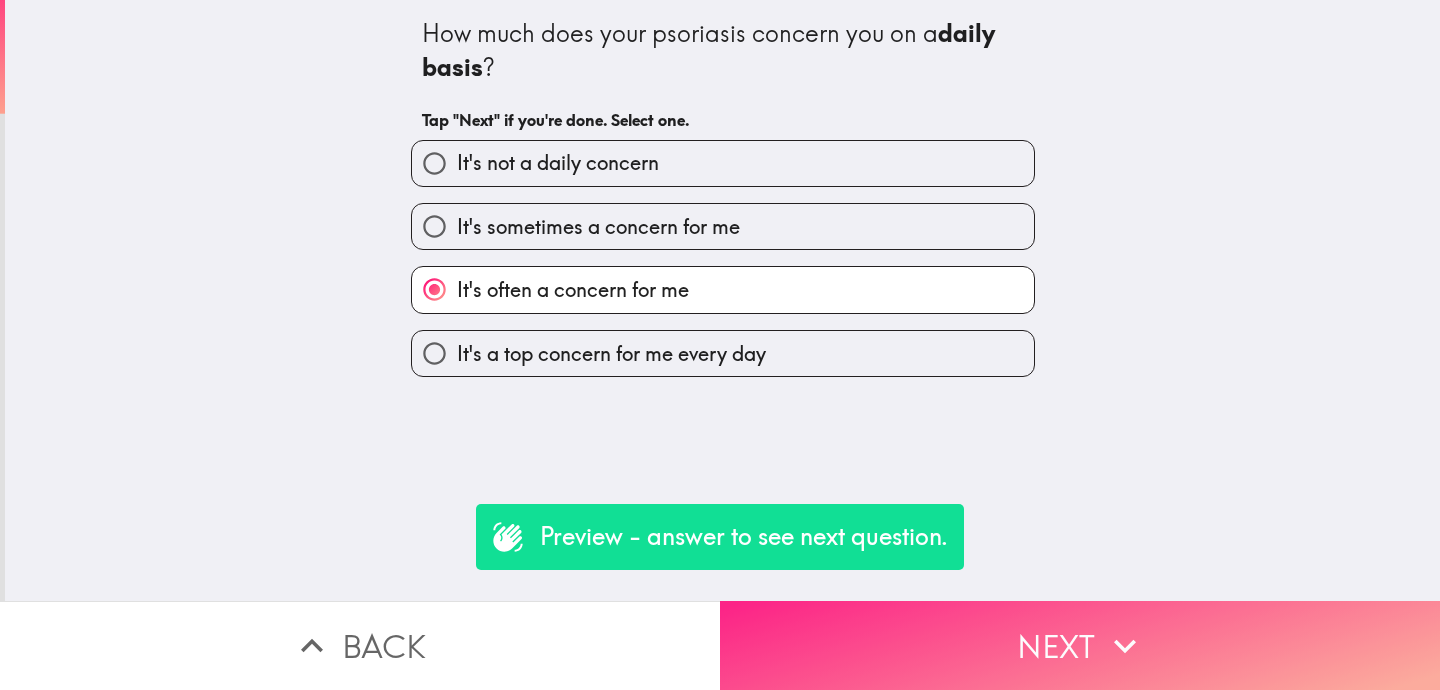 click 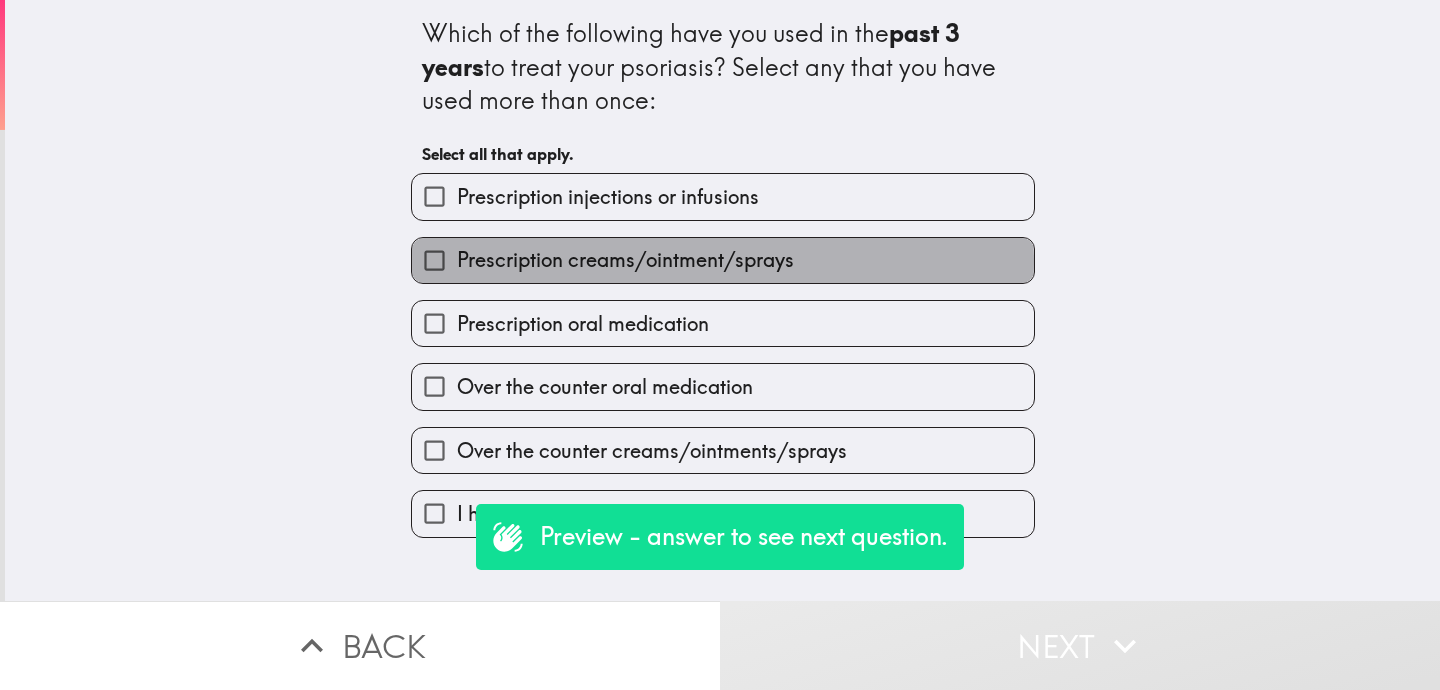 click on "Prescription creams/ointment/sprays" at bounding box center [625, 260] 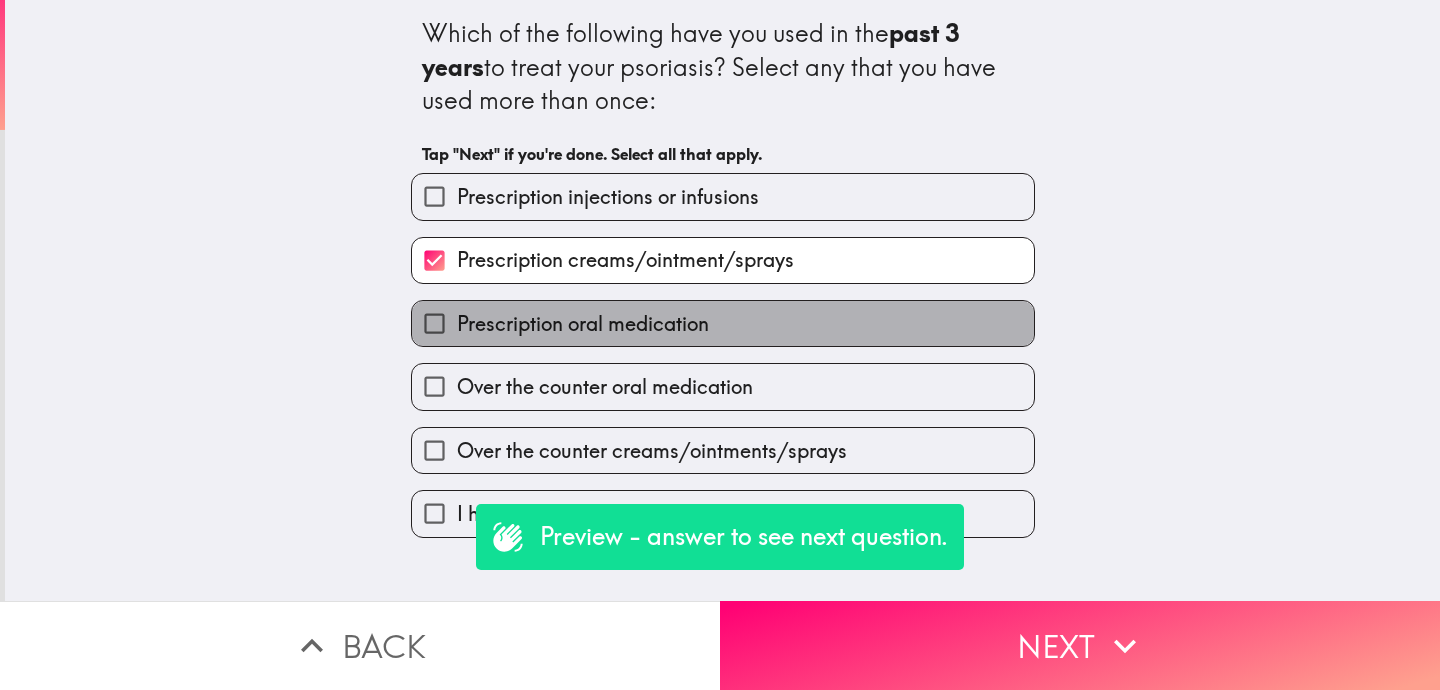 click on "Prescription oral medication" at bounding box center (583, 324) 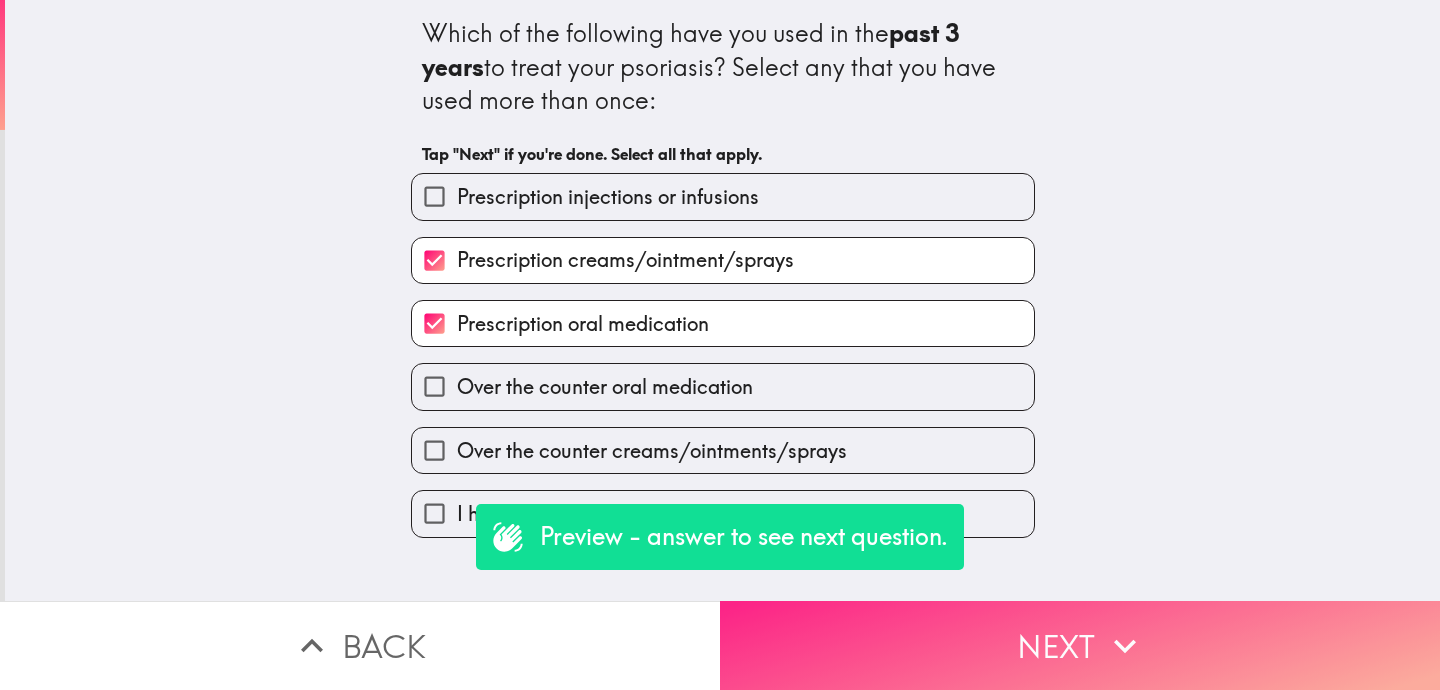 click on "Next" at bounding box center (1080, 645) 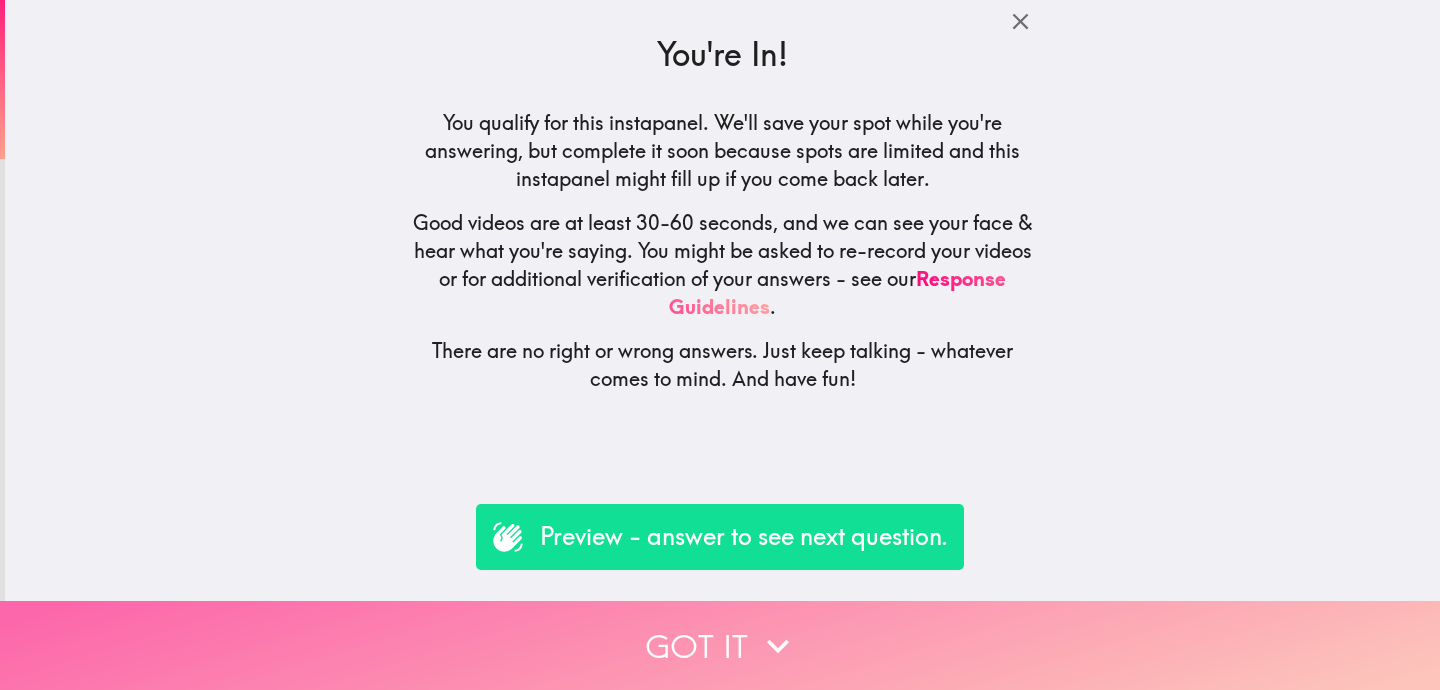 click 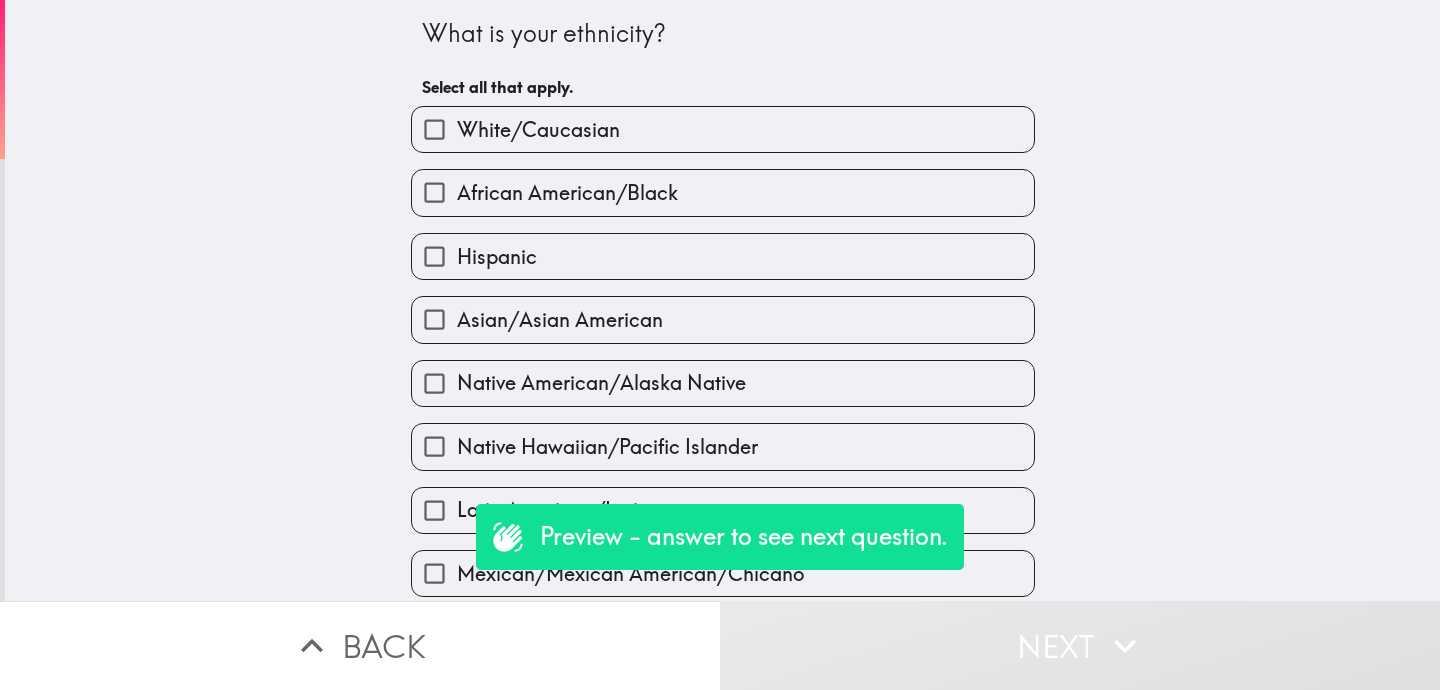click on "White/Caucasian" at bounding box center (723, 129) 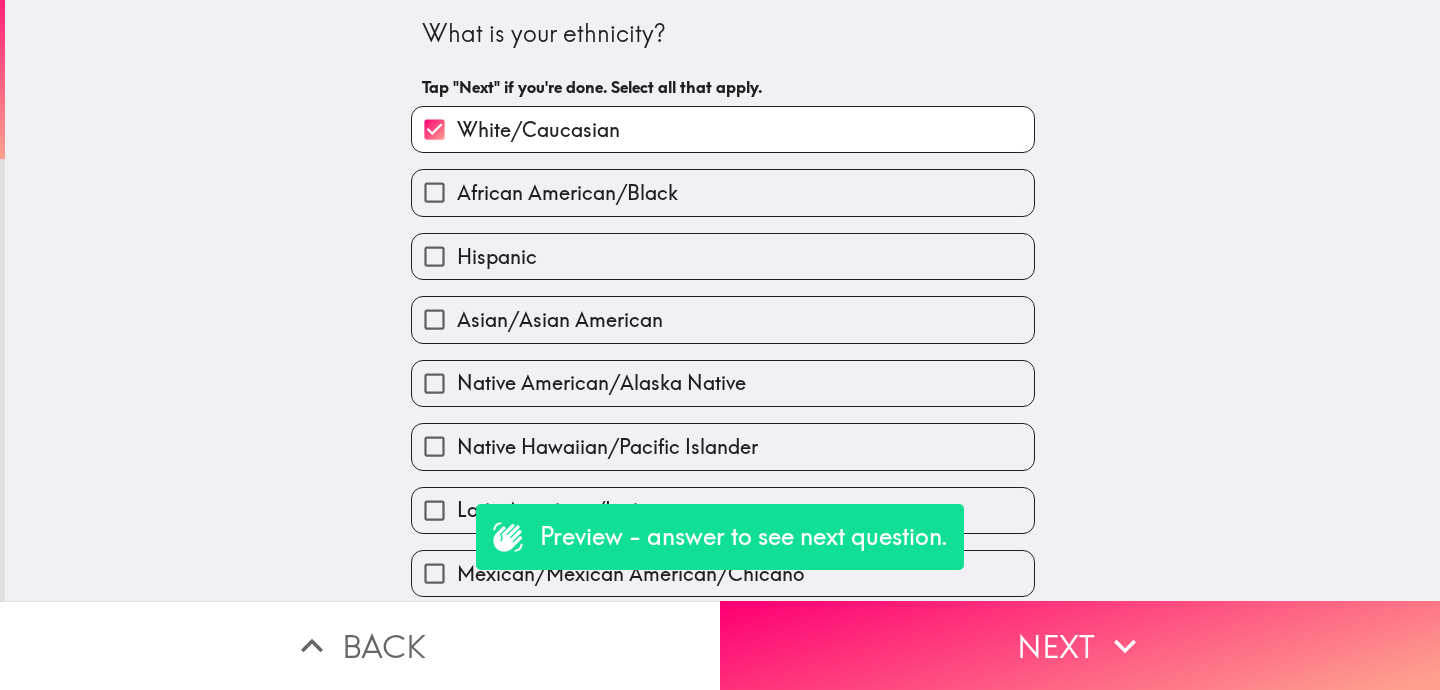 click on "Asian/Asian American" at bounding box center (723, 319) 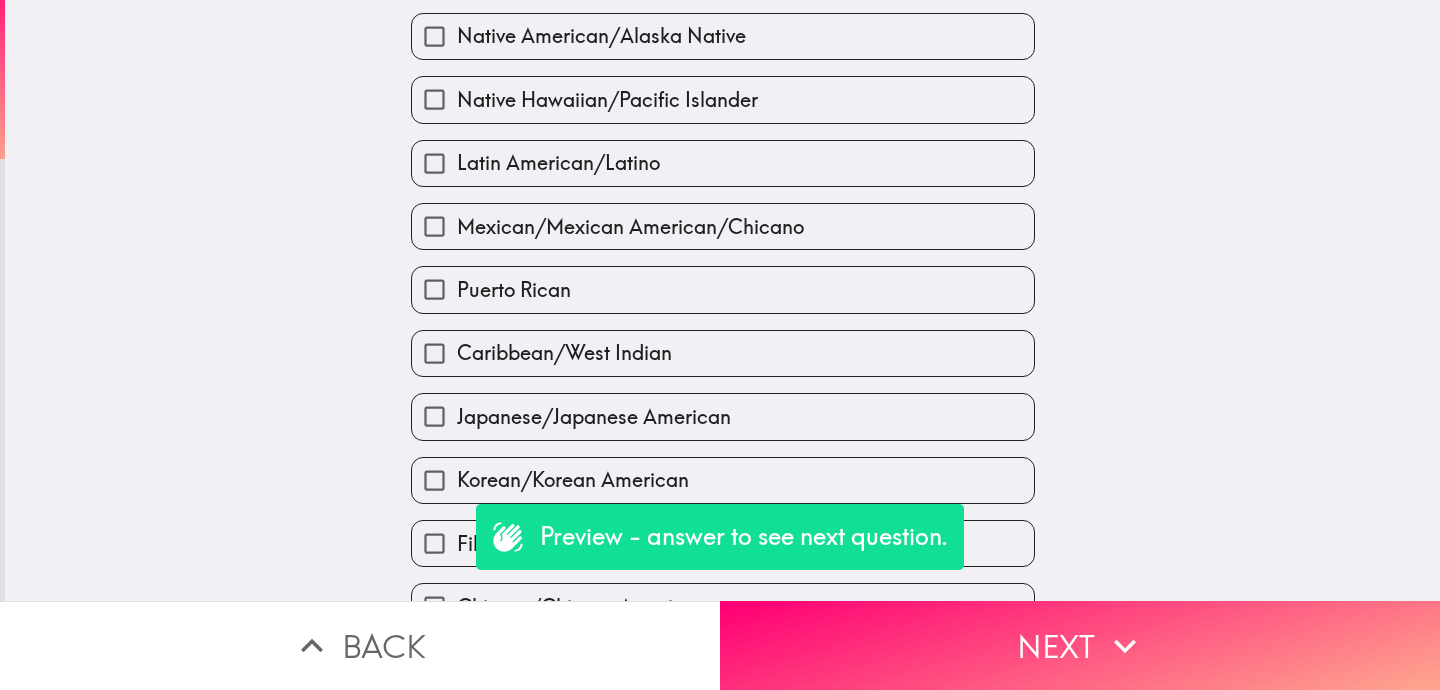 scroll, scrollTop: 0, scrollLeft: 0, axis: both 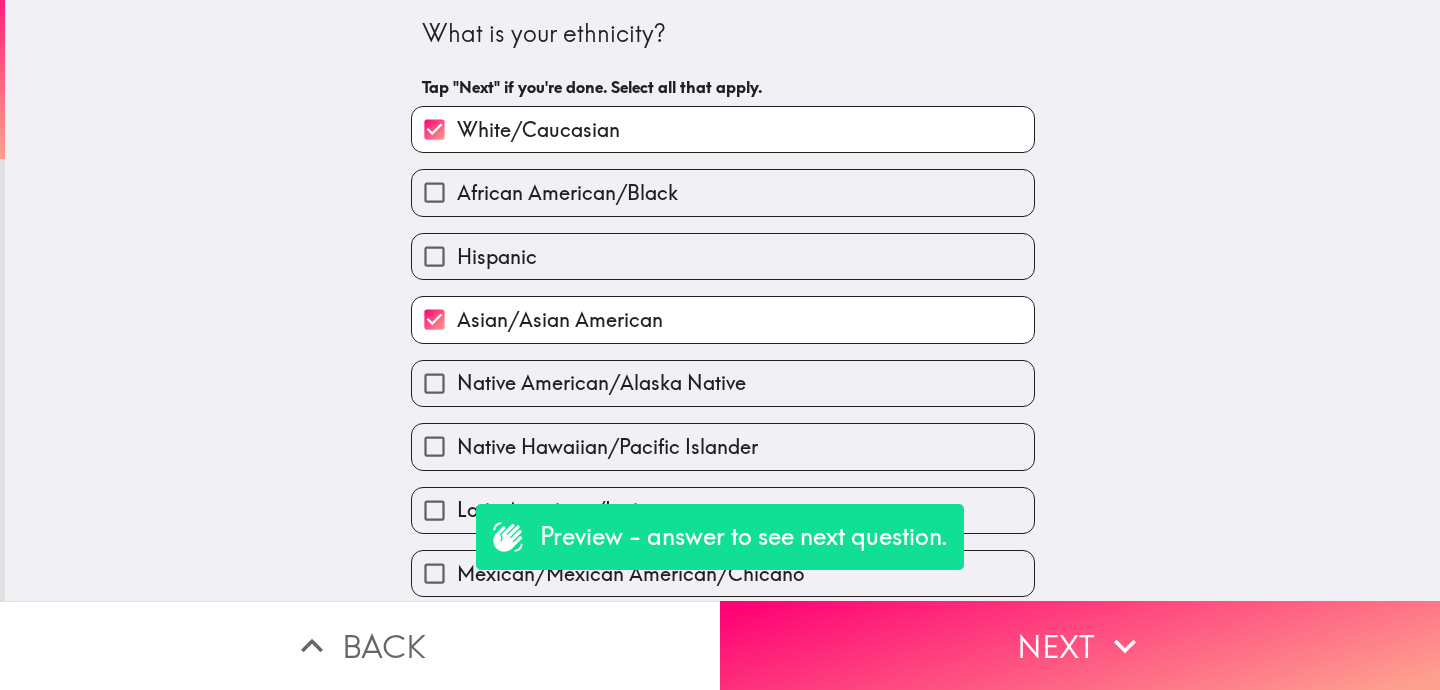 click on "Asian/Asian American" at bounding box center (560, 320) 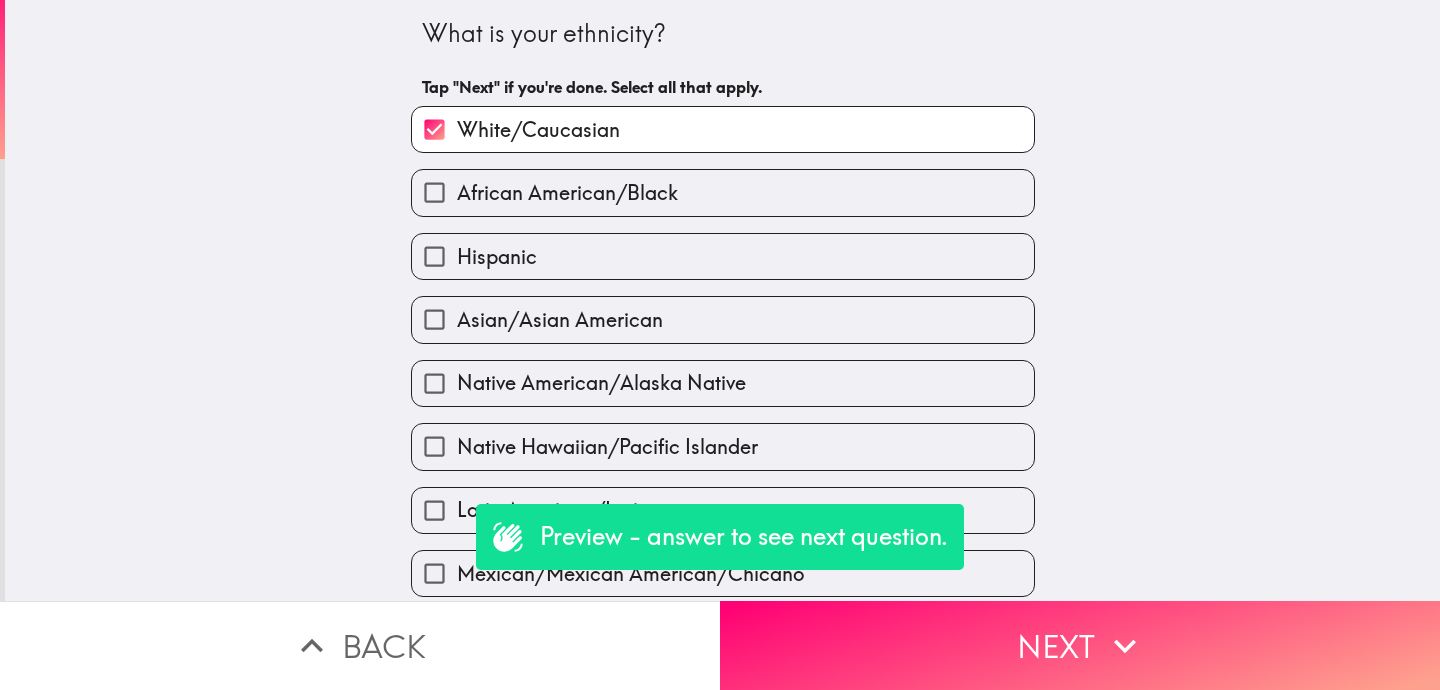 scroll, scrollTop: 713, scrollLeft: 0, axis: vertical 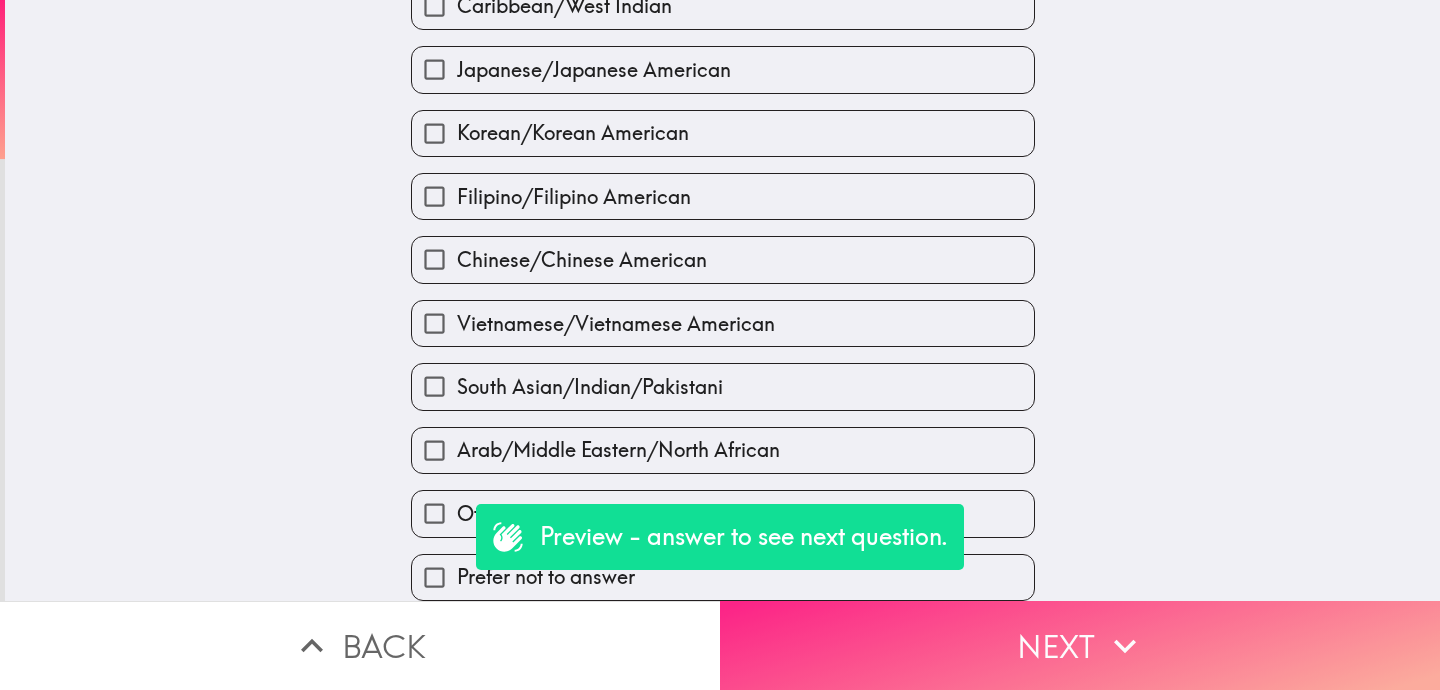 click on "Next" at bounding box center [1080, 645] 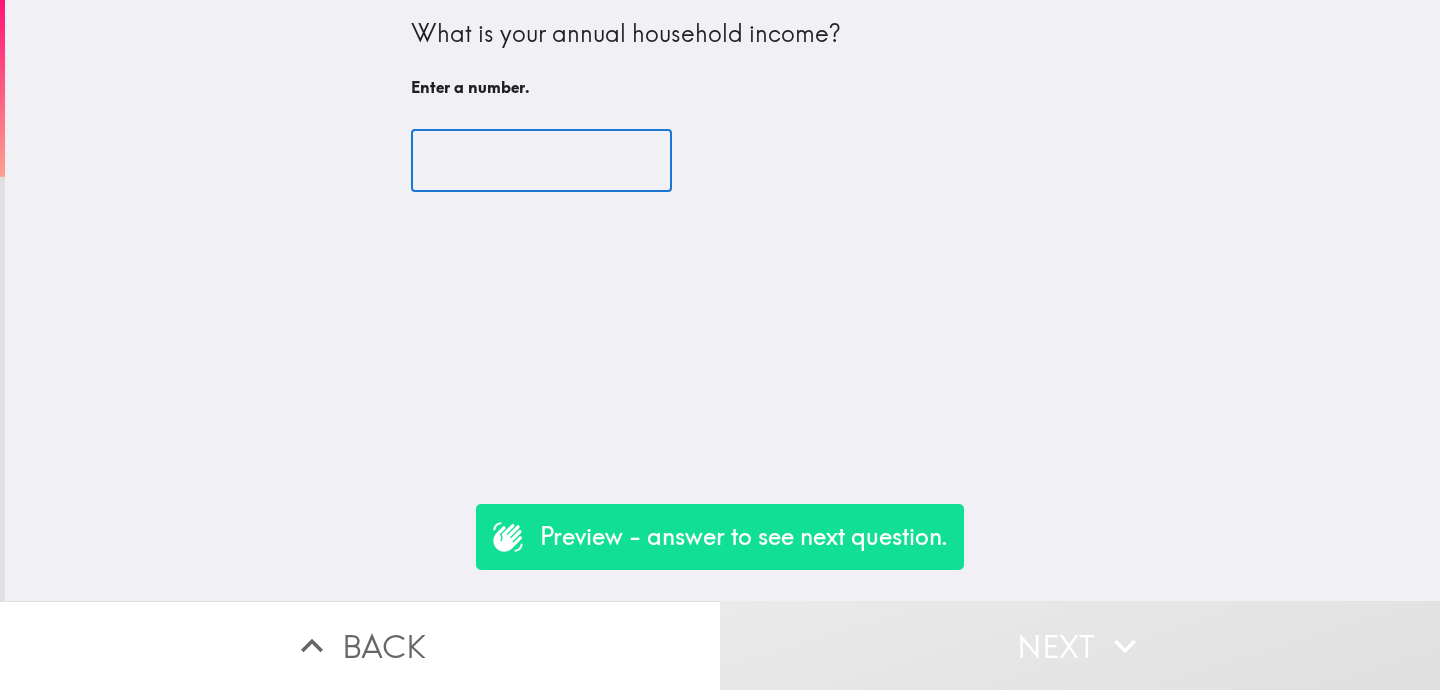 click at bounding box center [541, 161] 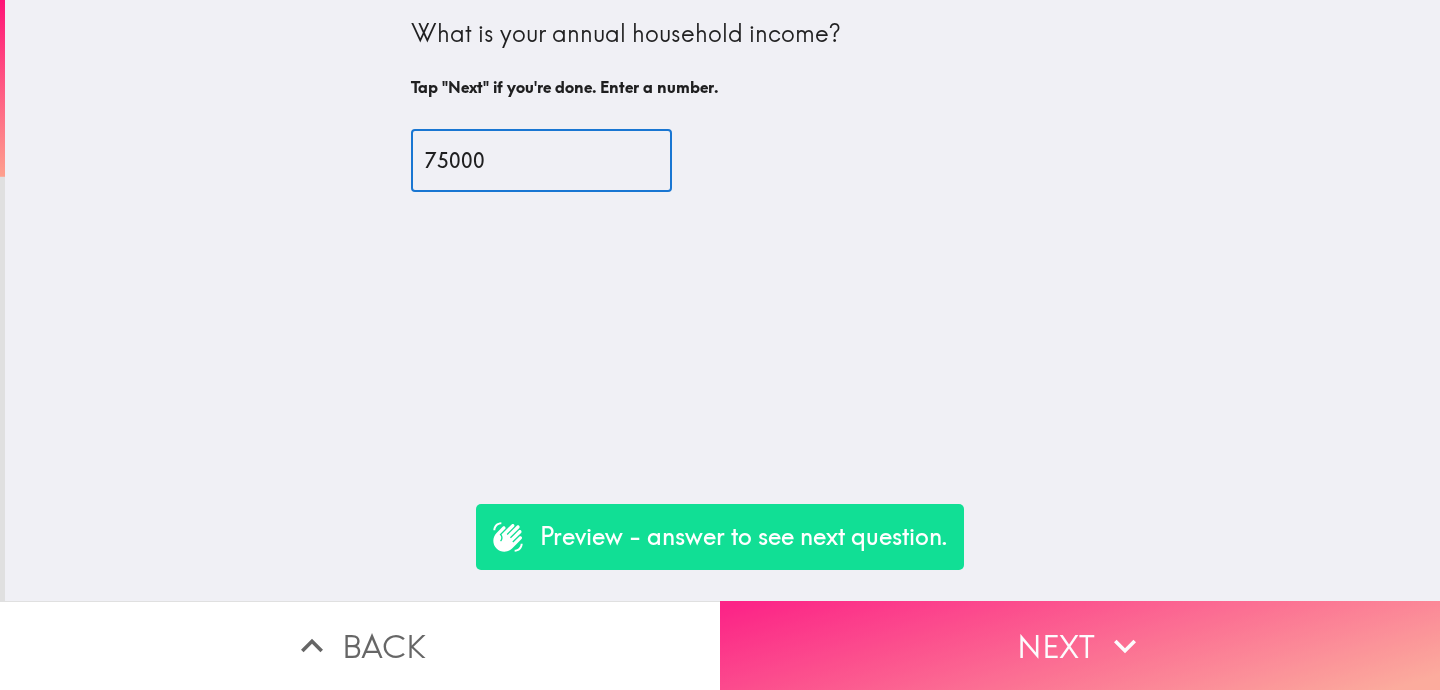 type on "75000" 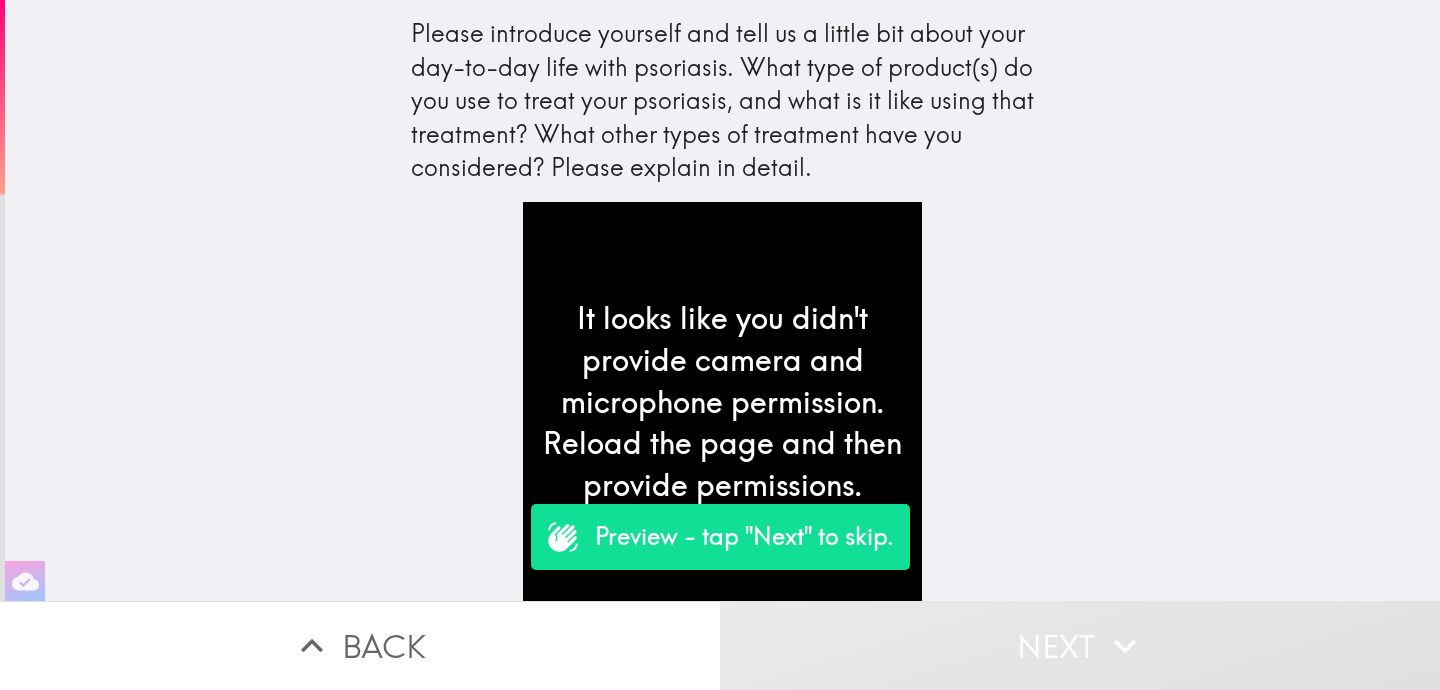 click on "Preview - tap "Next" to skip." at bounding box center [744, 537] 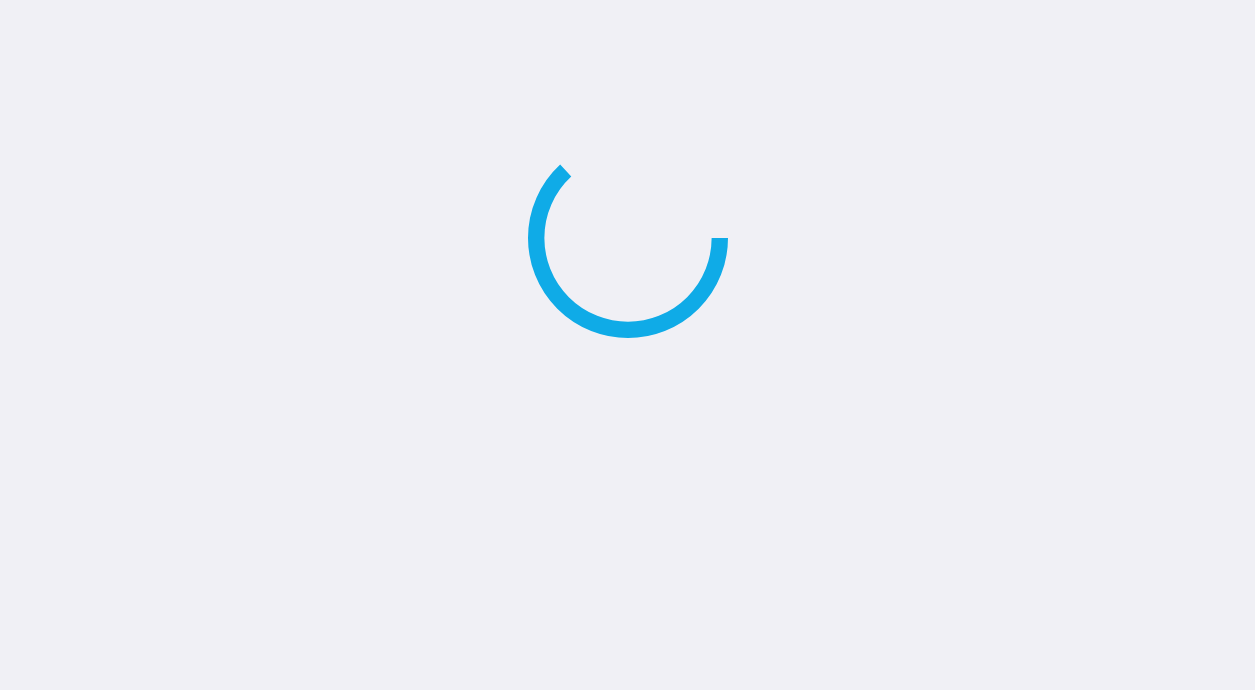 scroll, scrollTop: 0, scrollLeft: 0, axis: both 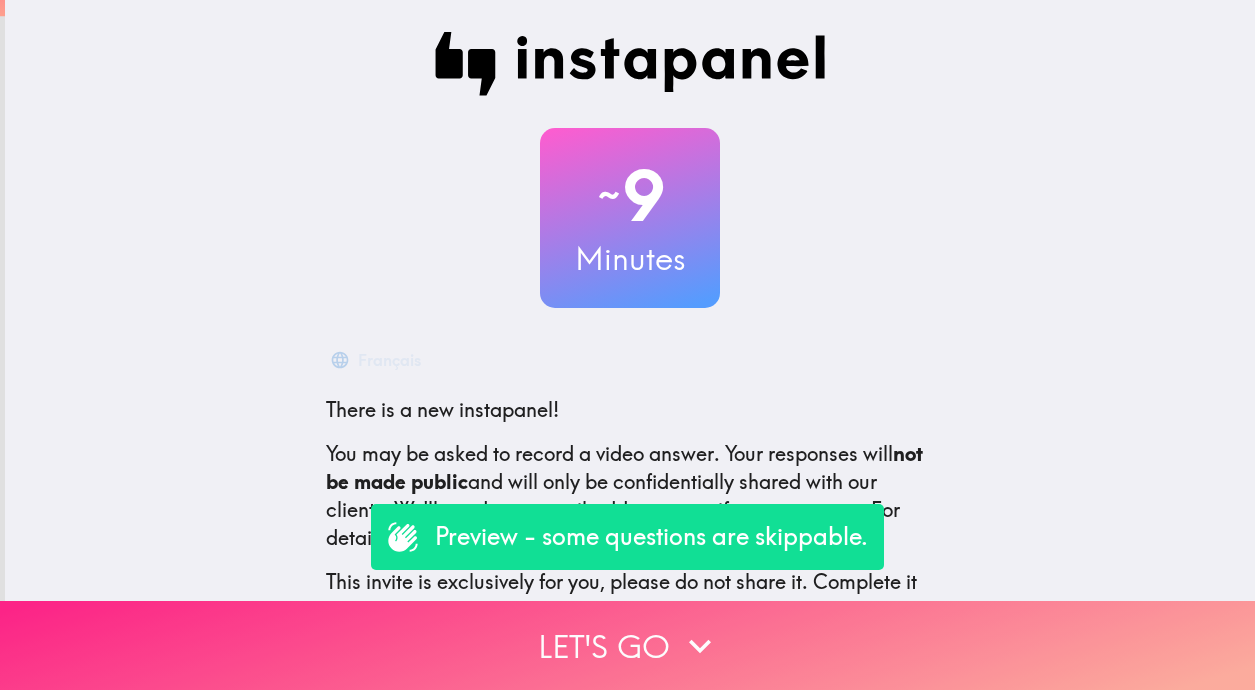 click on "Let's go" at bounding box center (627, 645) 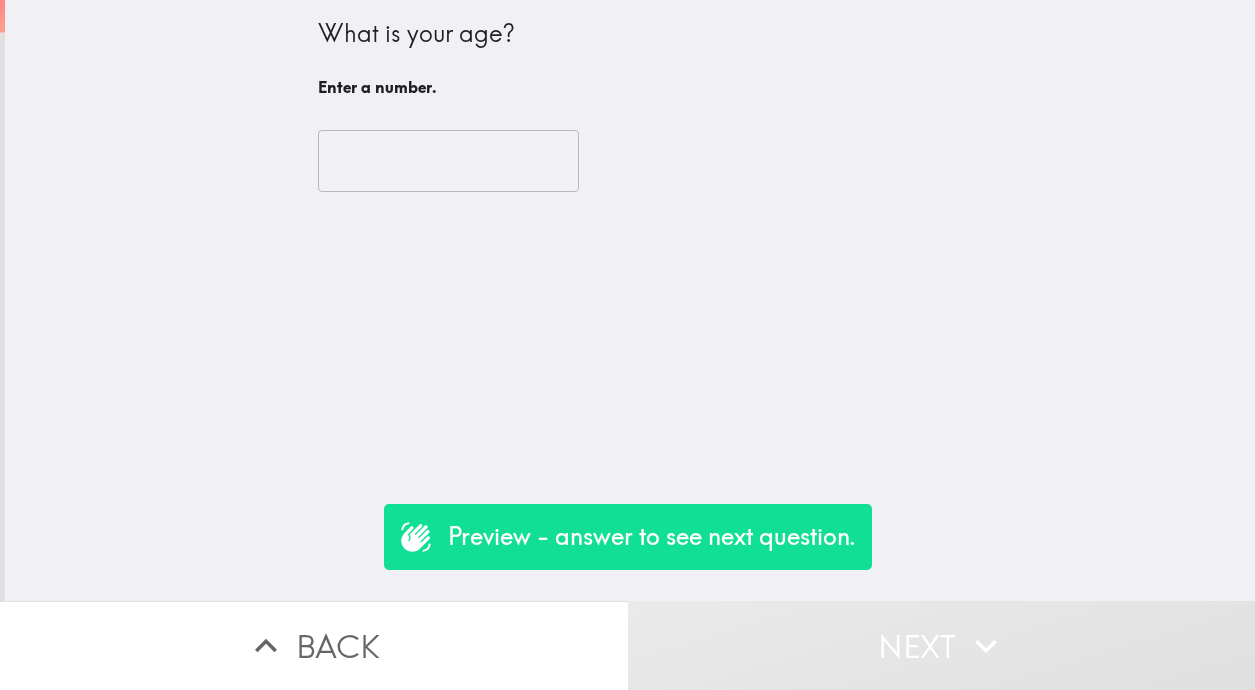click on "​" at bounding box center (630, 161) 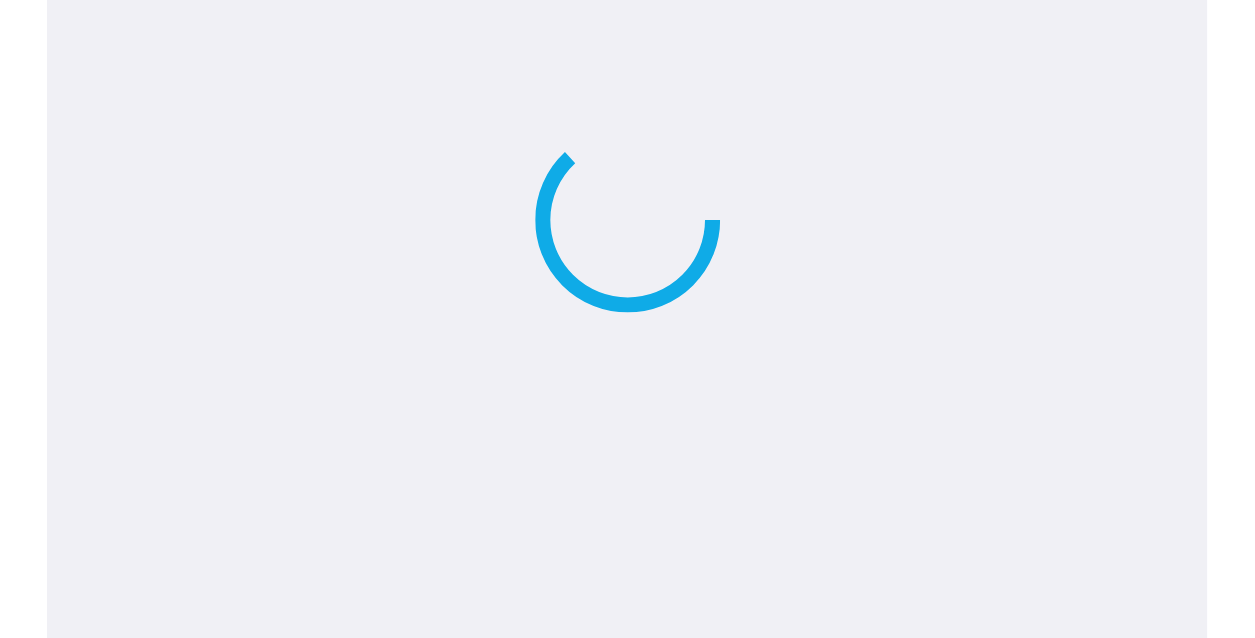 scroll, scrollTop: 0, scrollLeft: 0, axis: both 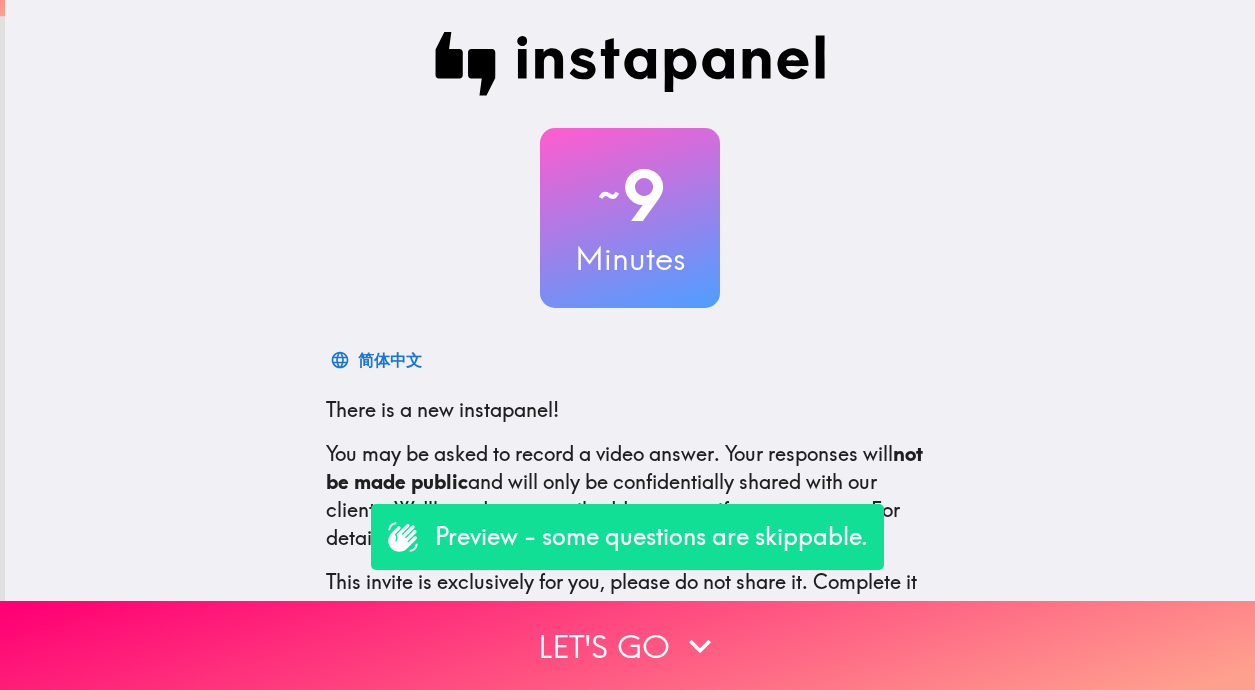 click on "~ 9 Minutes" at bounding box center (630, 218) 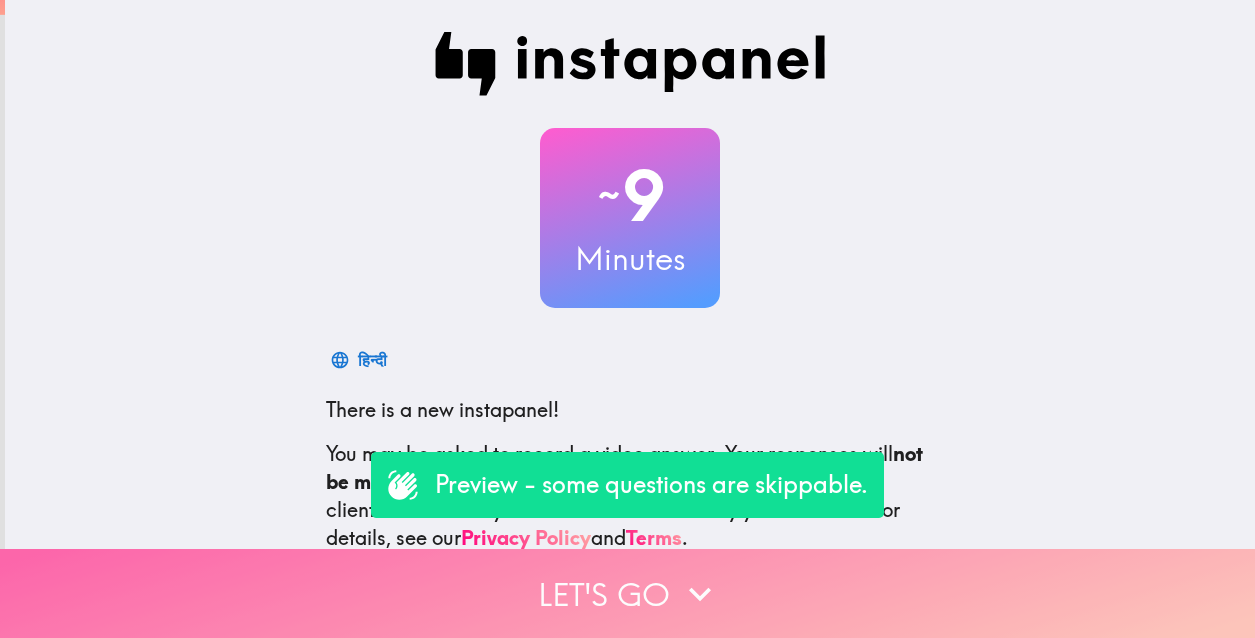 click on "Let's go" at bounding box center (627, 593) 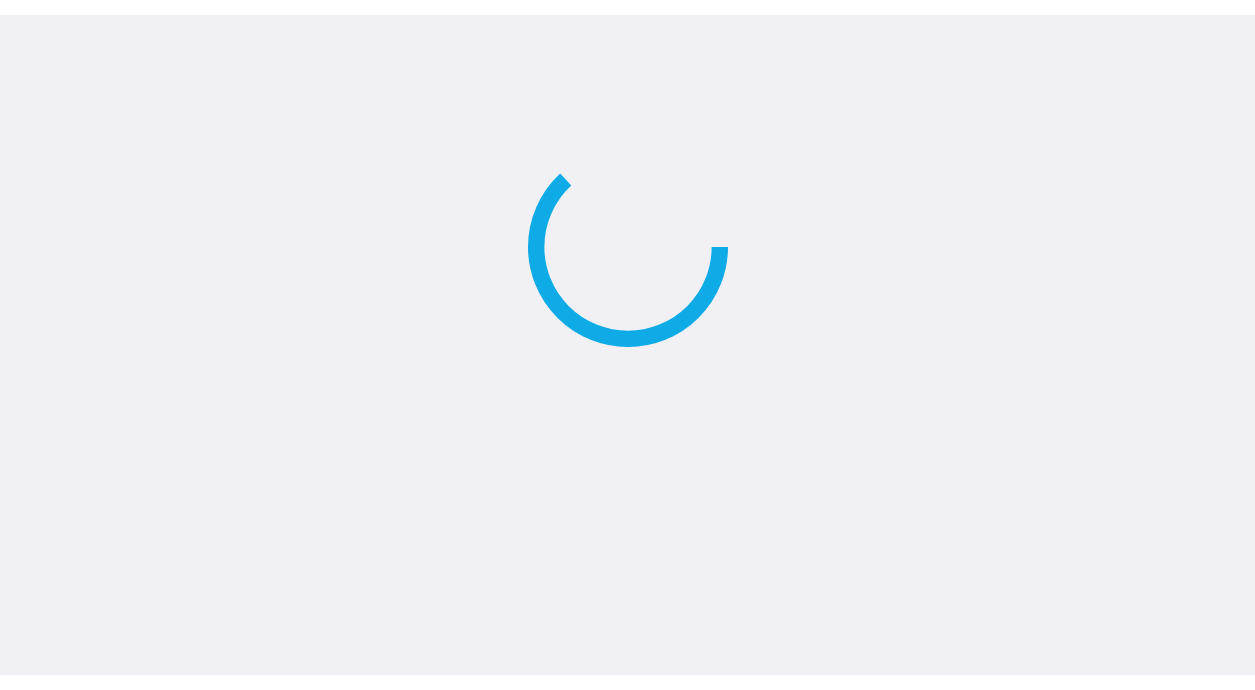 scroll, scrollTop: 0, scrollLeft: 0, axis: both 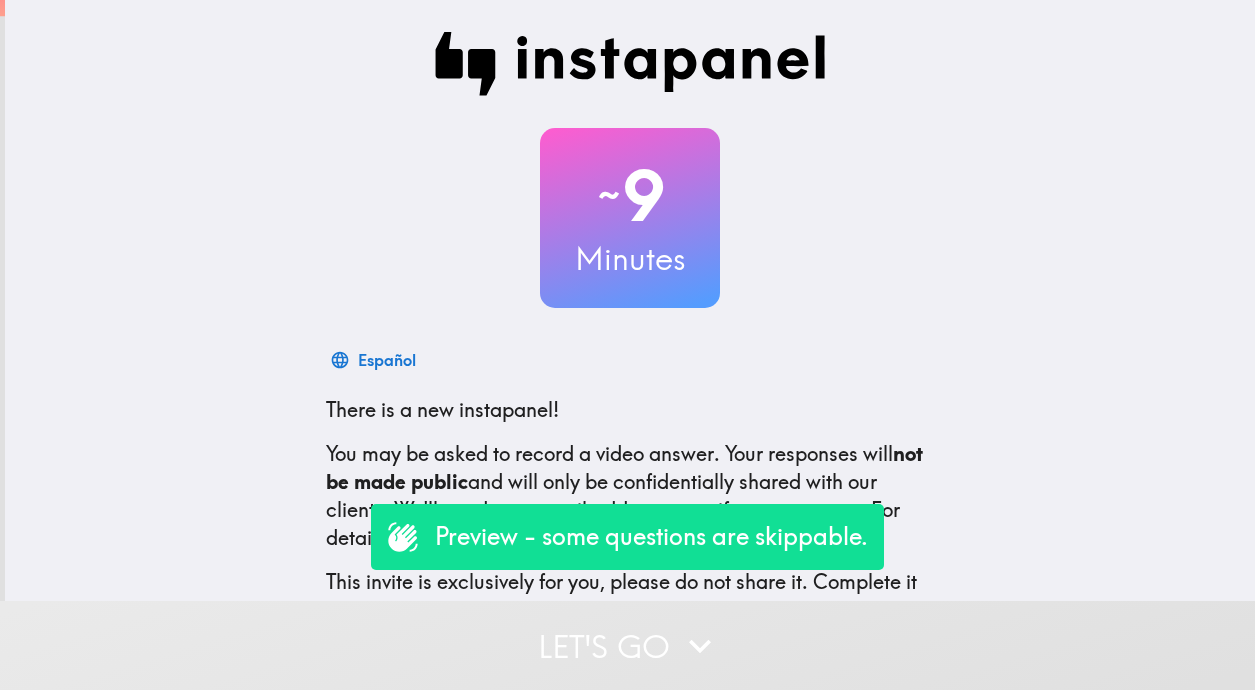 click on "Preview - some questions are skippable." at bounding box center [627, 537] 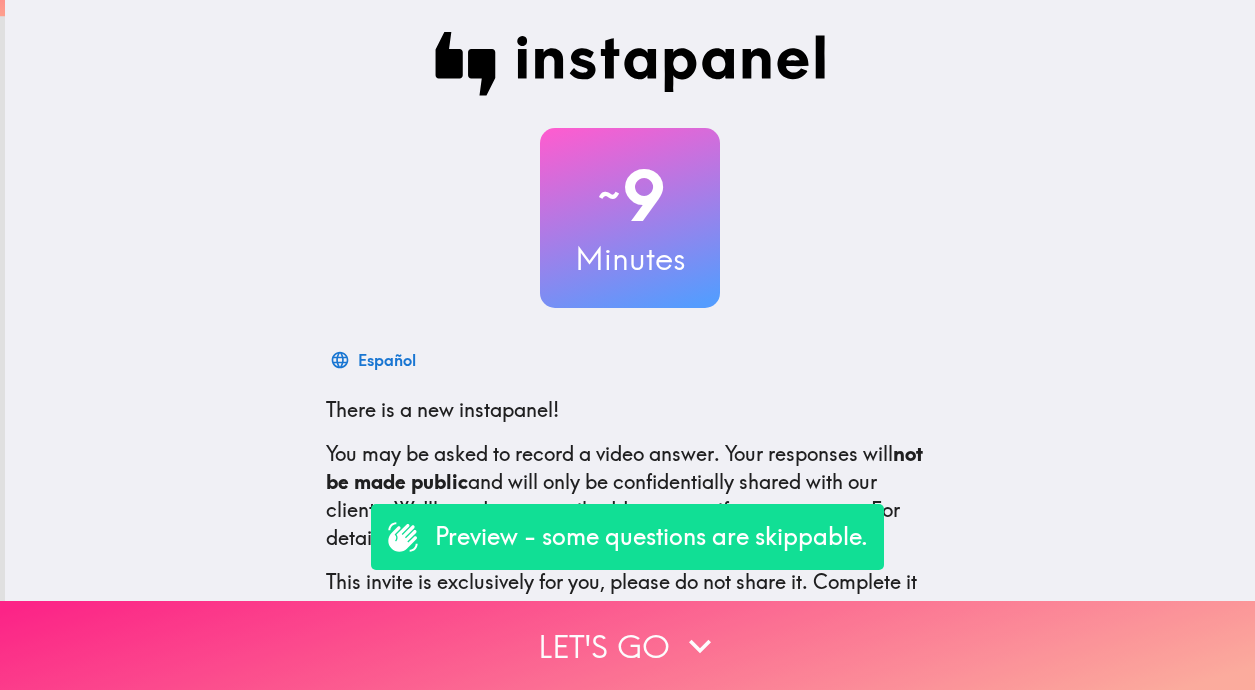 click on "Let's go" at bounding box center (627, 645) 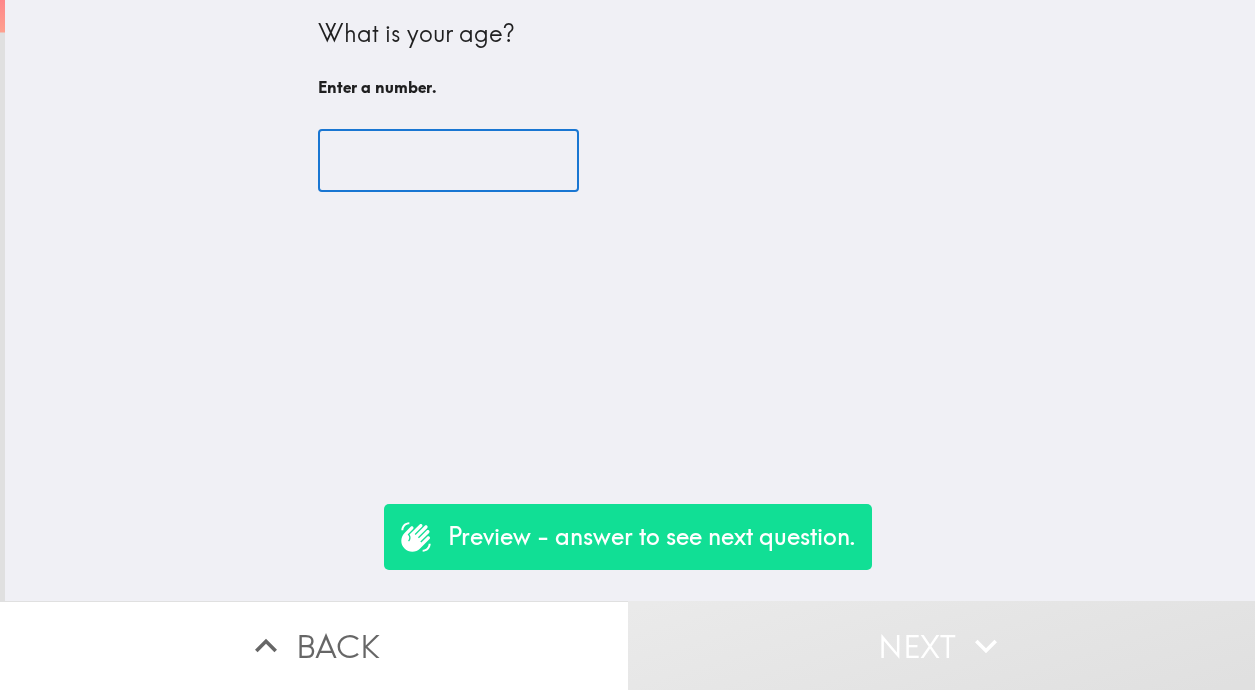 click at bounding box center [448, 161] 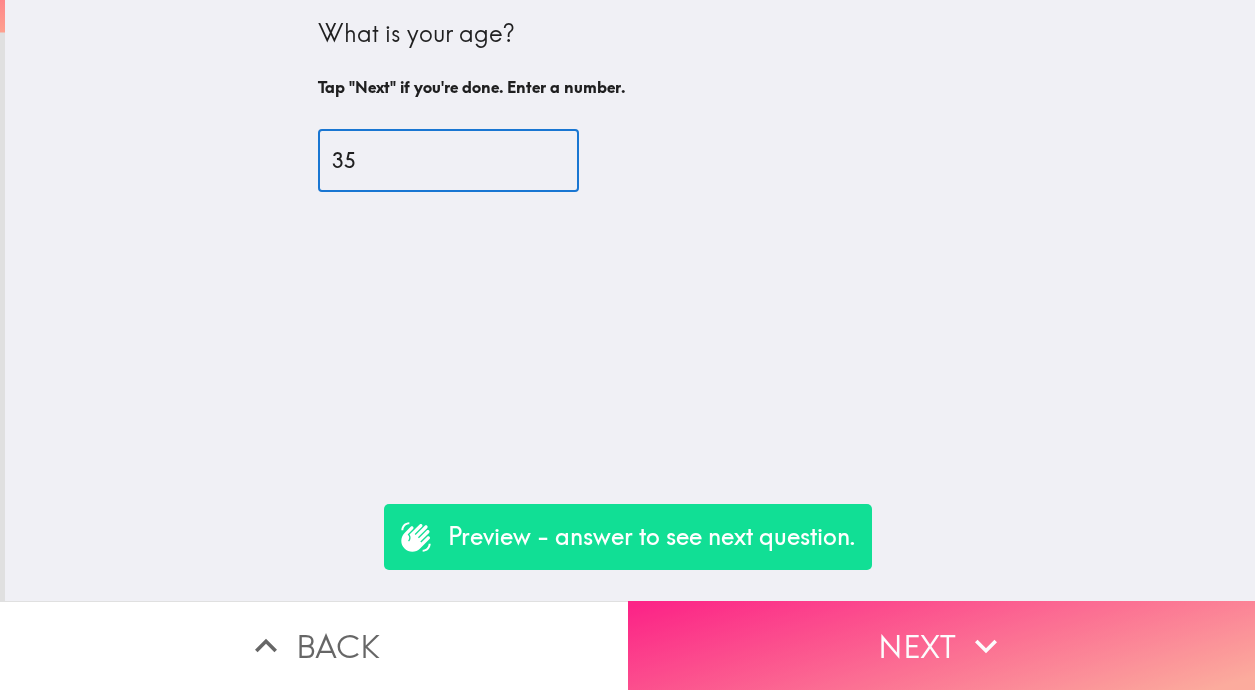 type on "35" 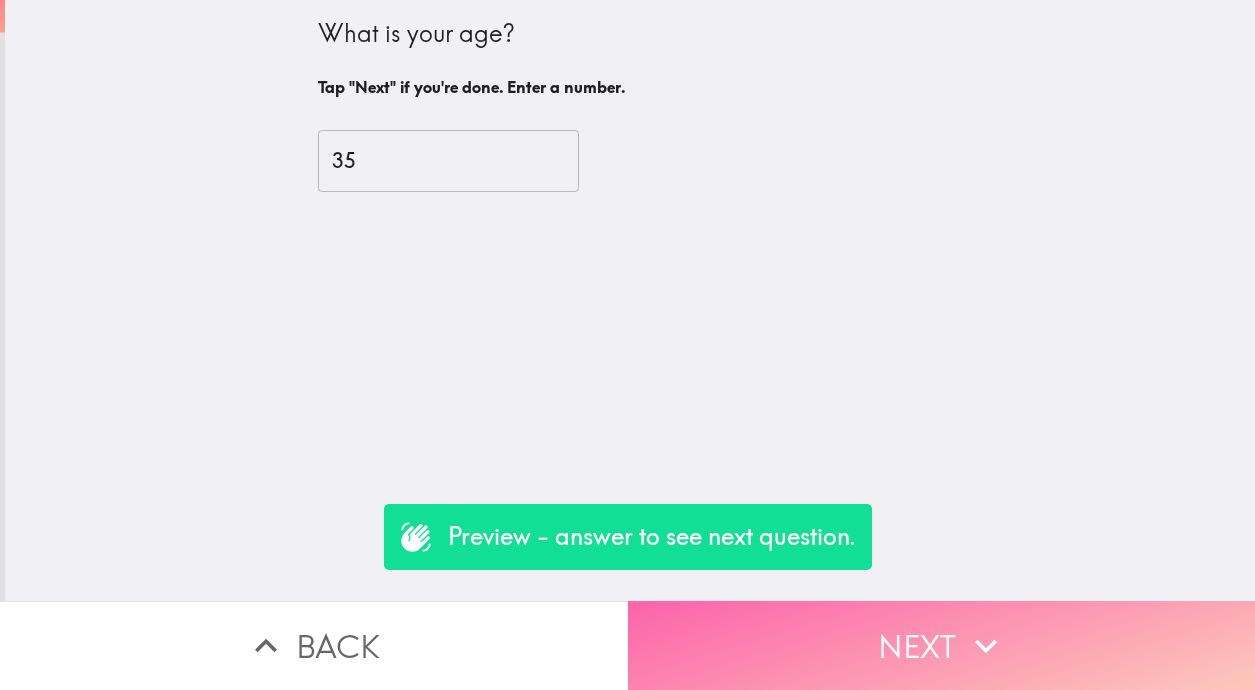 click on "Next" at bounding box center (942, 645) 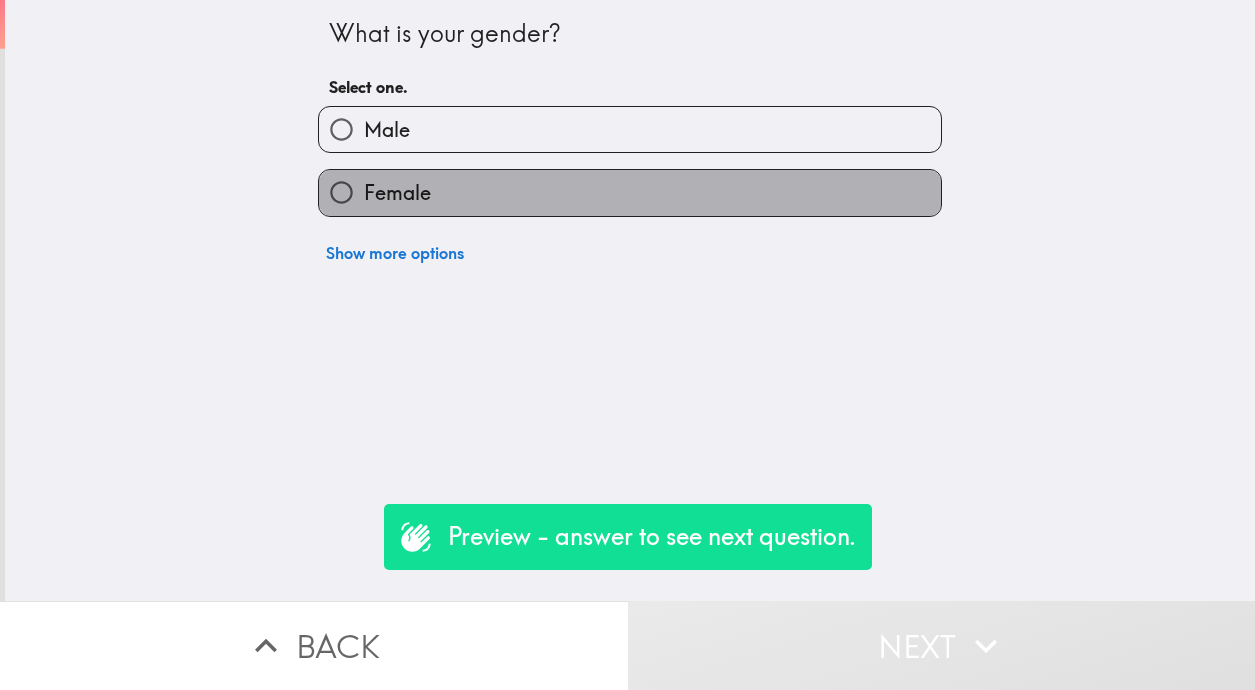 click on "Female" at bounding box center (630, 192) 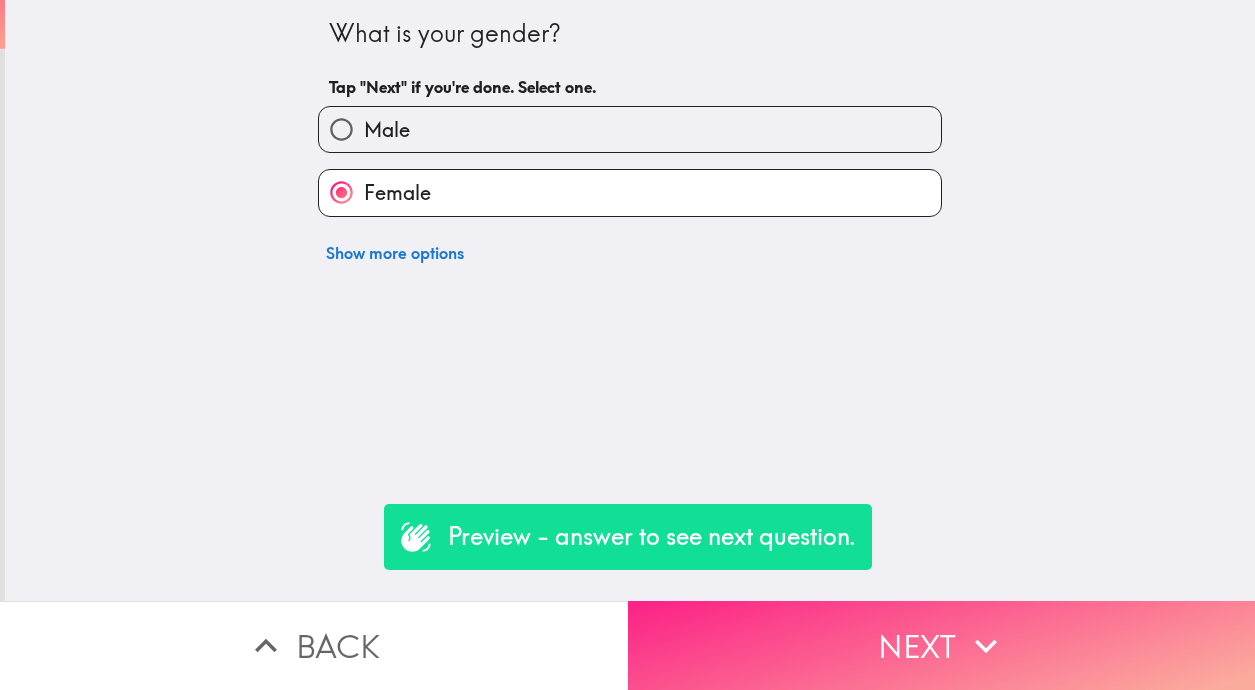 click on "Next" at bounding box center (942, 645) 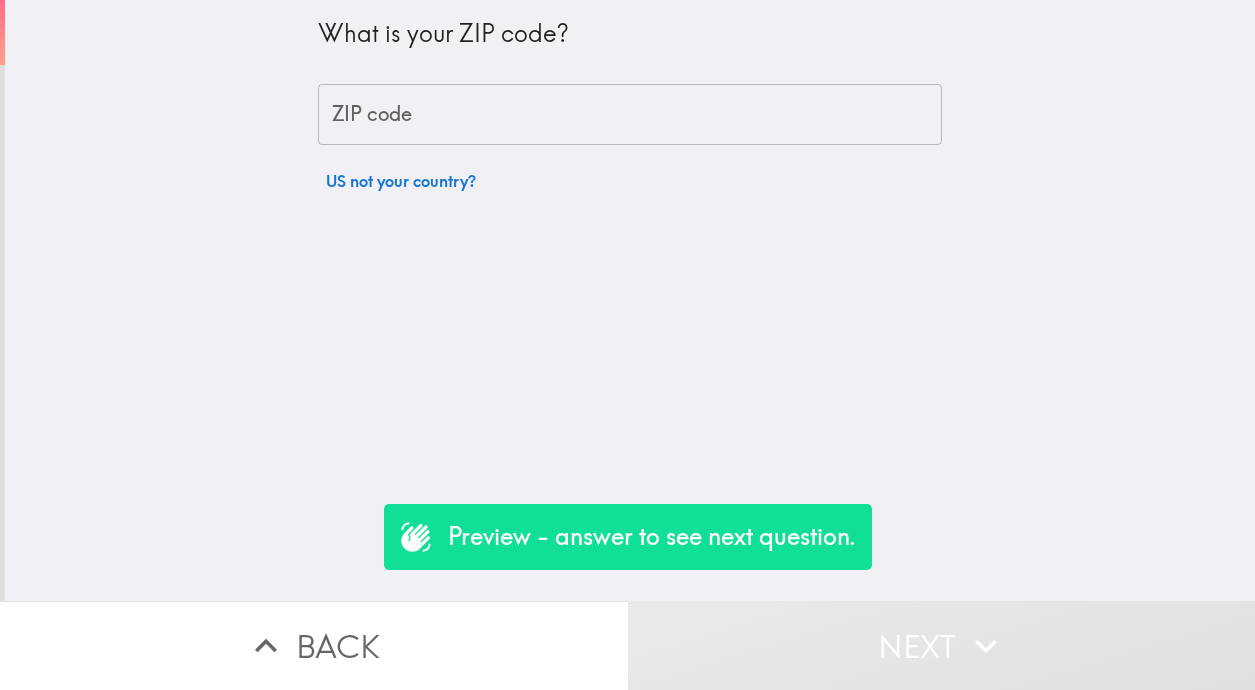 click on "ZIP code" at bounding box center (630, 115) 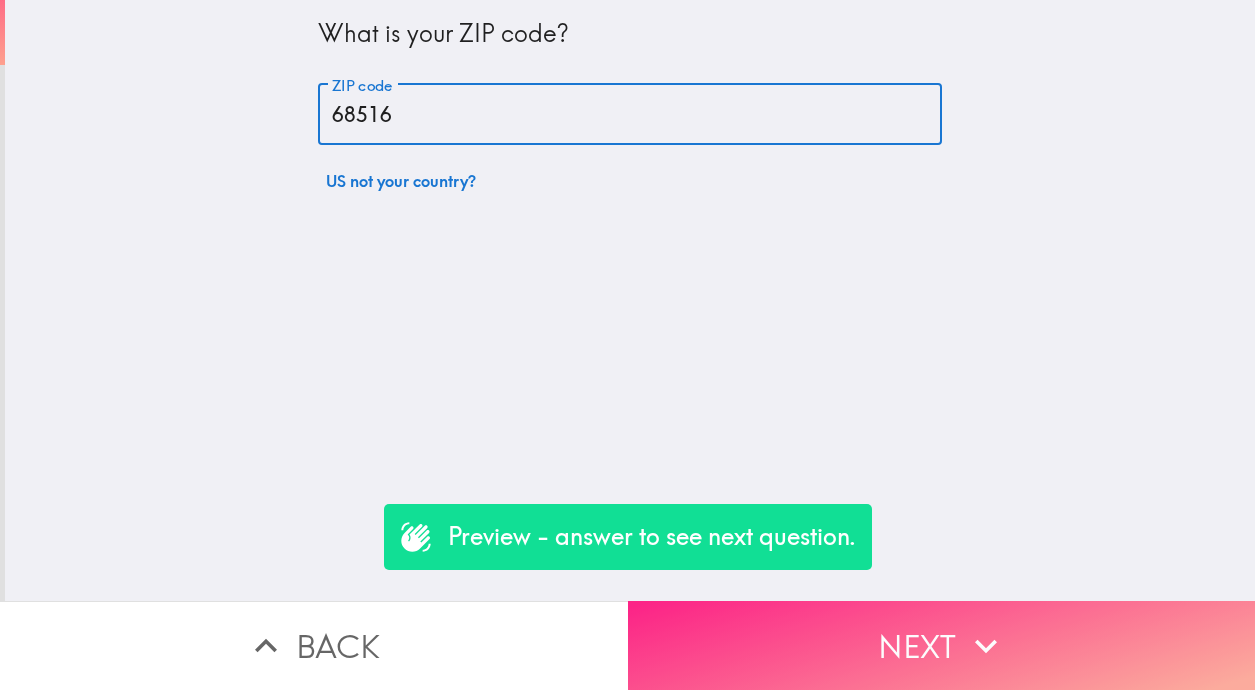 type on "68516" 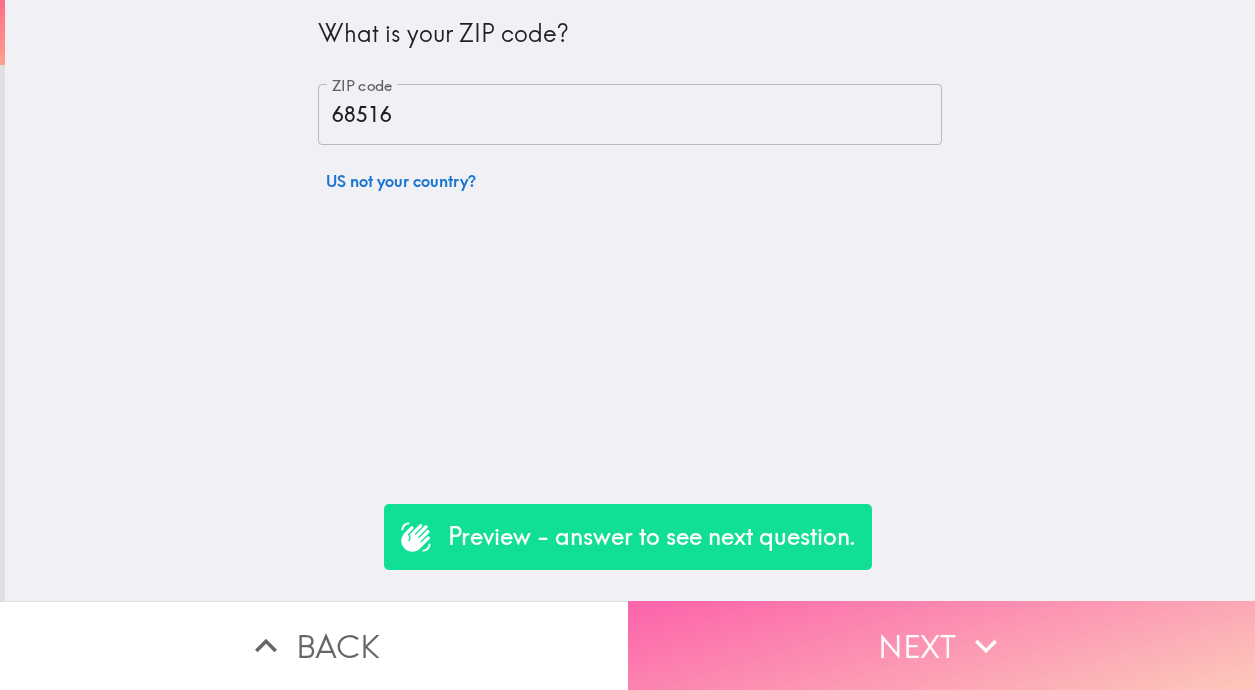 click on "Next" at bounding box center [942, 645] 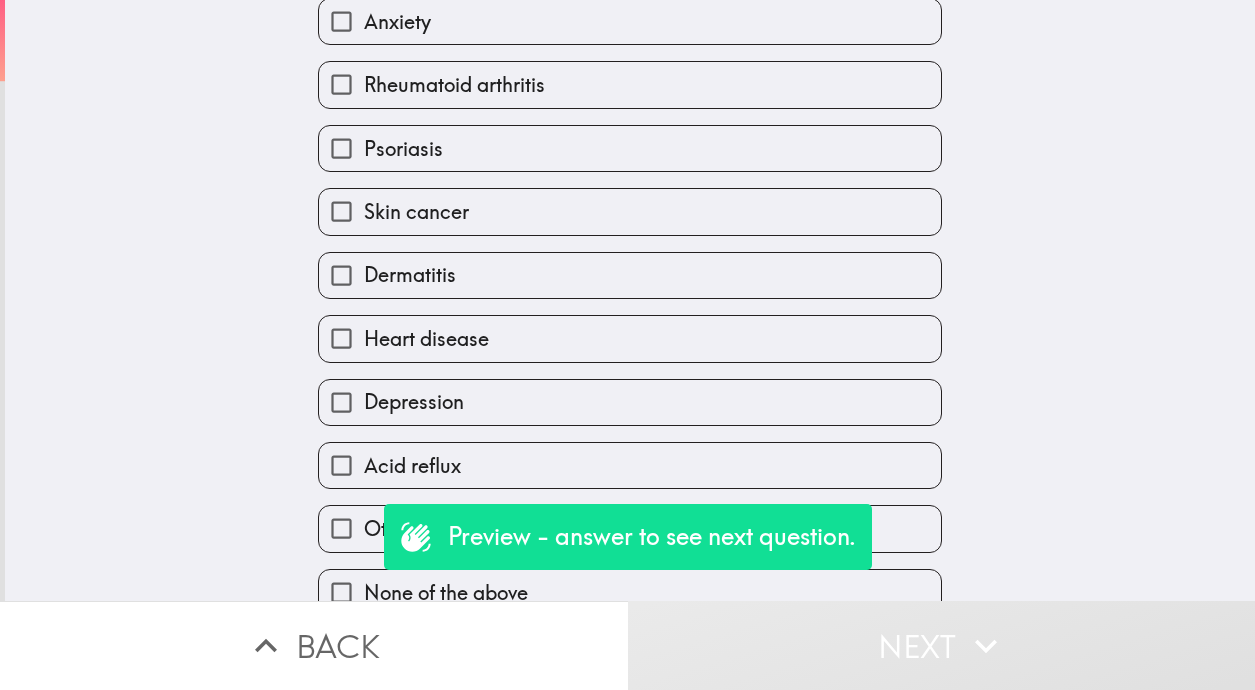scroll, scrollTop: 231, scrollLeft: 0, axis: vertical 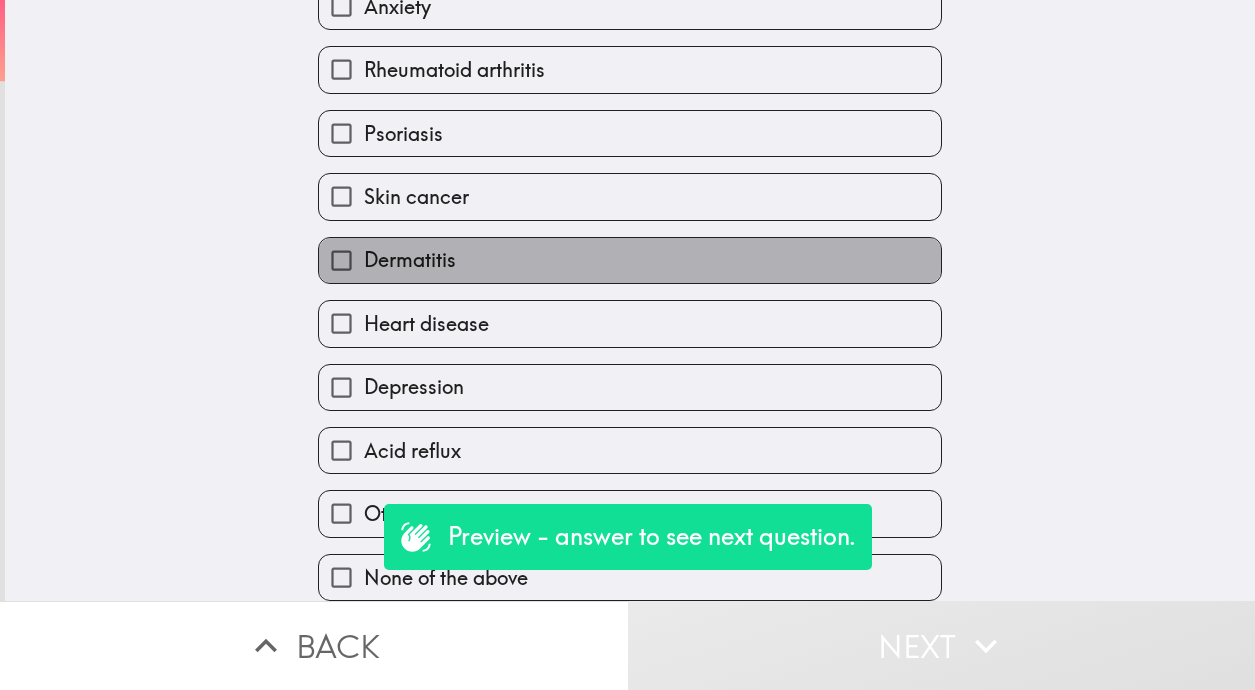 click on "Dermatitis" at bounding box center (630, 260) 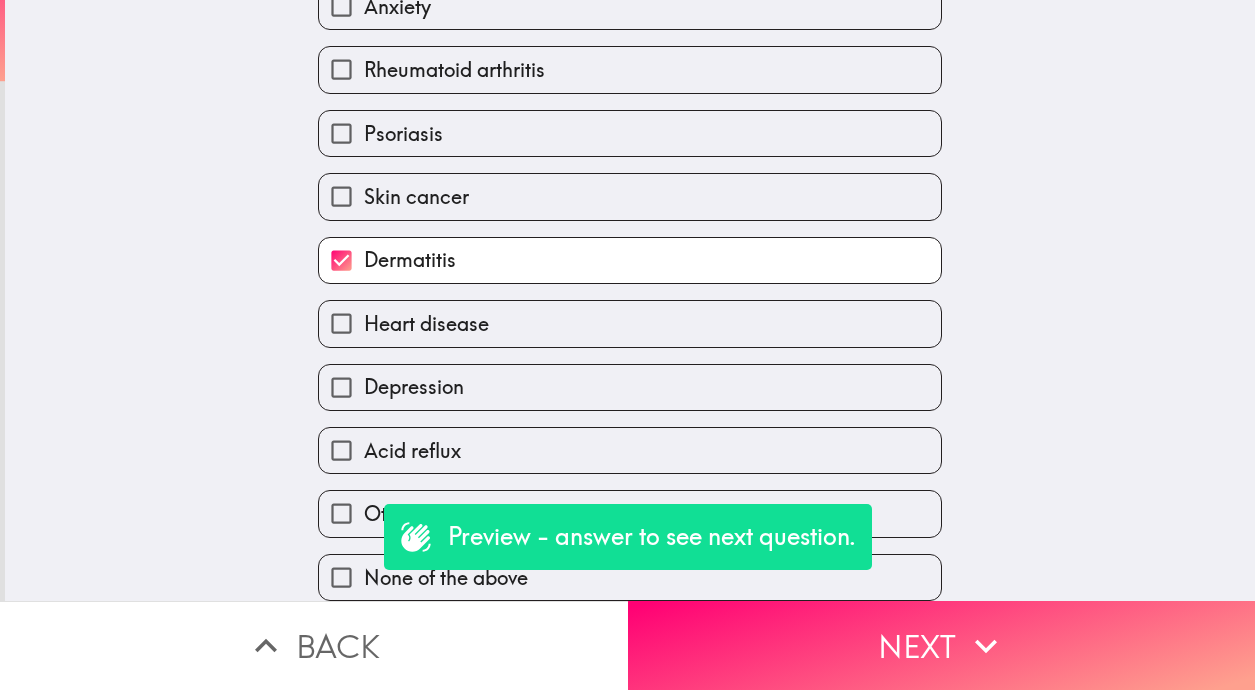 click on "Psoriasis" at bounding box center (630, 133) 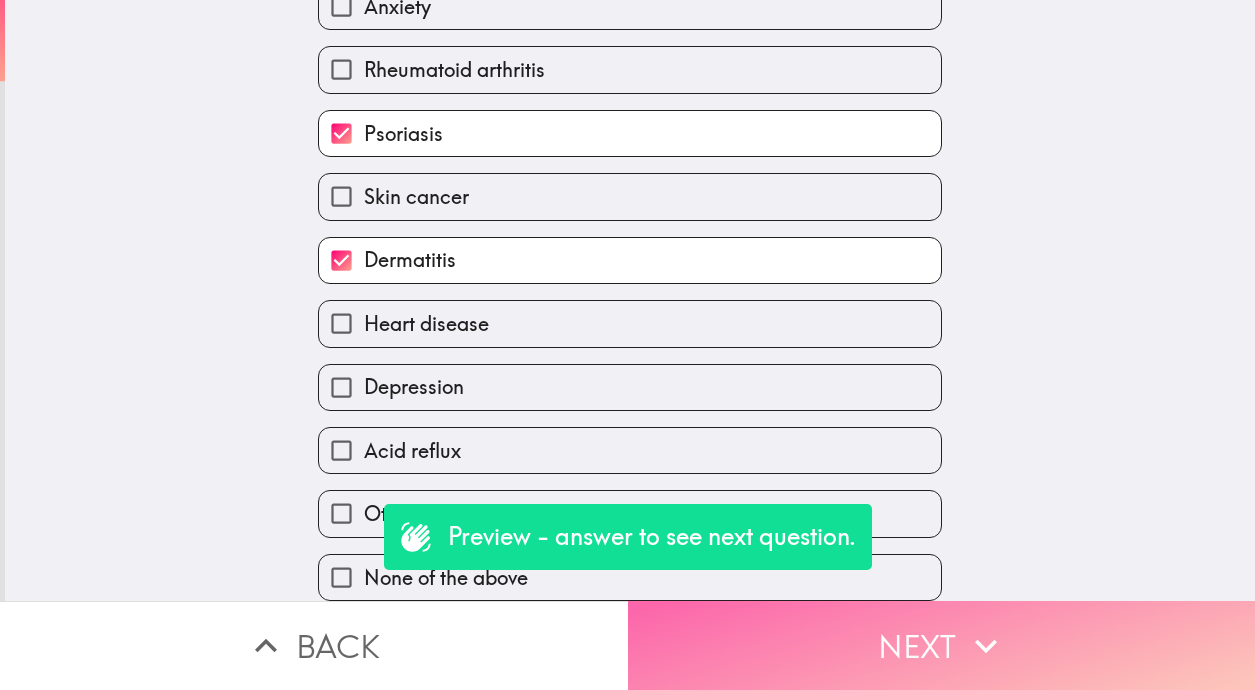 click on "Next" at bounding box center (942, 645) 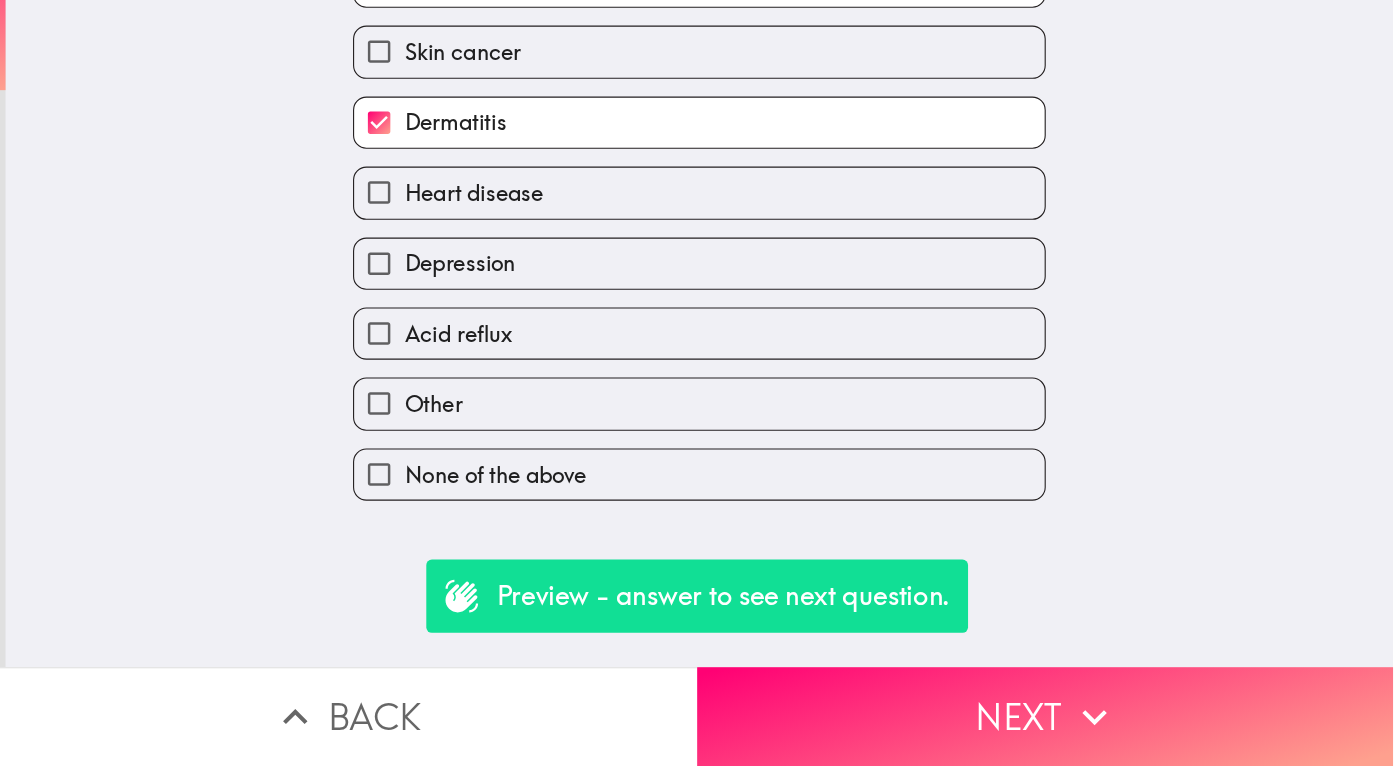 scroll, scrollTop: 0, scrollLeft: 0, axis: both 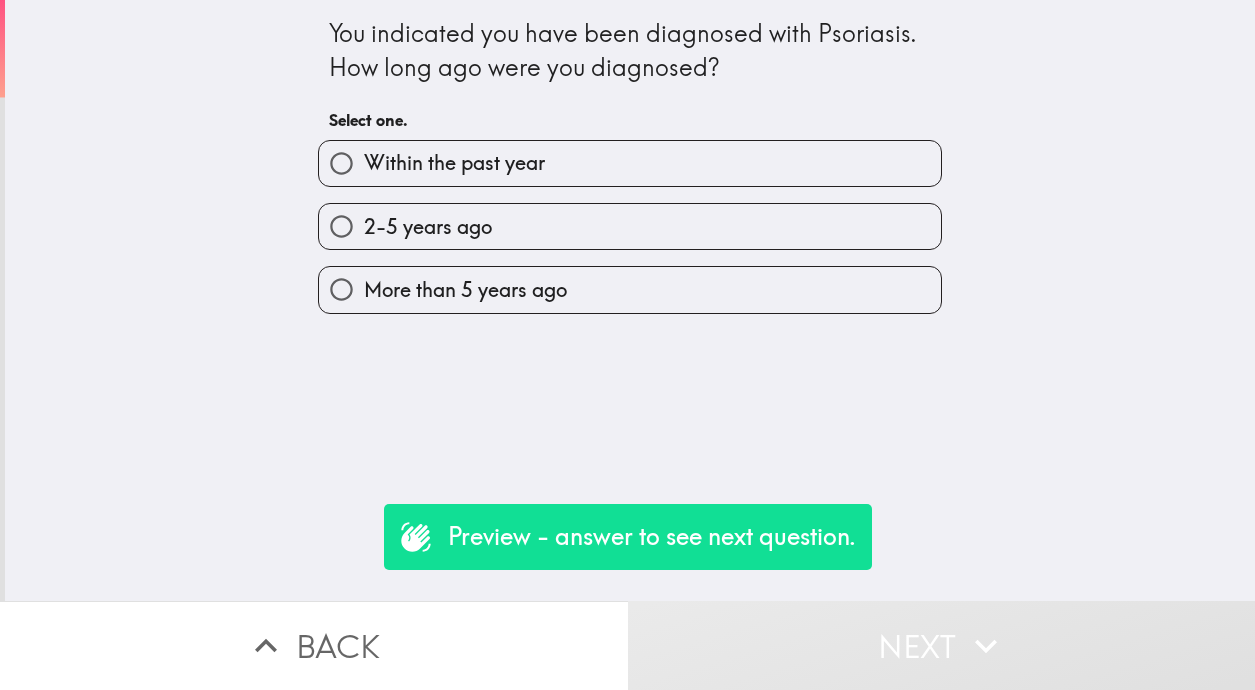 click on "2-5 years ago" at bounding box center [630, 226] 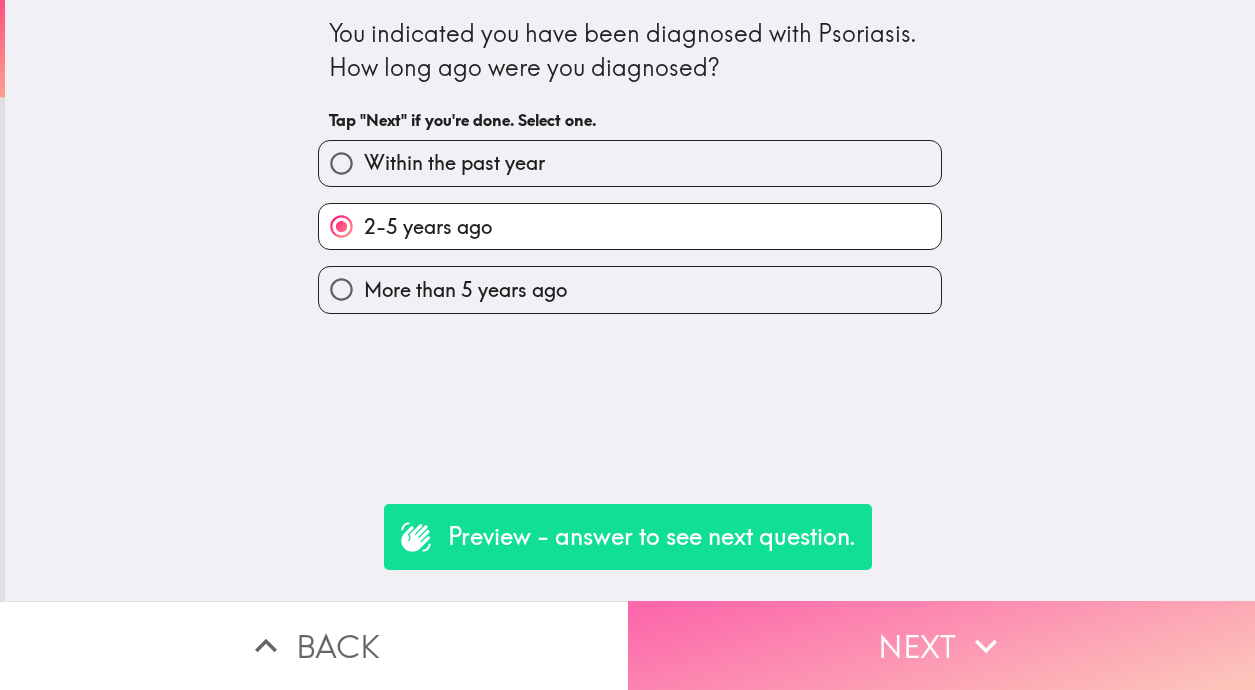 click on "Next" at bounding box center [942, 645] 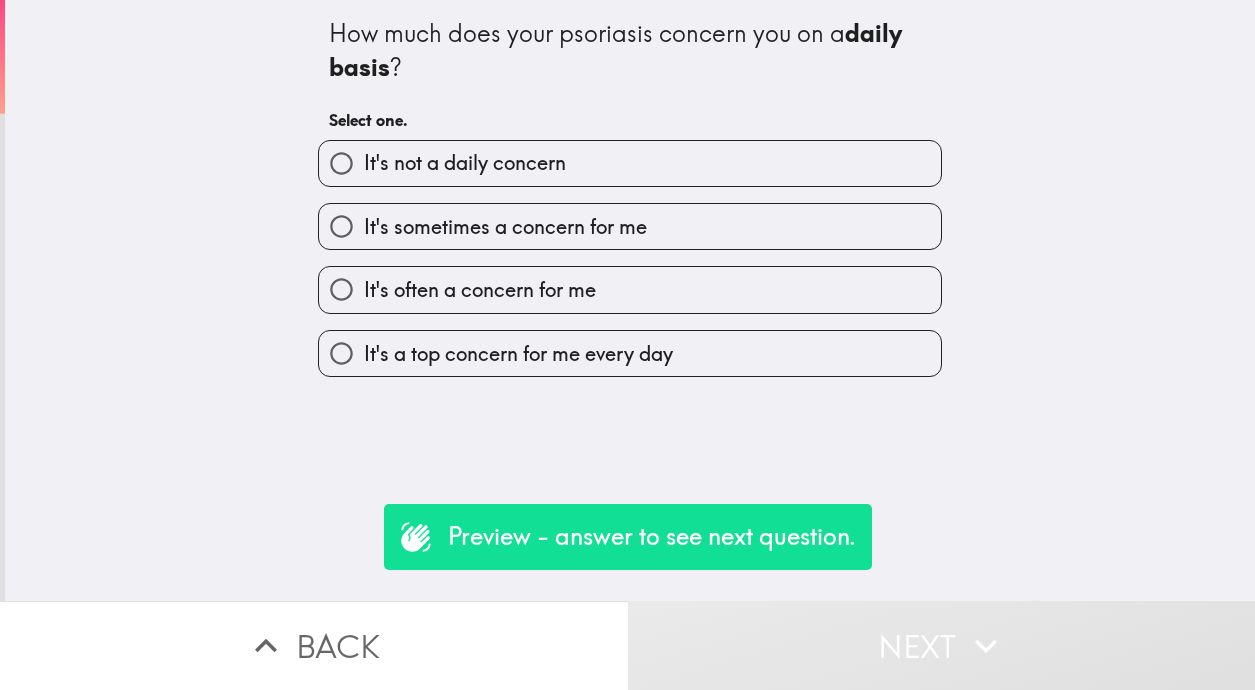 click on "It's often a concern for me" at bounding box center [480, 290] 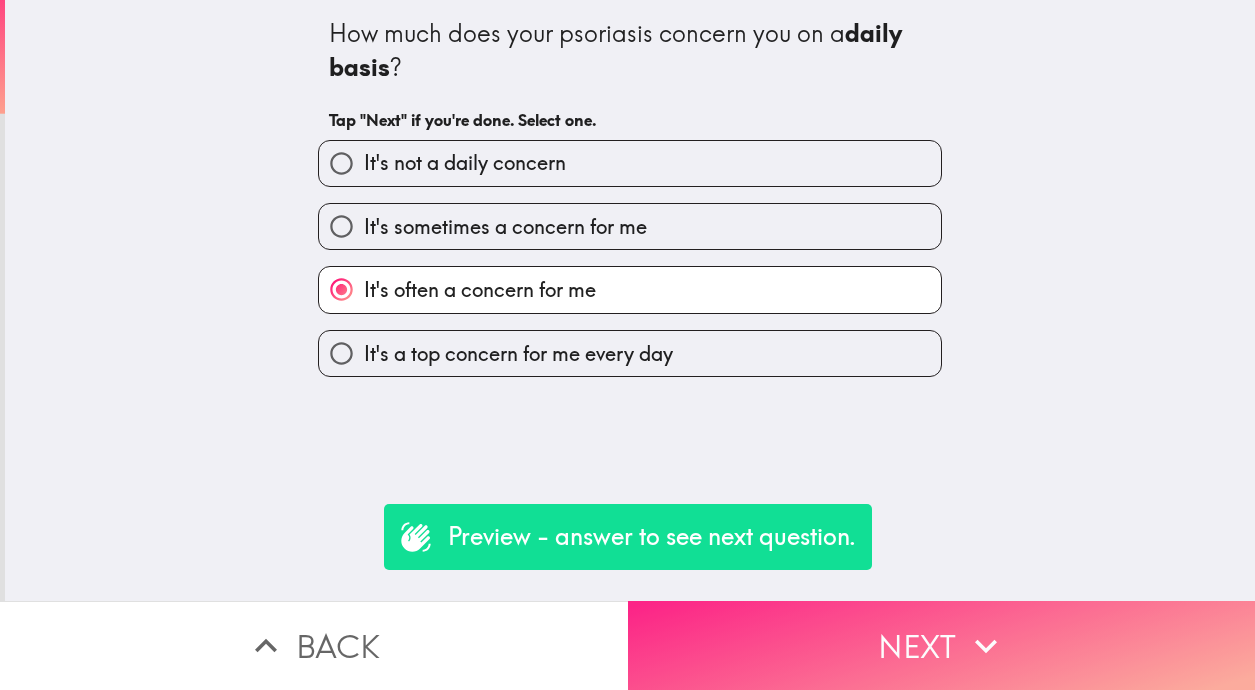 click on "Next" at bounding box center (942, 645) 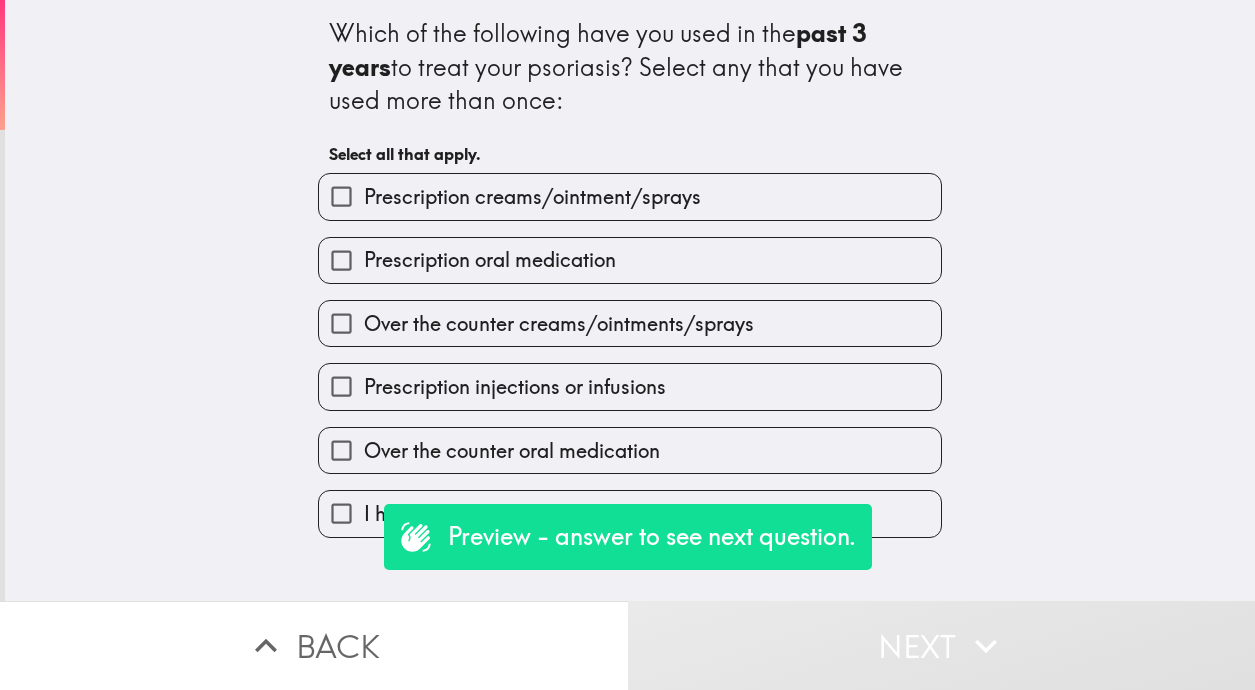 click on "Prescription oral medication" at bounding box center (490, 260) 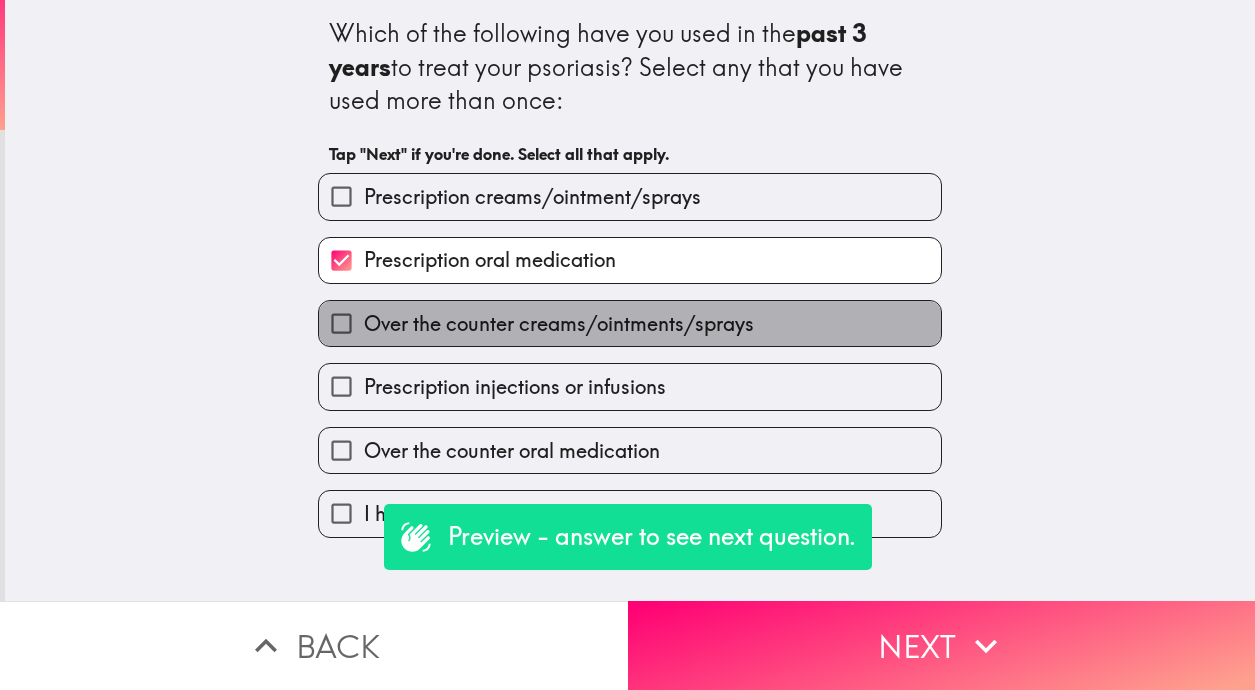 click on "Over the counter creams/ointments/sprays" at bounding box center [559, 324] 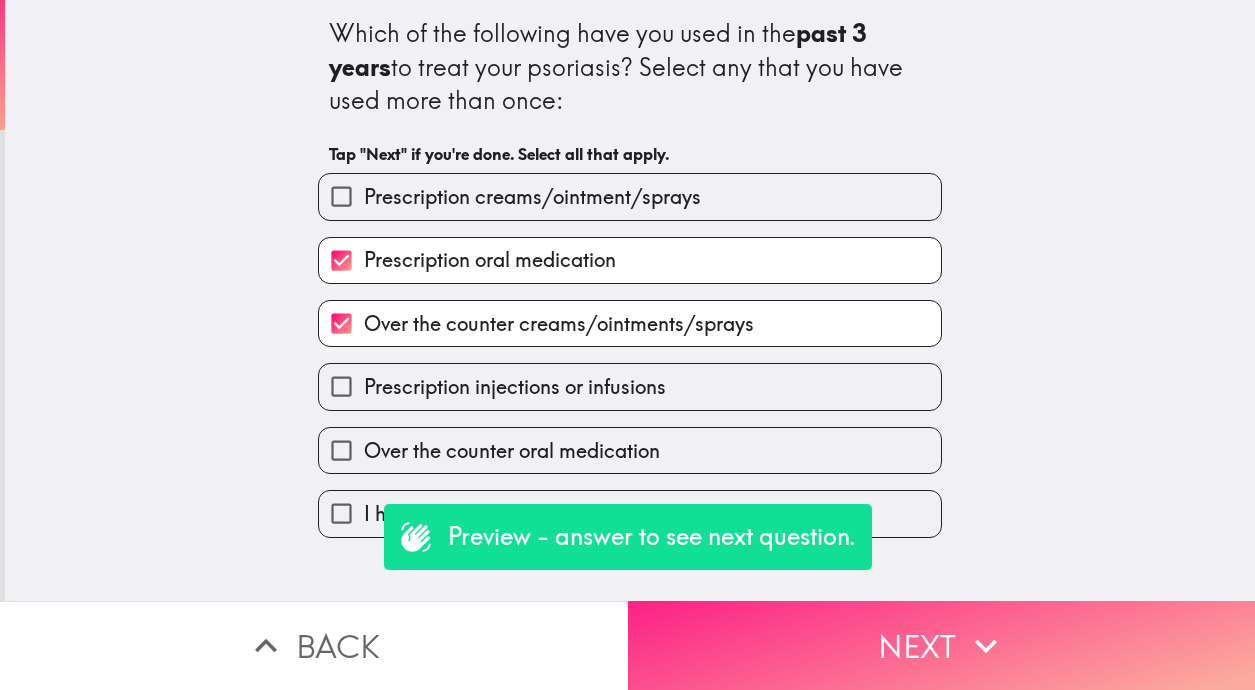 click on "Next" at bounding box center [942, 645] 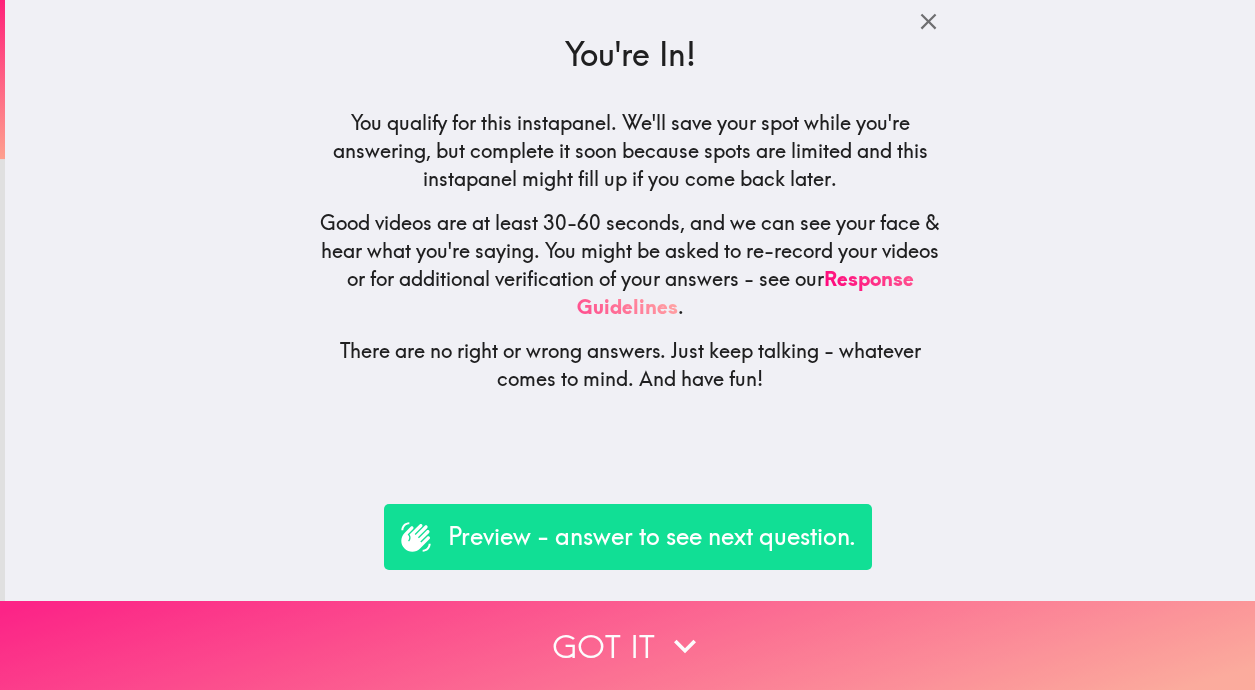click 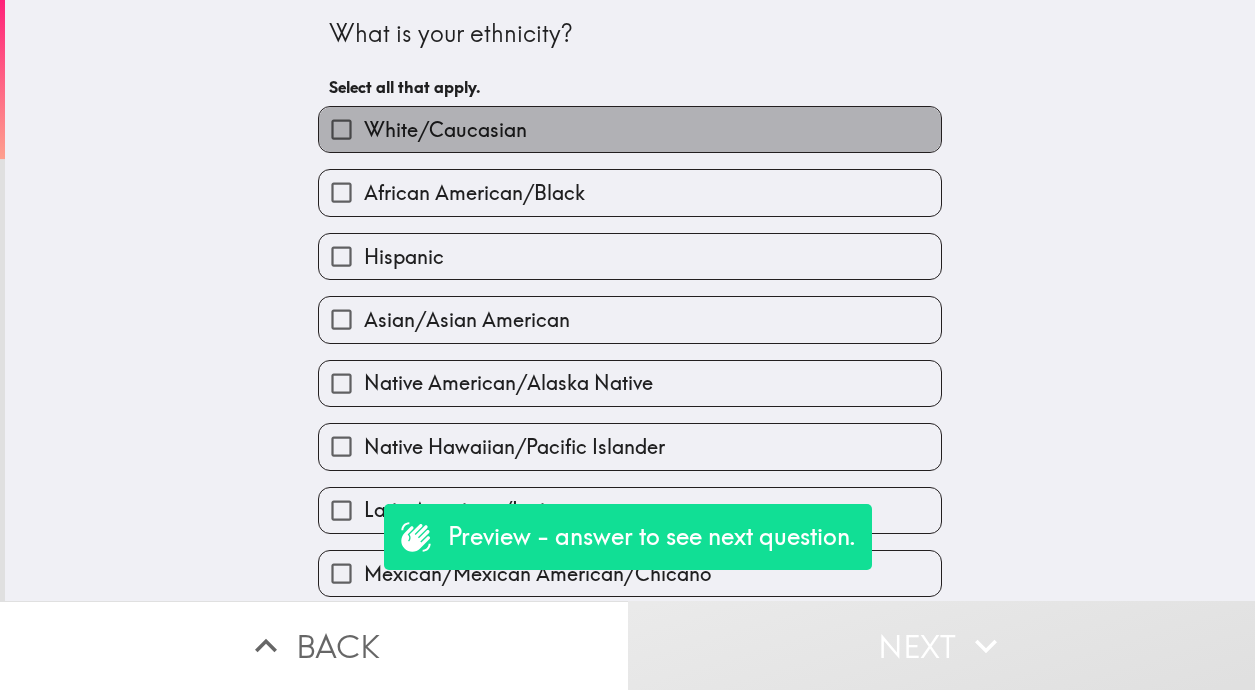 click on "White/Caucasian" at bounding box center (445, 130) 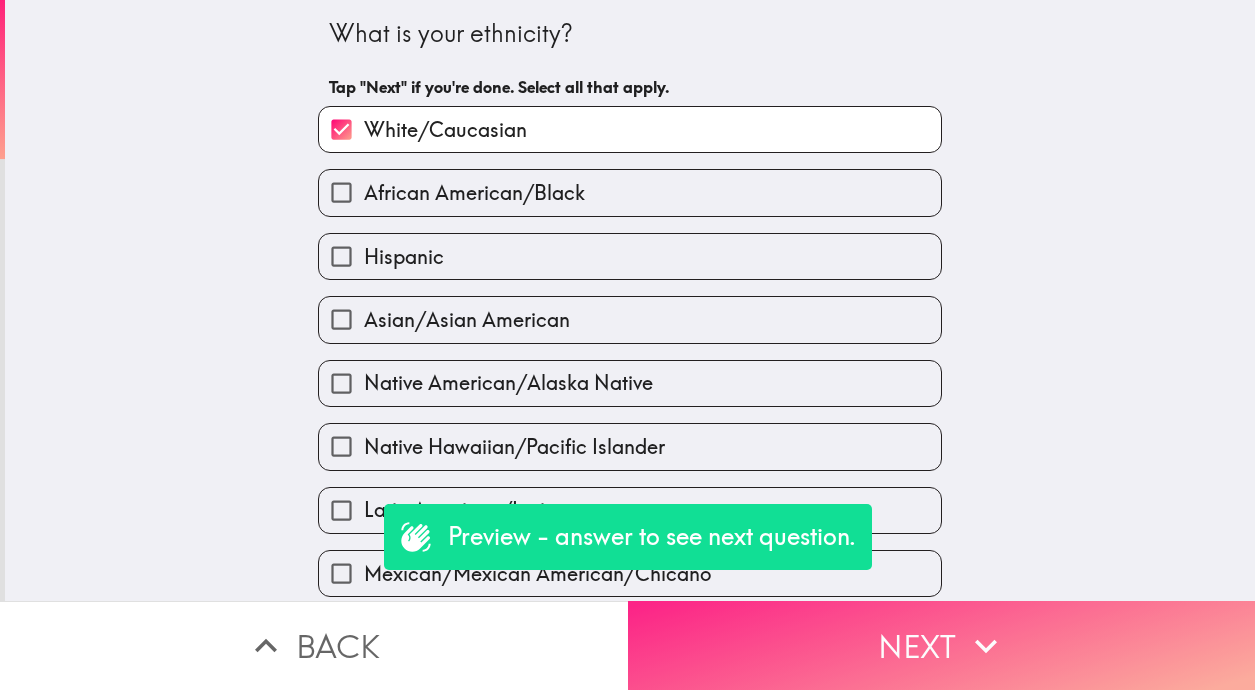 click on "Next" at bounding box center (942, 645) 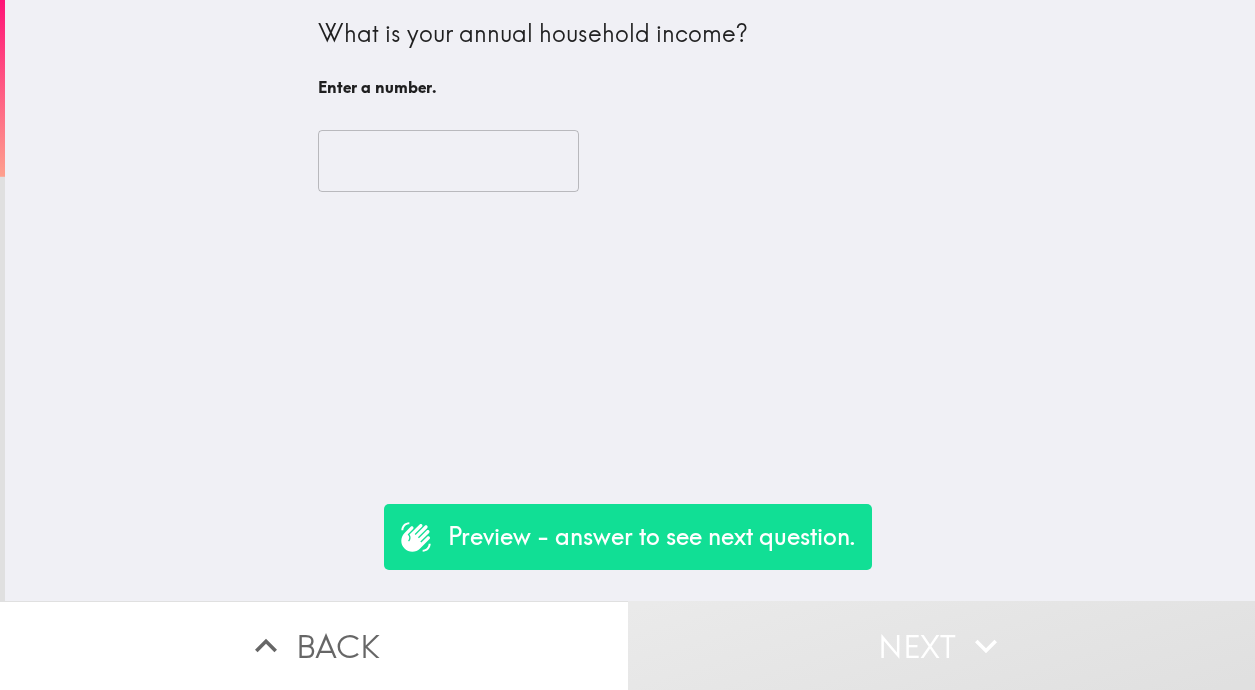 click at bounding box center (448, 161) 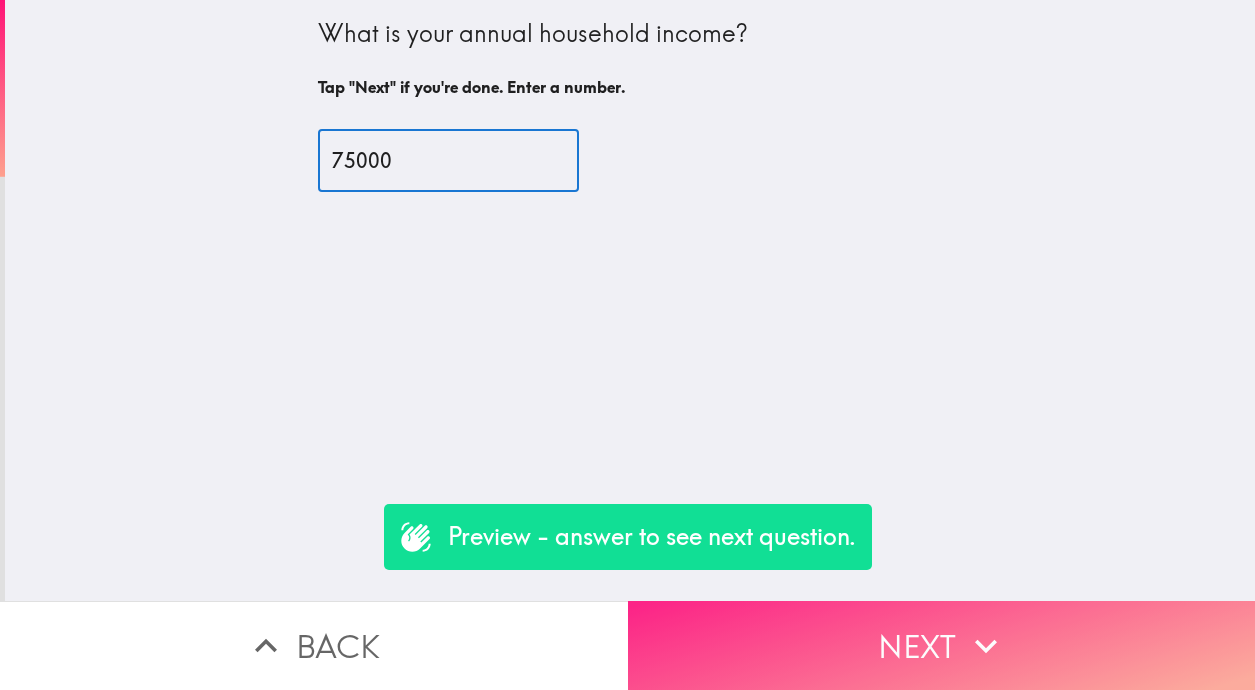 type on "75000" 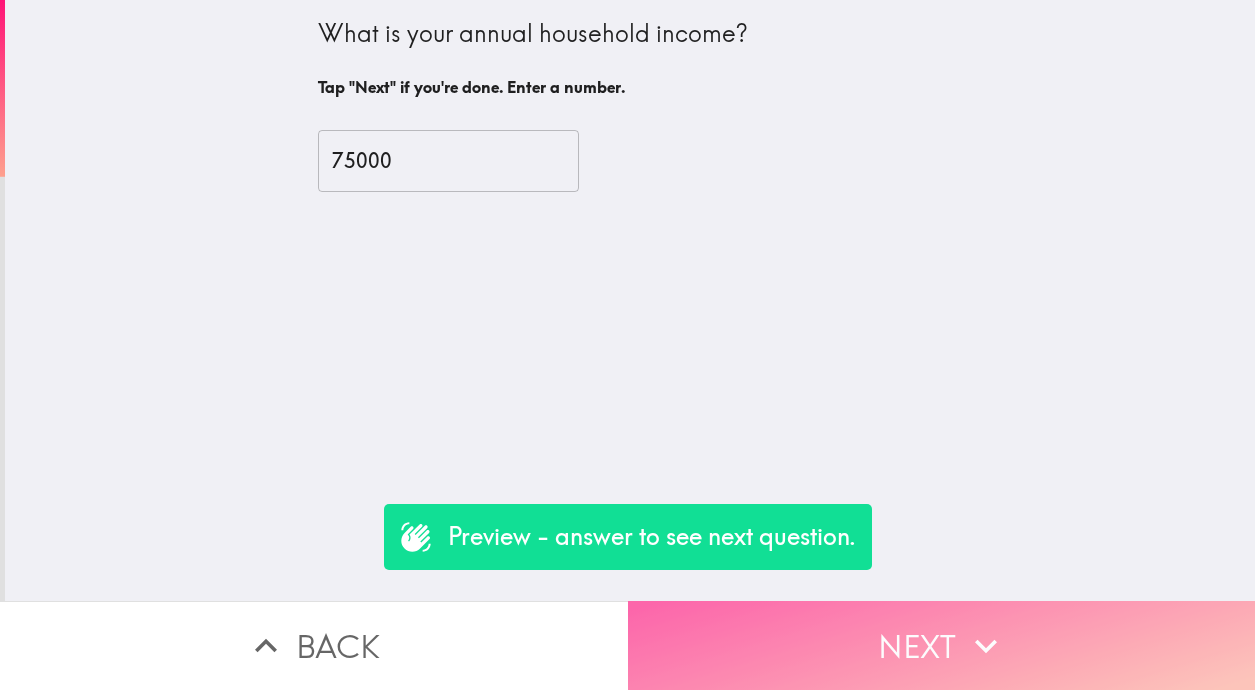 click on "Next" at bounding box center [942, 645] 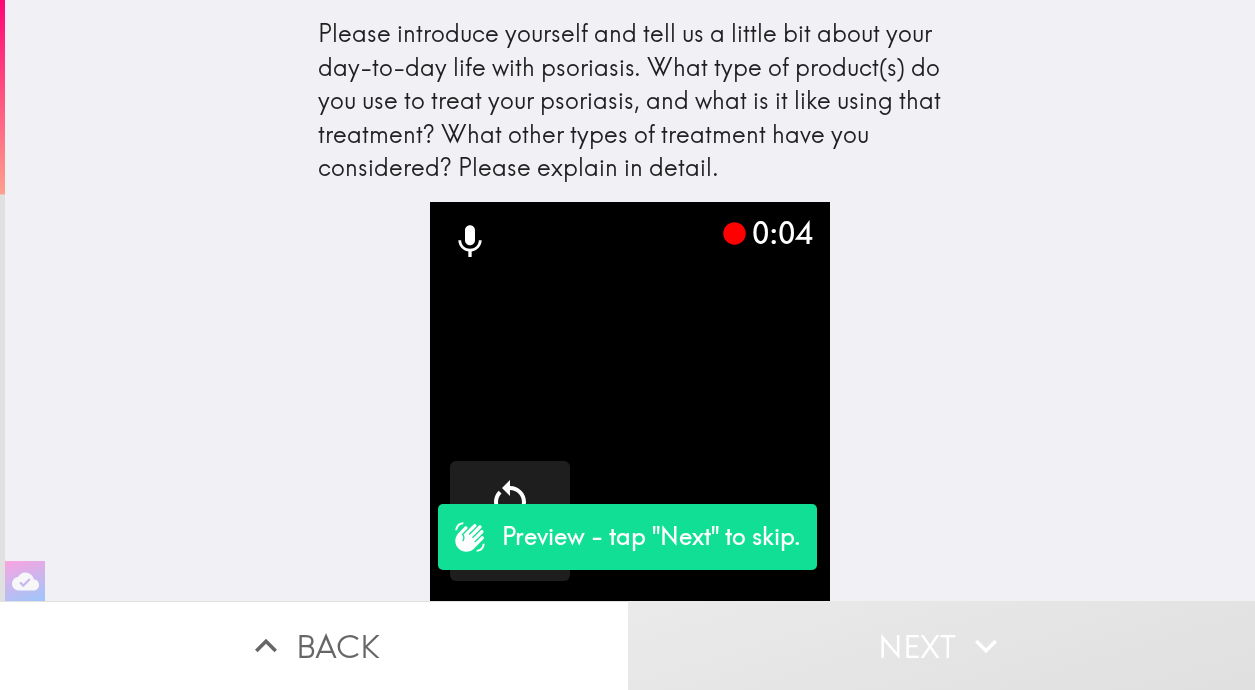 click on "Preview - tap "Next" to skip." at bounding box center (627, 537) 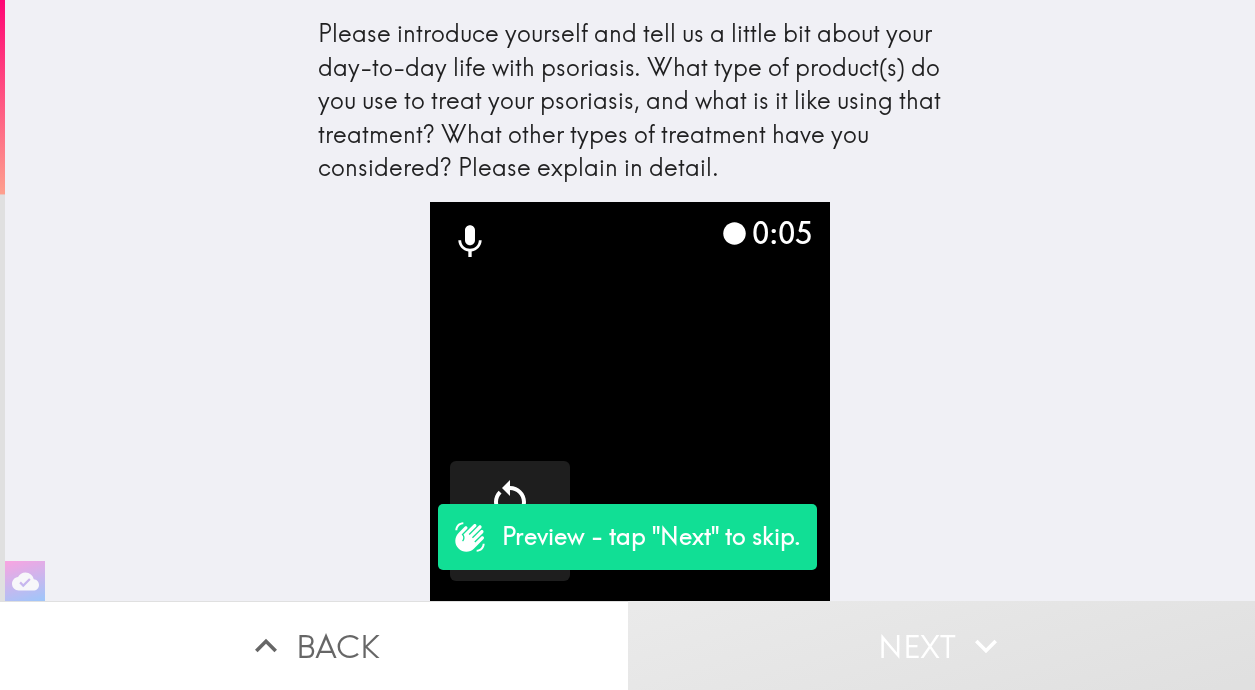 click at bounding box center [629, 401] 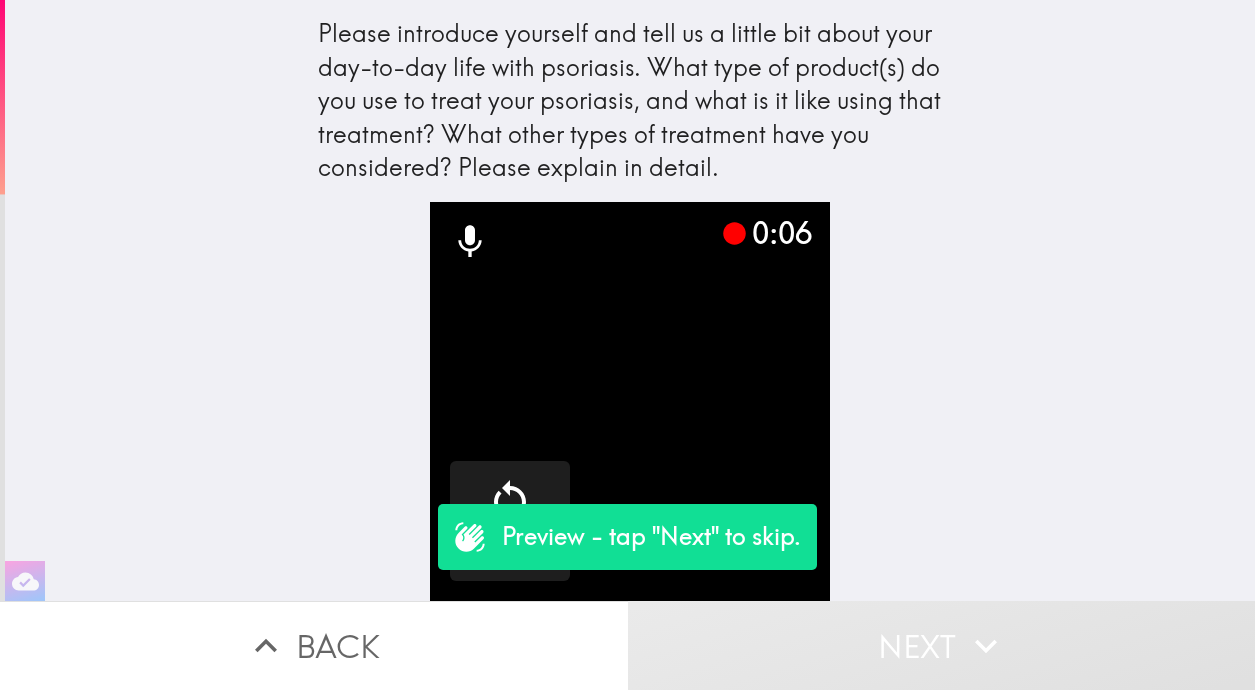 click at bounding box center (629, 401) 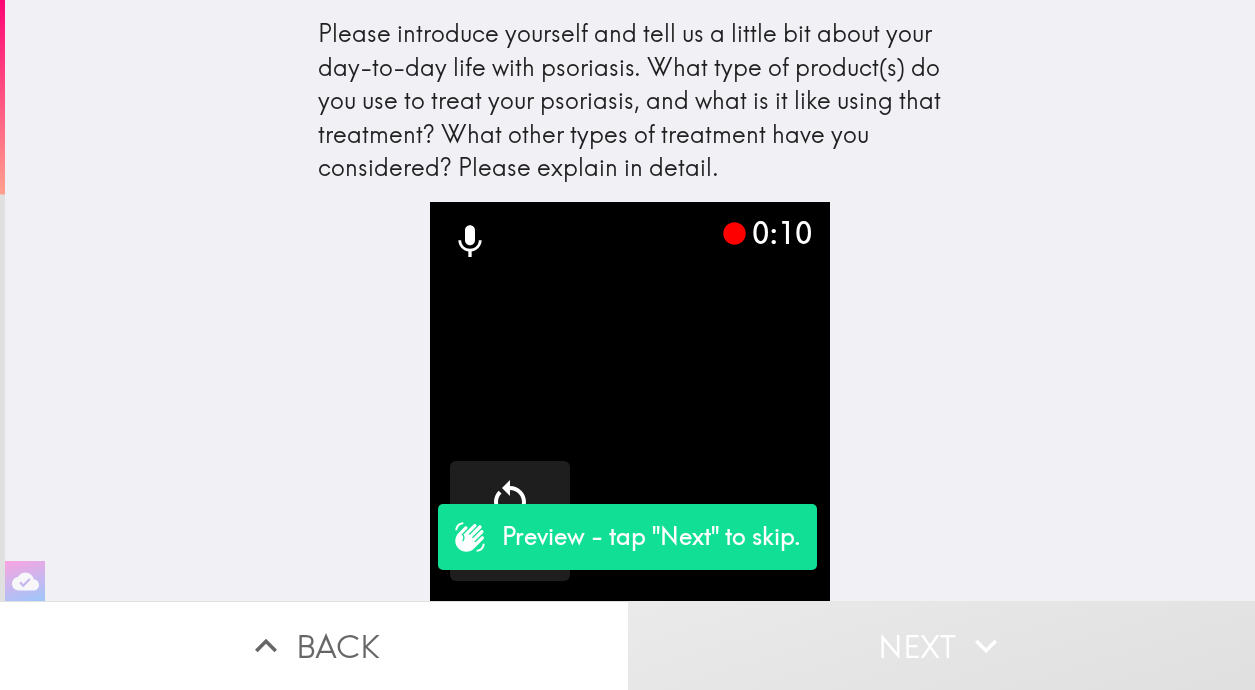 type 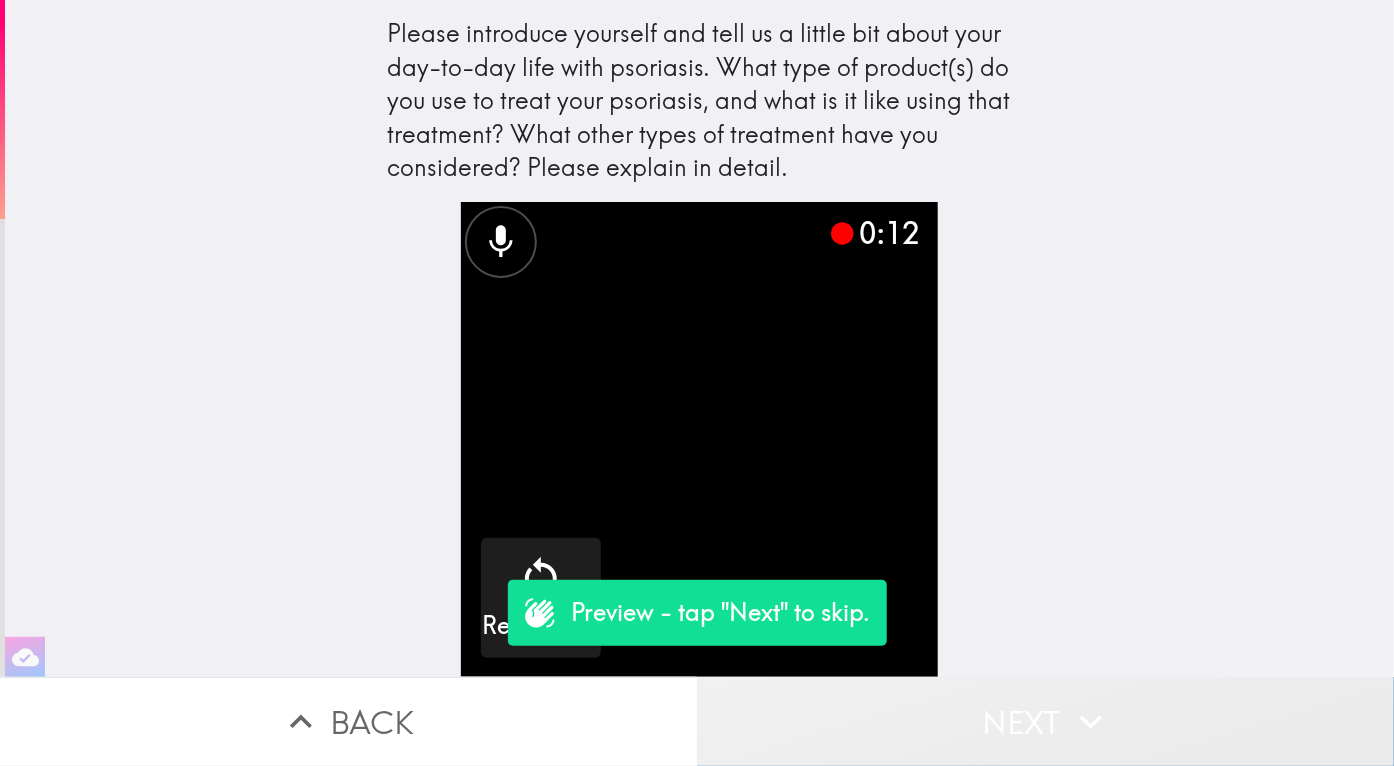 click 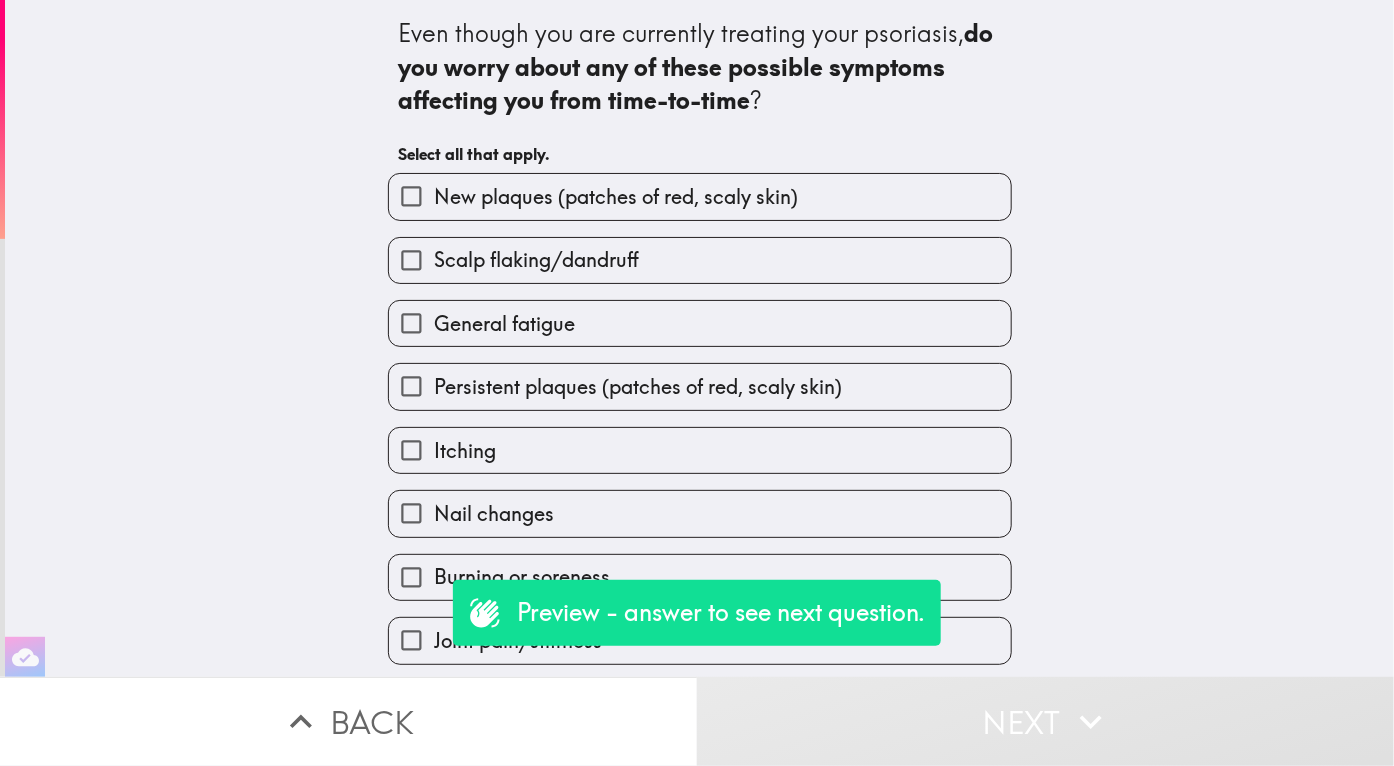 click on "New plaques (patches of red, scaly skin)" at bounding box center (616, 197) 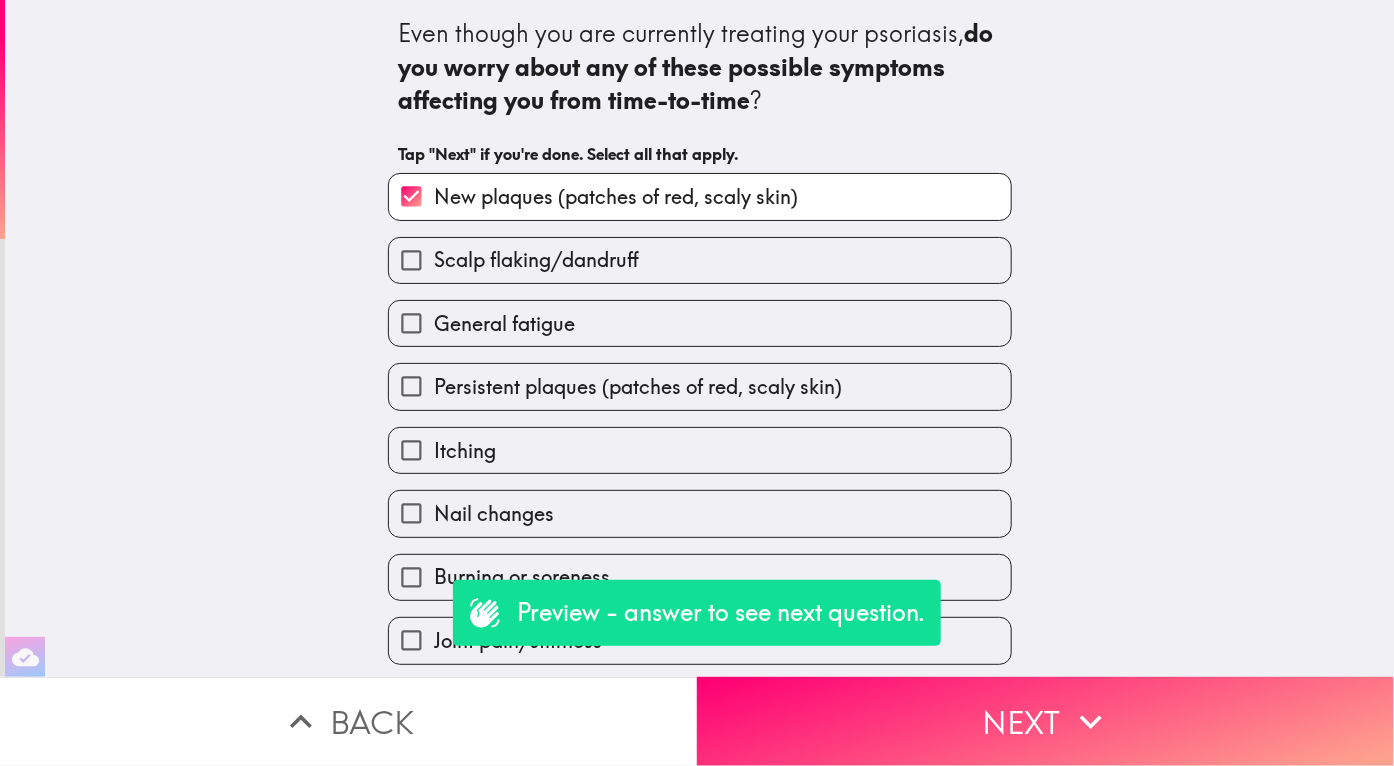 click on "General fatigue" at bounding box center (700, 323) 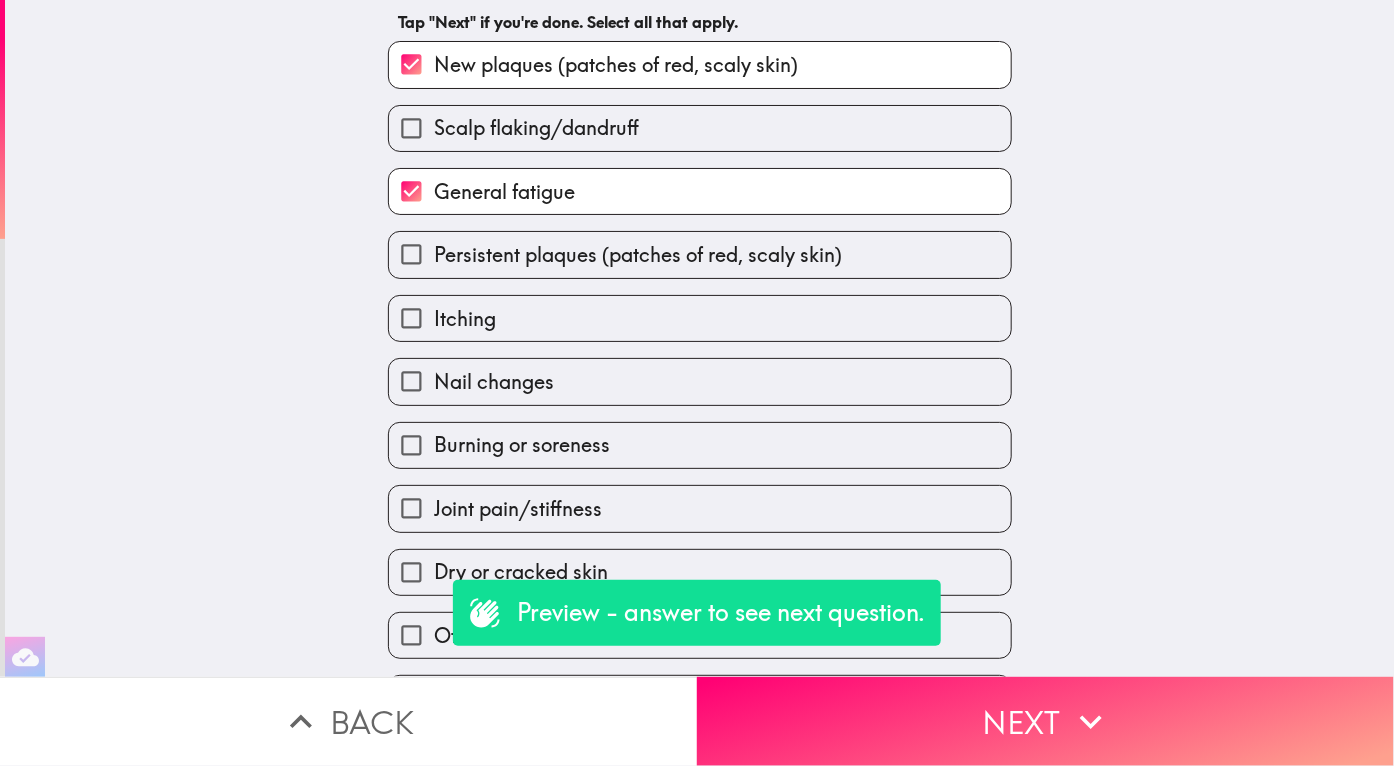 scroll, scrollTop: 140, scrollLeft: 0, axis: vertical 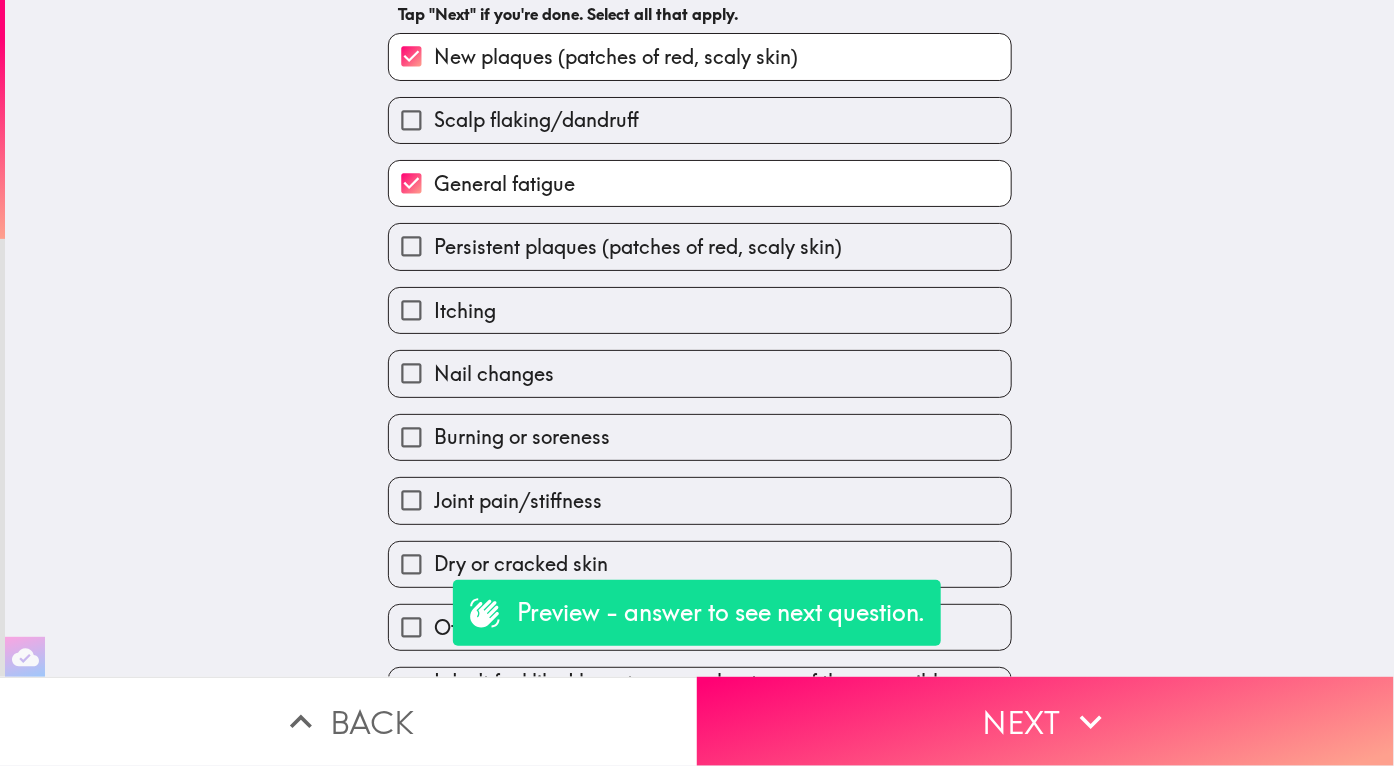 click on "Burning or soreness" at bounding box center (692, 429) 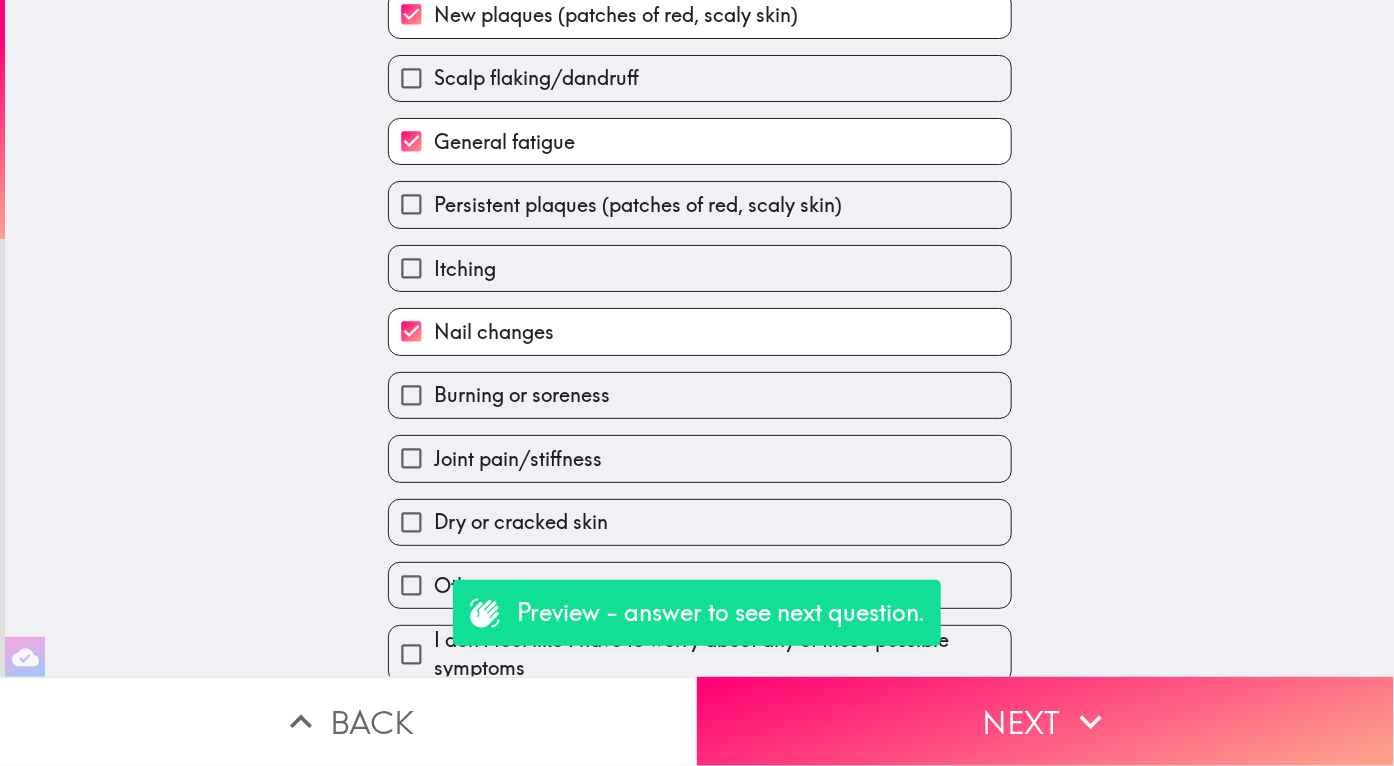scroll, scrollTop: 189, scrollLeft: 0, axis: vertical 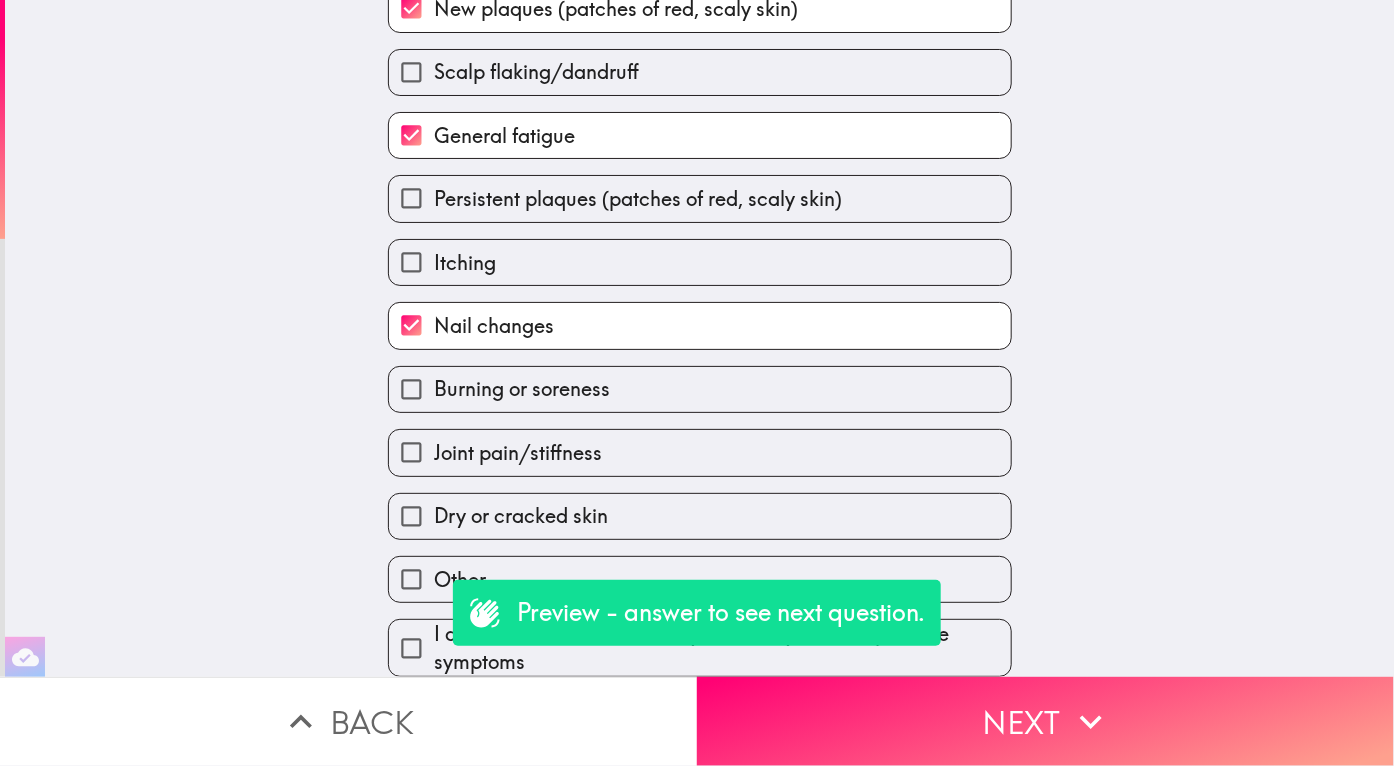 click on "Joint pain/stiffness" at bounding box center (700, 452) 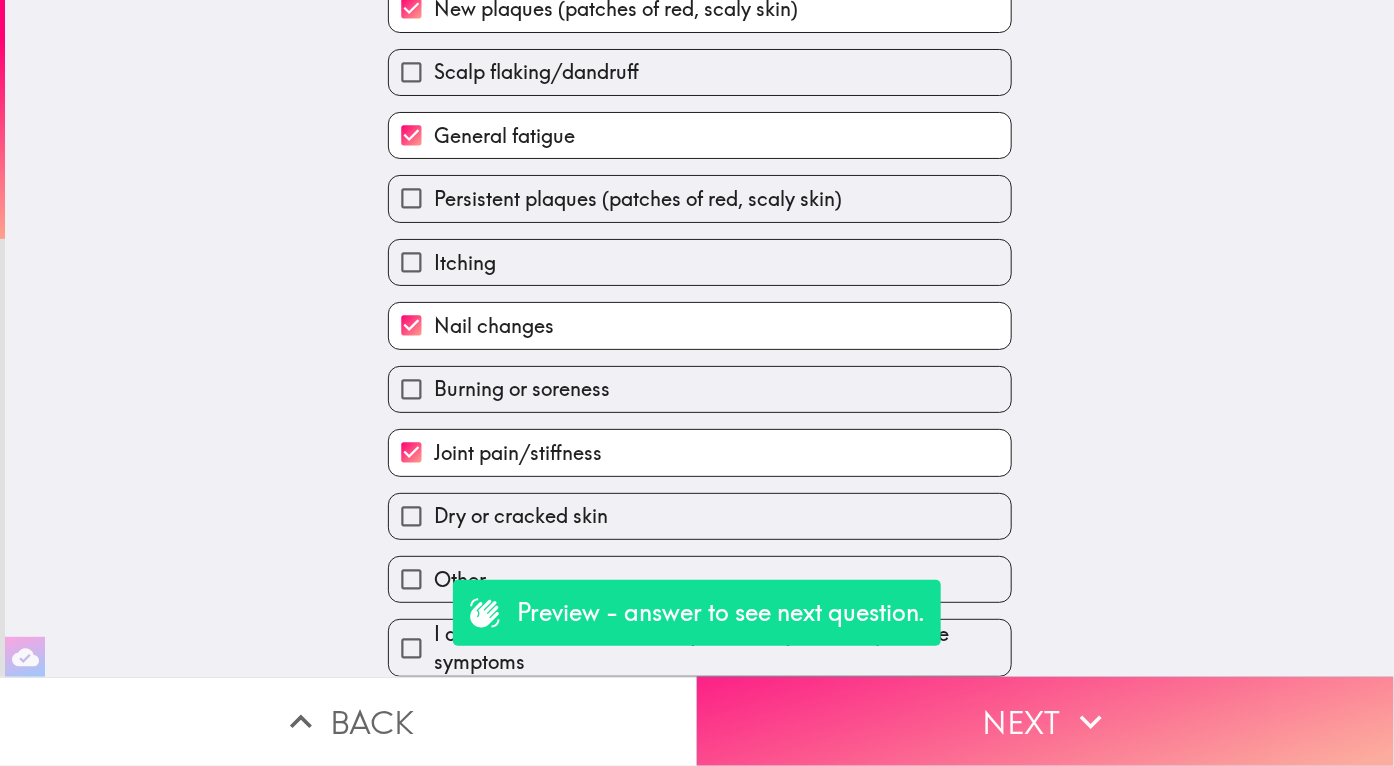 click on "Next" at bounding box center (1045, 721) 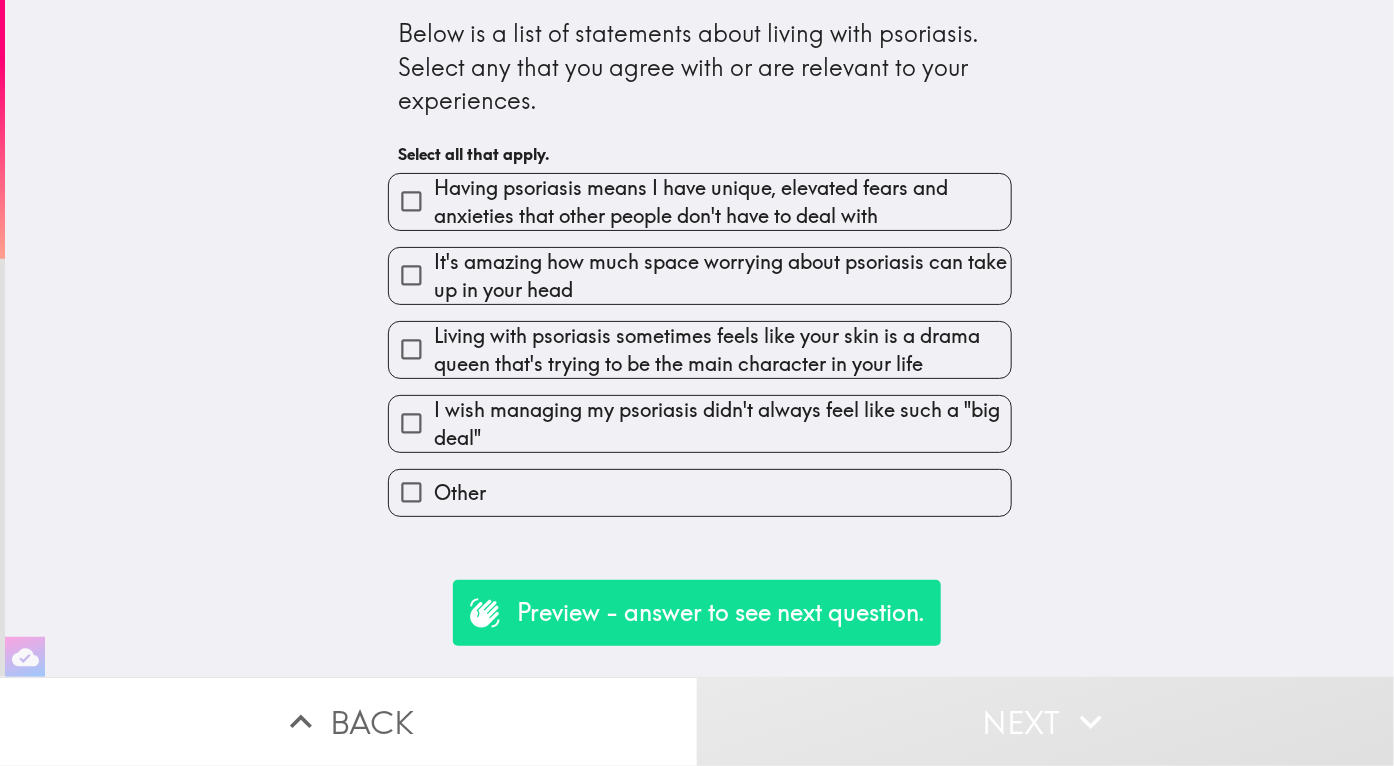 click on "I wish managing my psoriasis didn't always feel like such a "big deal"" at bounding box center (722, 424) 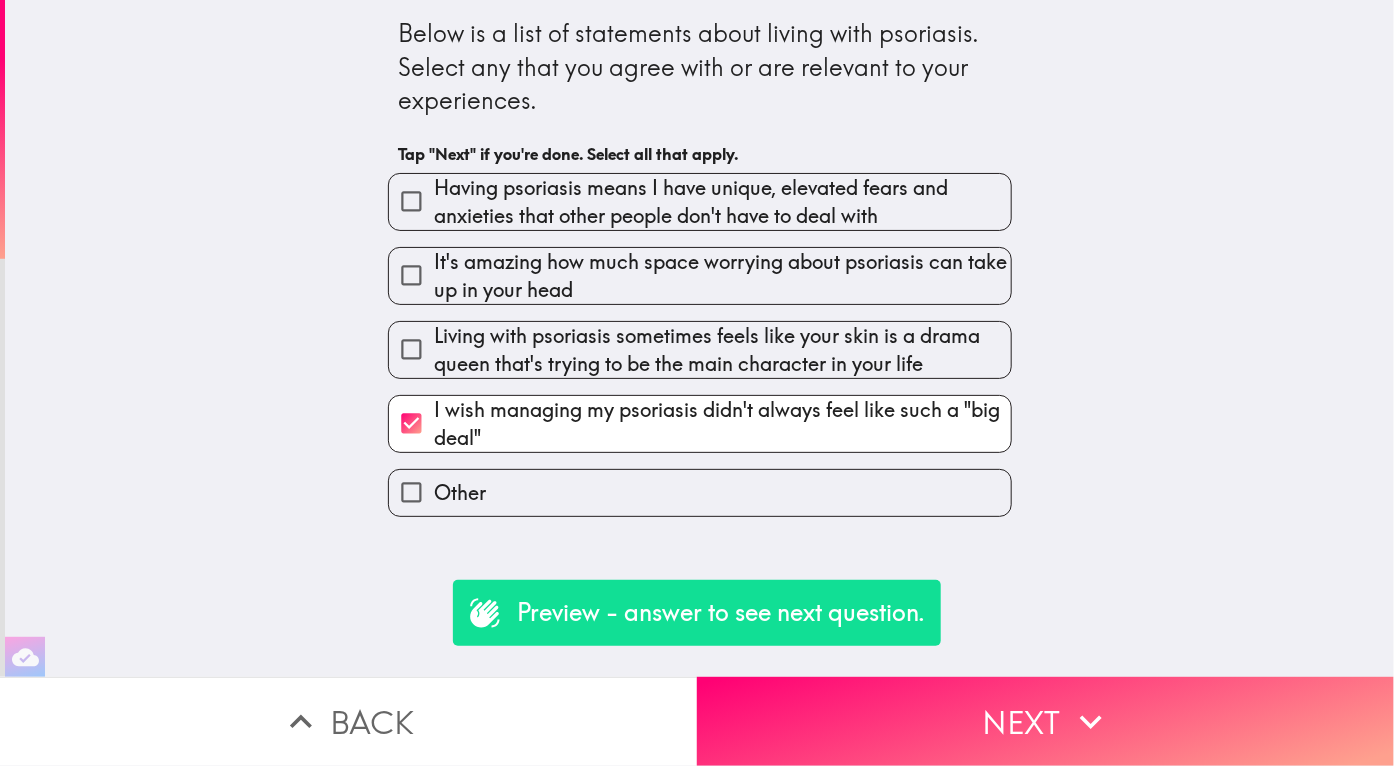 click on "Living with psoriasis sometimes feels like your skin is a drama queen that's trying to be the main character in your life" at bounding box center (692, 342) 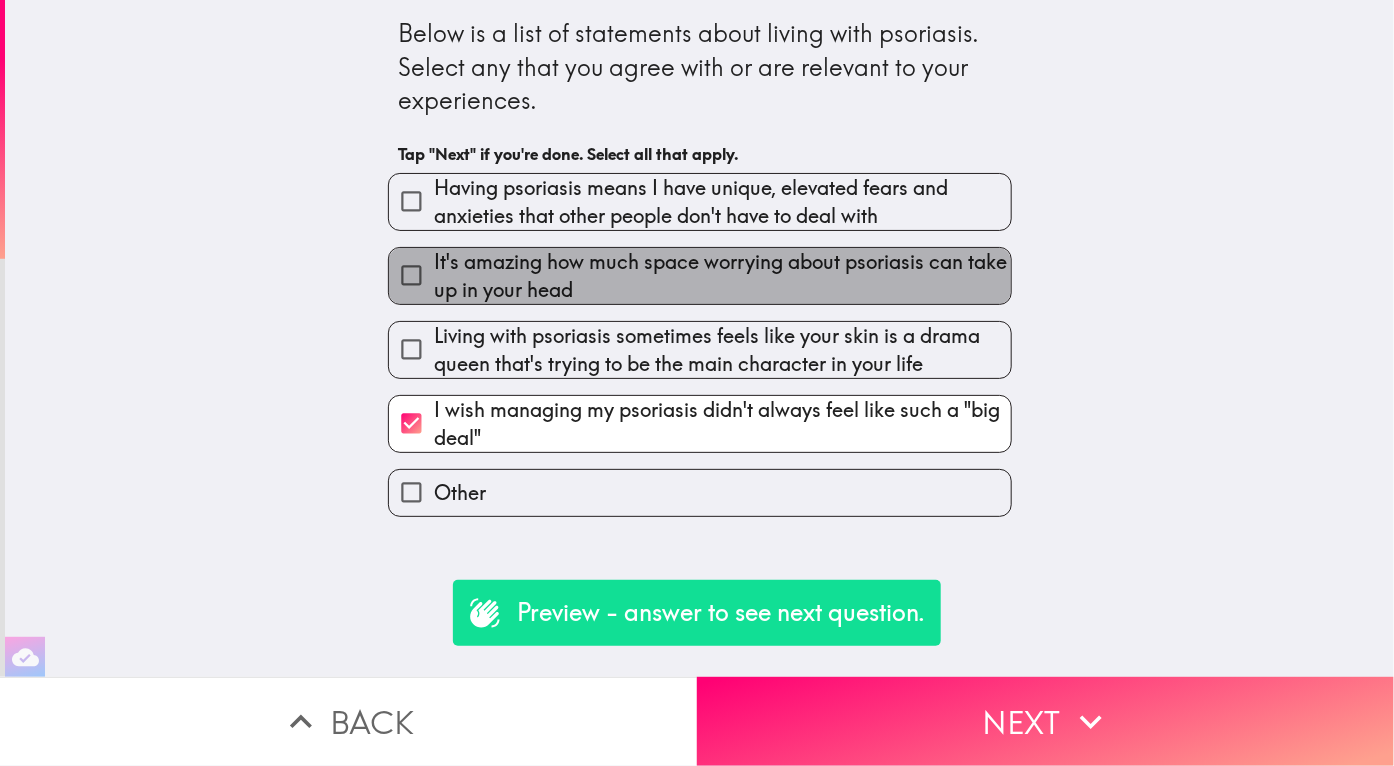 click on "It's amazing how much space worrying about psoriasis can take up in your head" at bounding box center [722, 276] 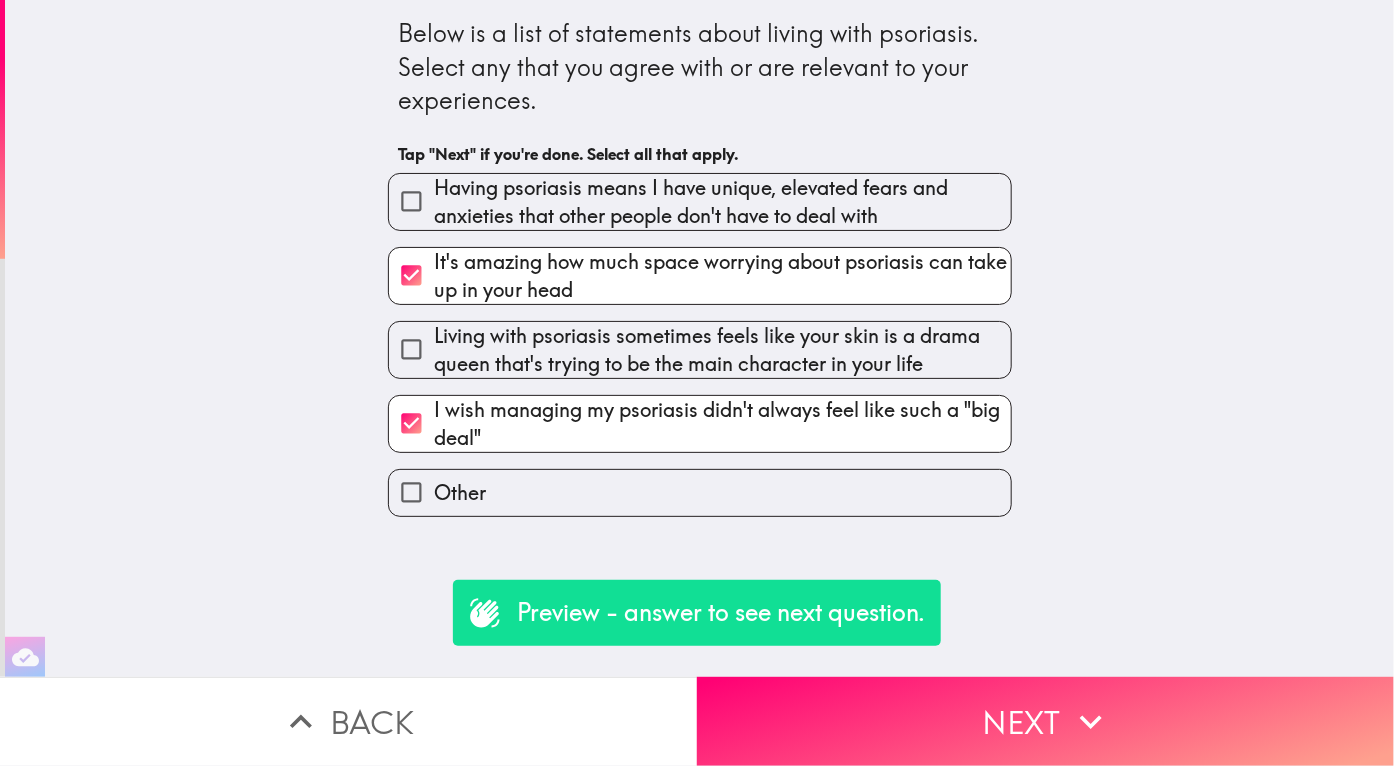 click on "Living with psoriasis sometimes feels like your skin is a drama queen that's trying to be the main character in your life" at bounding box center (722, 350) 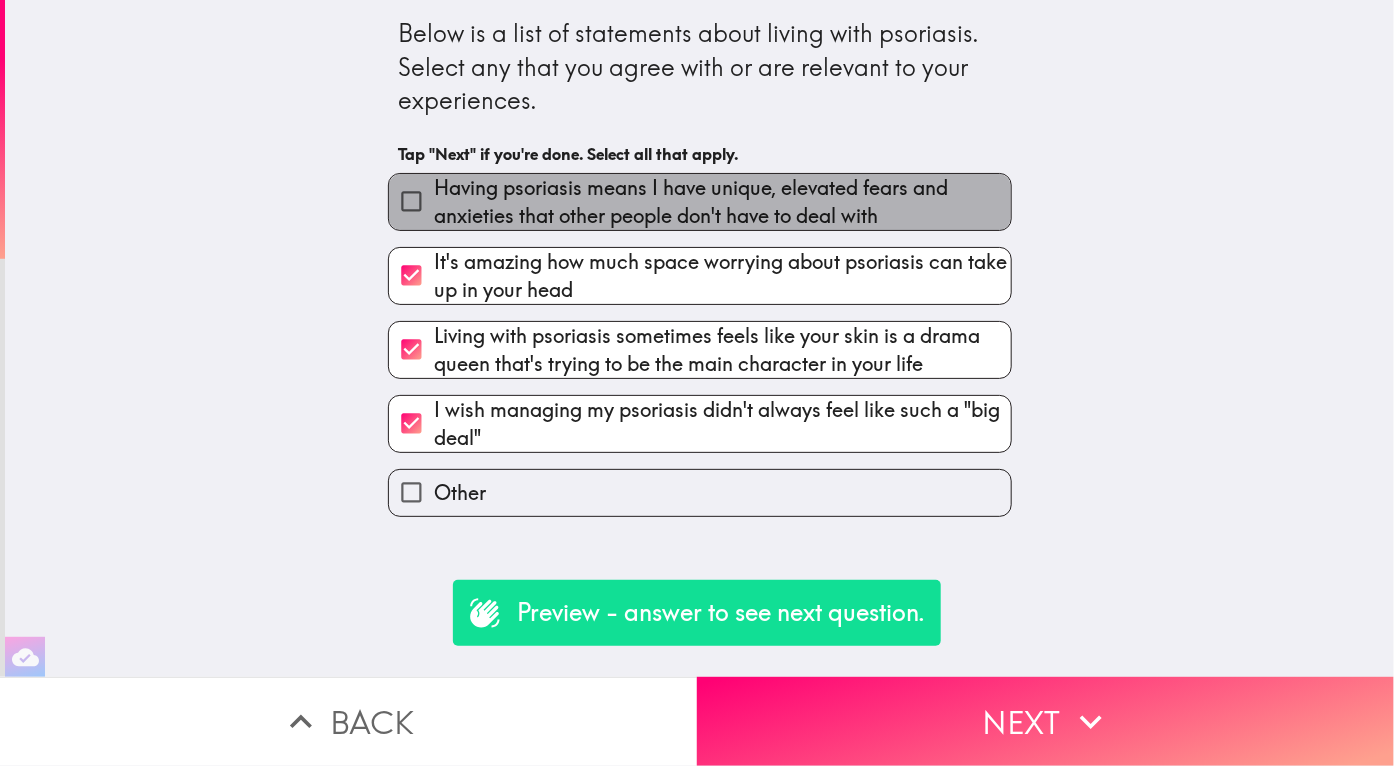 click on "Having psoriasis means I have unique, elevated fears and anxieties that other people don't have to deal with" at bounding box center (722, 202) 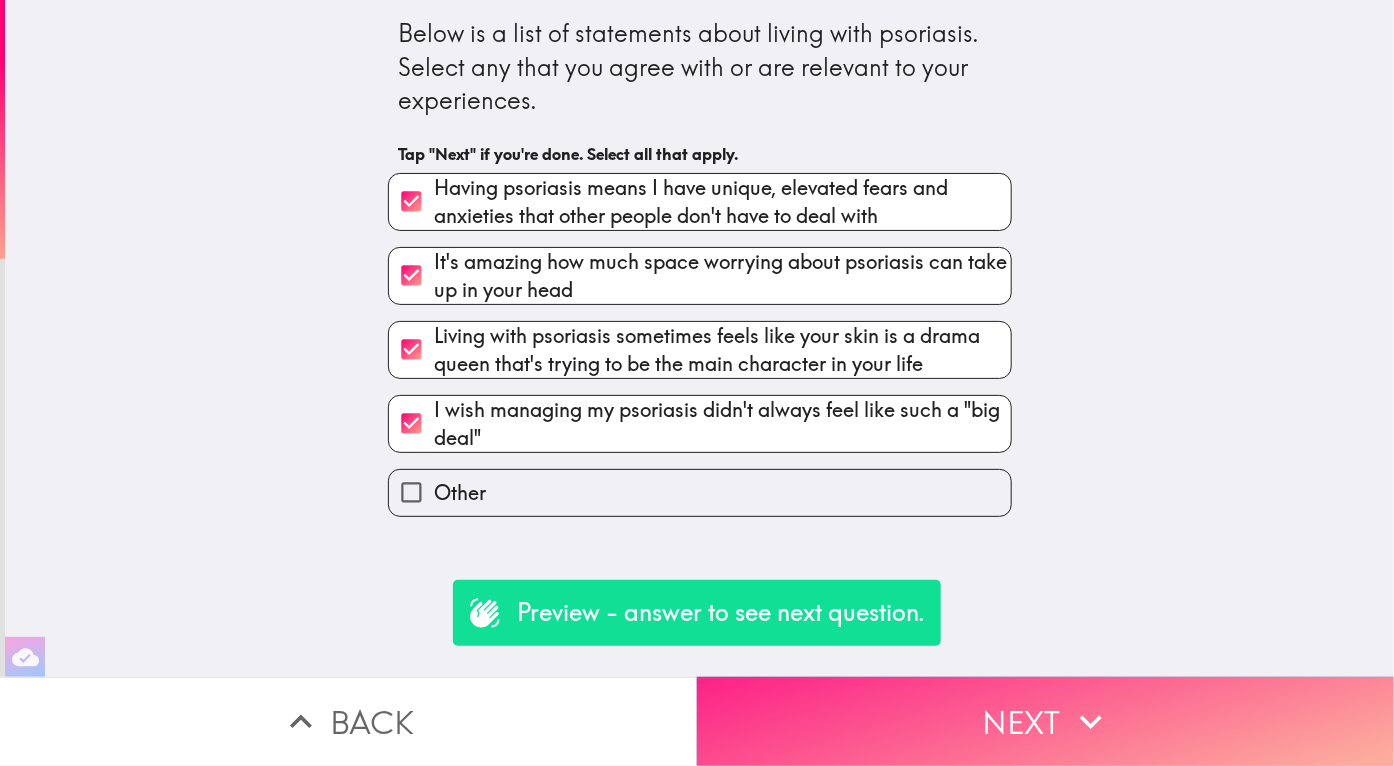 click on "Next" at bounding box center [1045, 721] 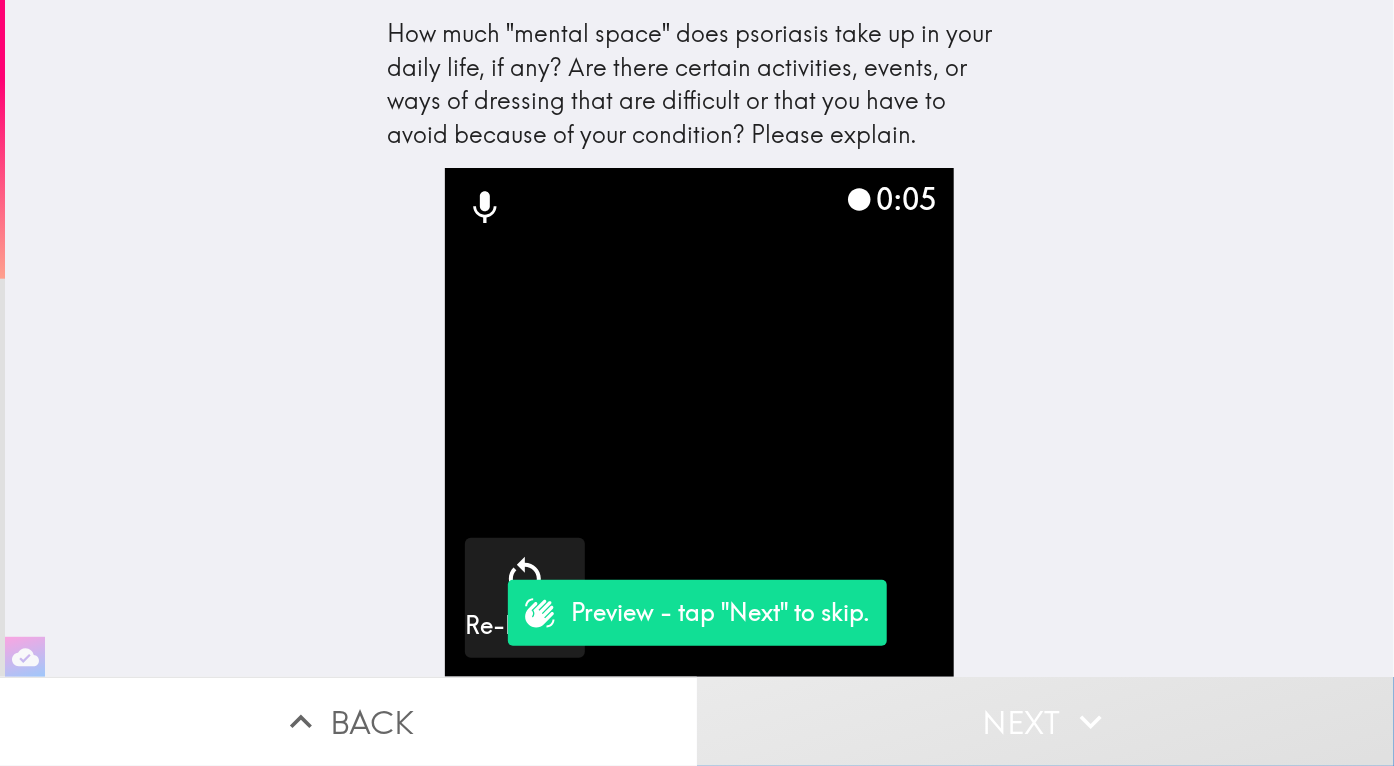 click on "Next" at bounding box center [1045, 721] 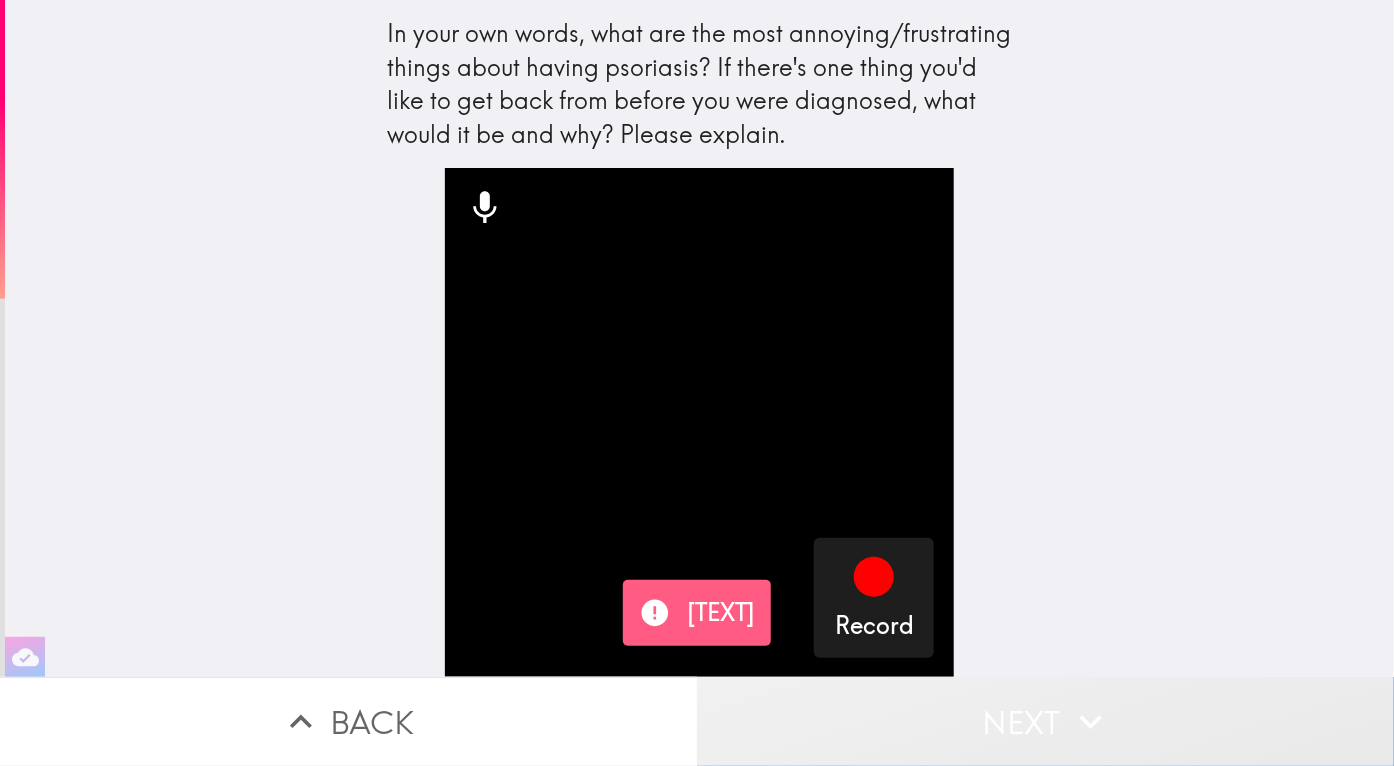 click on "Next" at bounding box center (1045, 721) 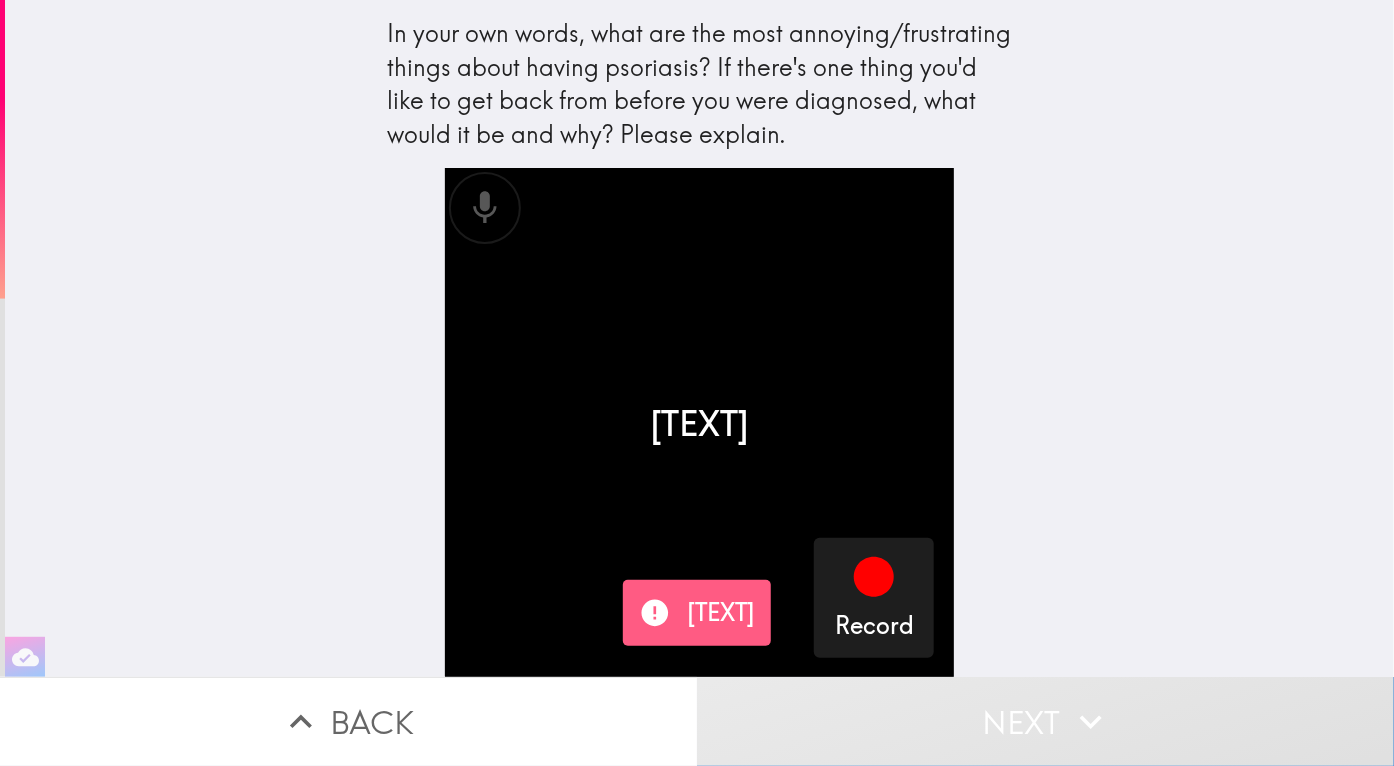 click on "Next" at bounding box center [1045, 721] 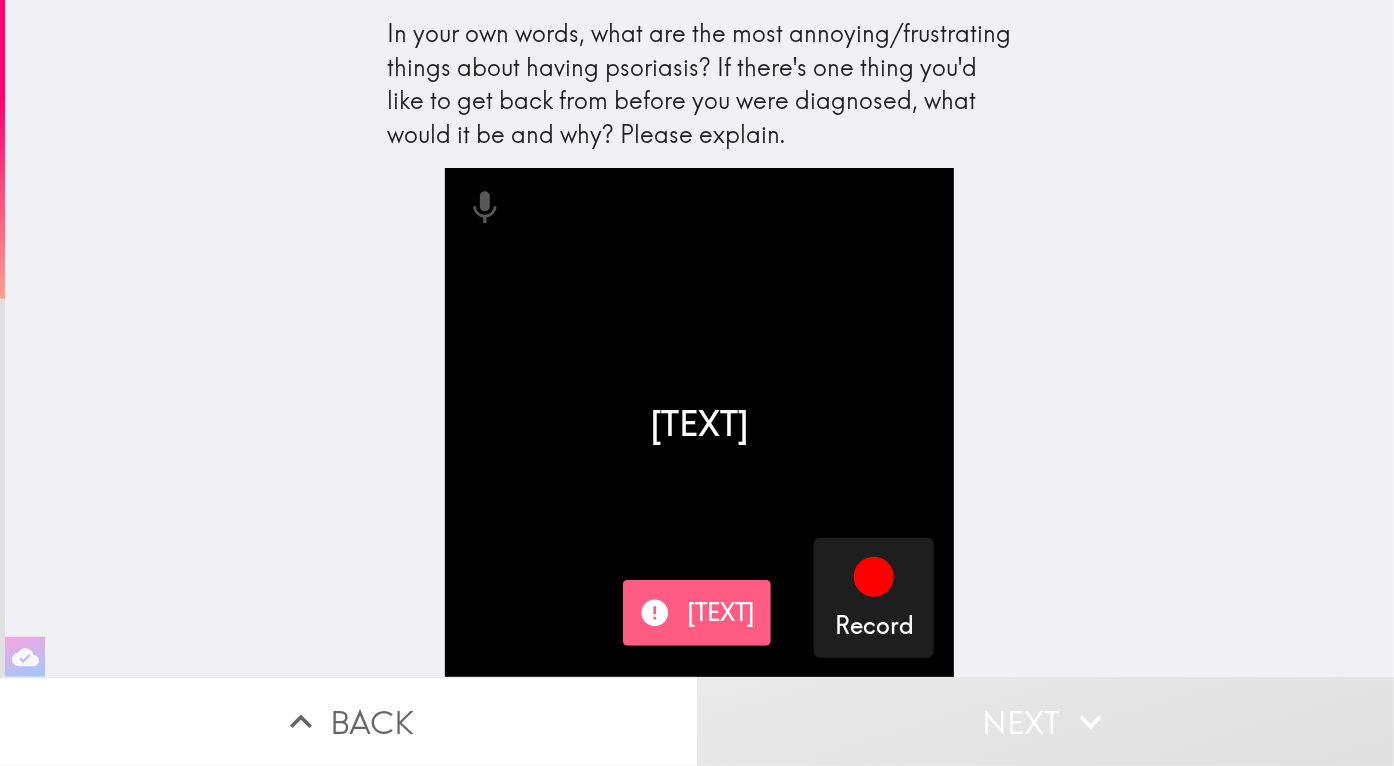 click on "In your own words, what are the most annoying/frustrating things about having psoriasis? If there's one thing you'd like to get back from before you were diagnosed, what would it be and why? Please explain. [TEXT] [TEXT]" at bounding box center [699, 338] 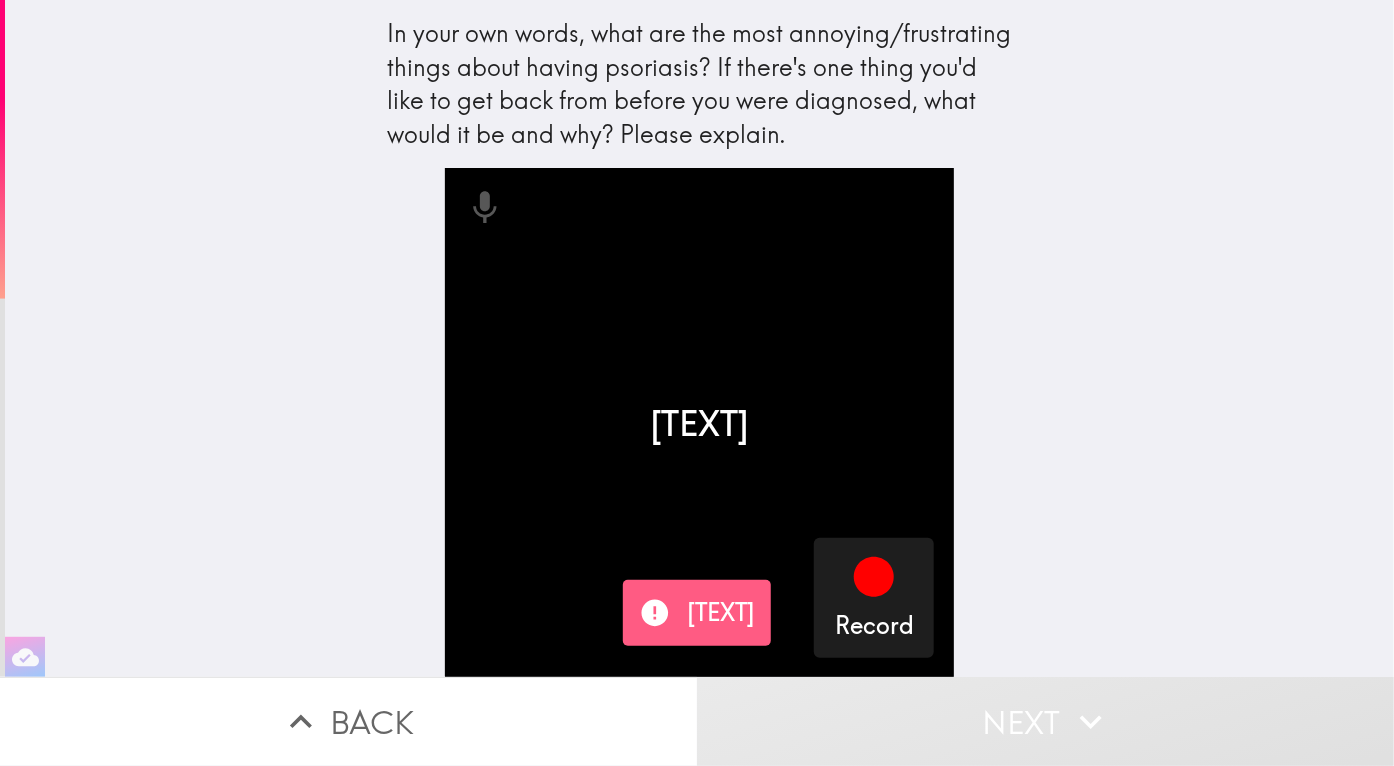 click on "[TEXT]" at bounding box center [700, 423] 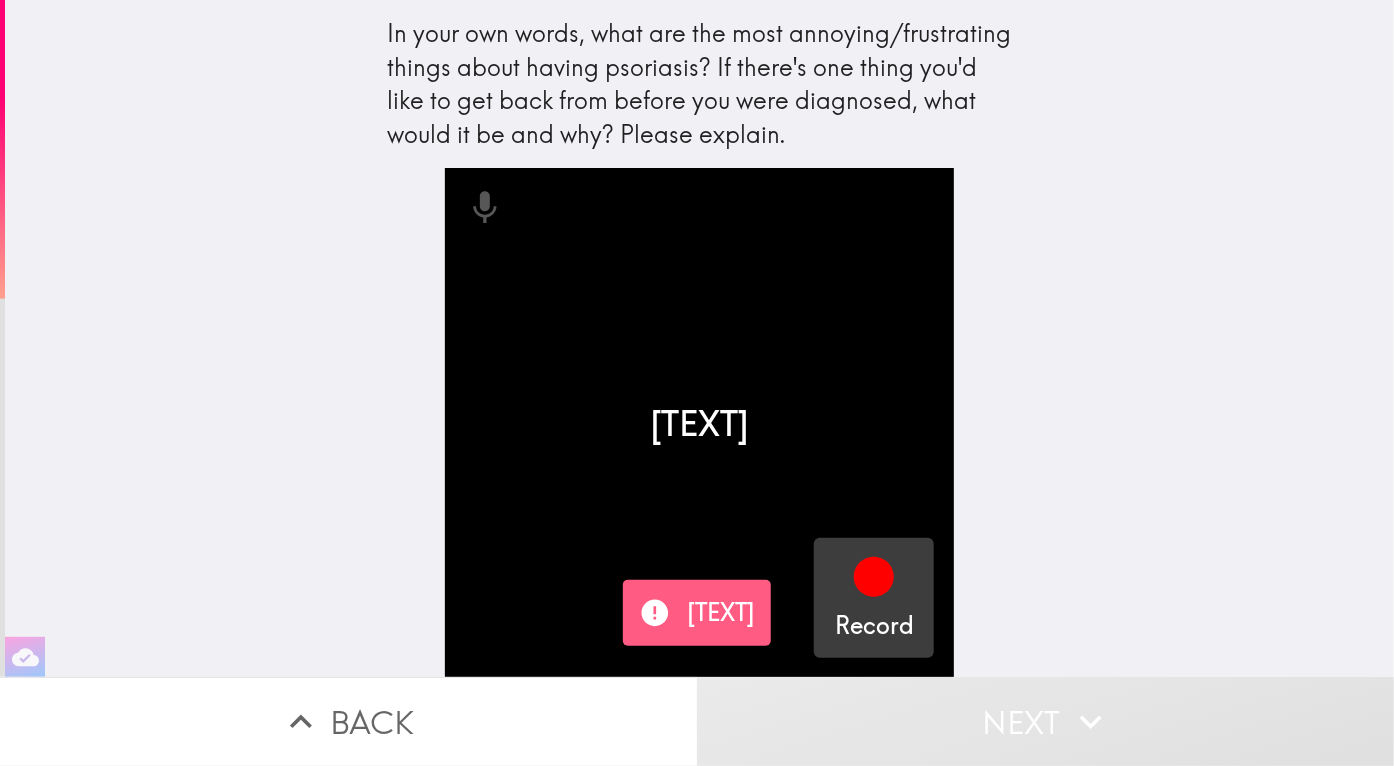 click 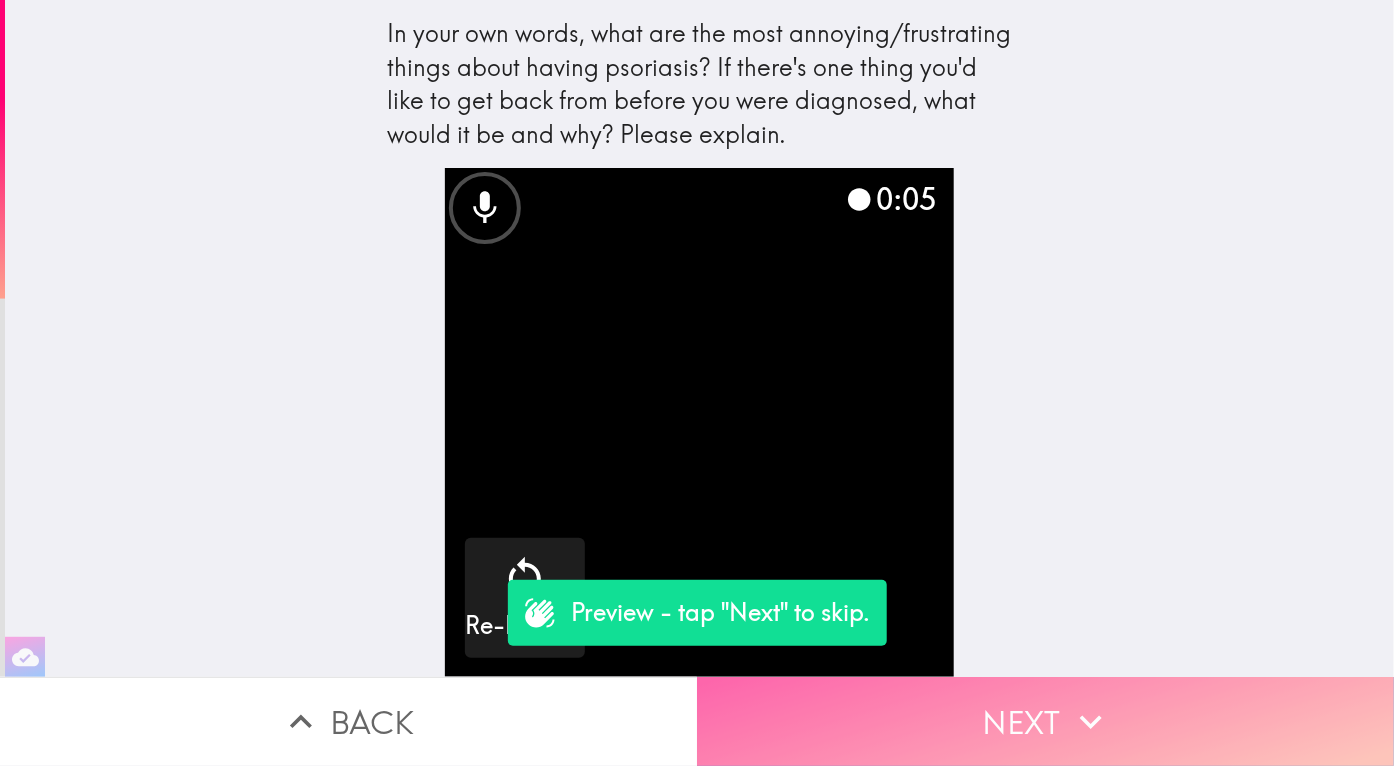 click on "Next" at bounding box center [1045, 721] 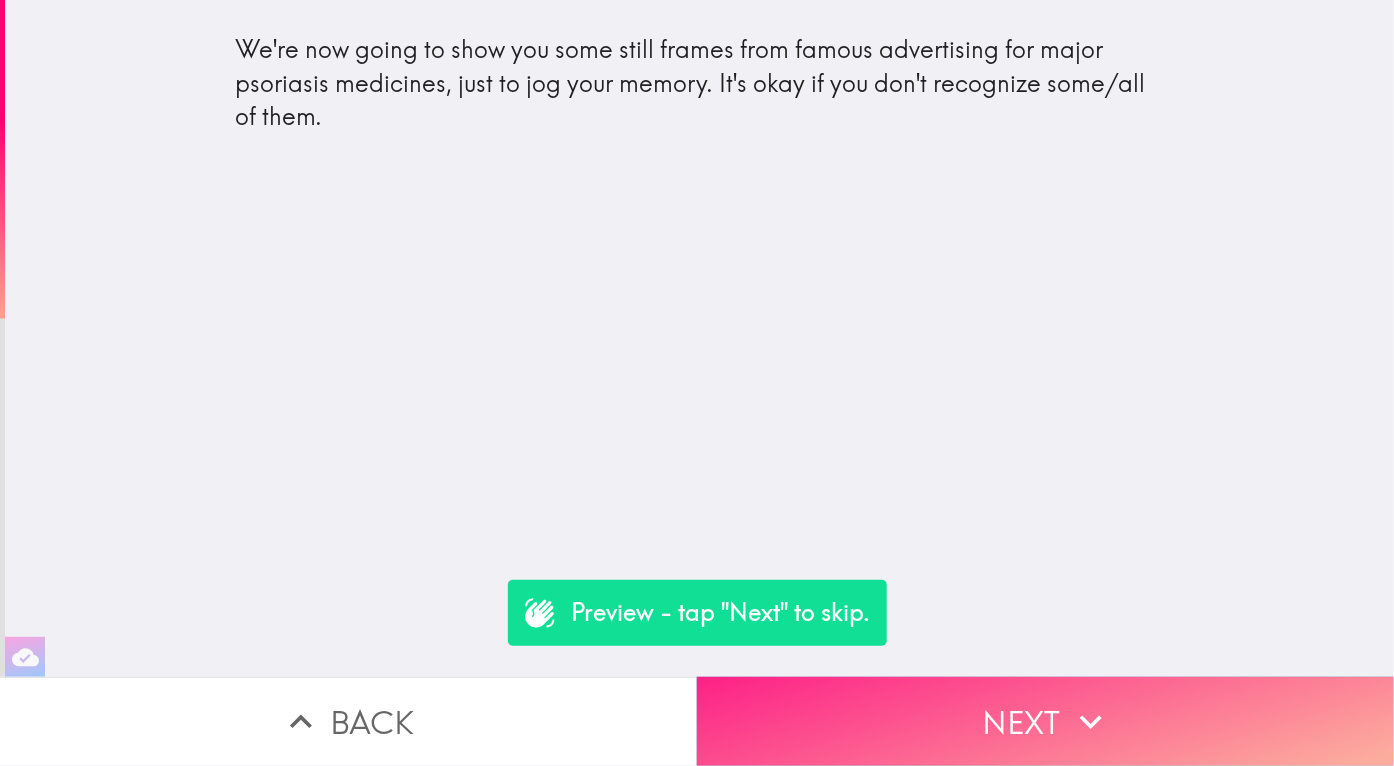click on "Next" at bounding box center (1045, 721) 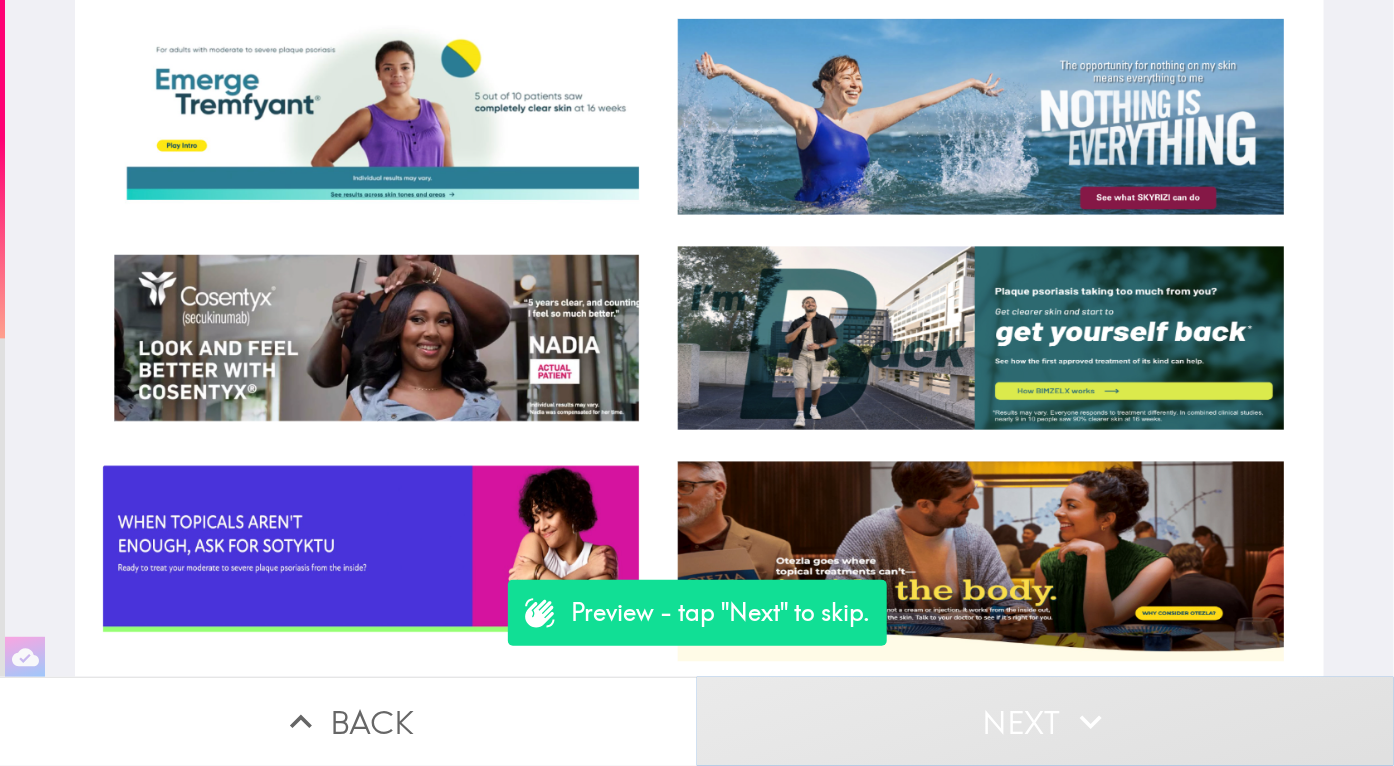 click on "Next" at bounding box center [1045, 721] 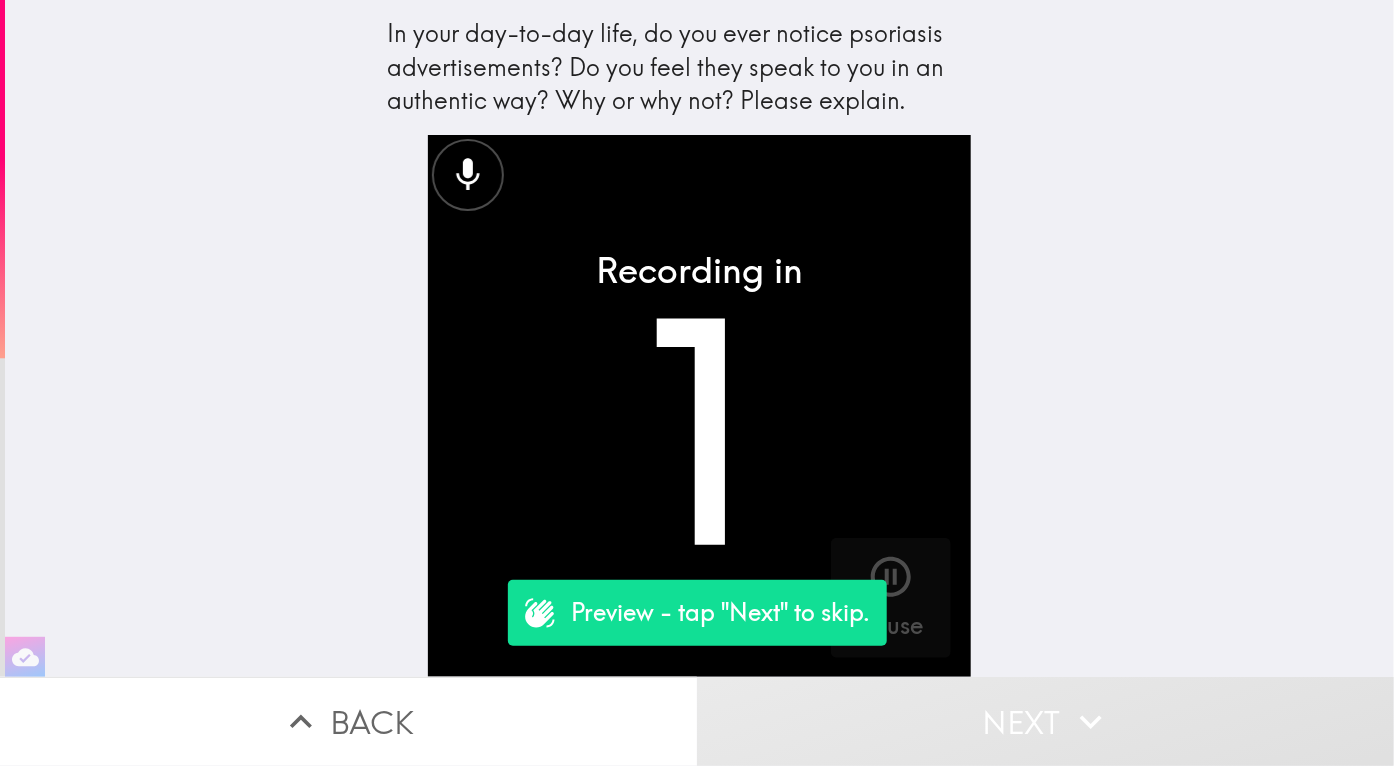 click on "In your day-to-day life, do you ever notice psoriasis advertisements? Do you feel they speak to you in an authentic way? Why or why not? Please explain. [TEXT] in  1 [TEXT]" at bounding box center [699, 338] 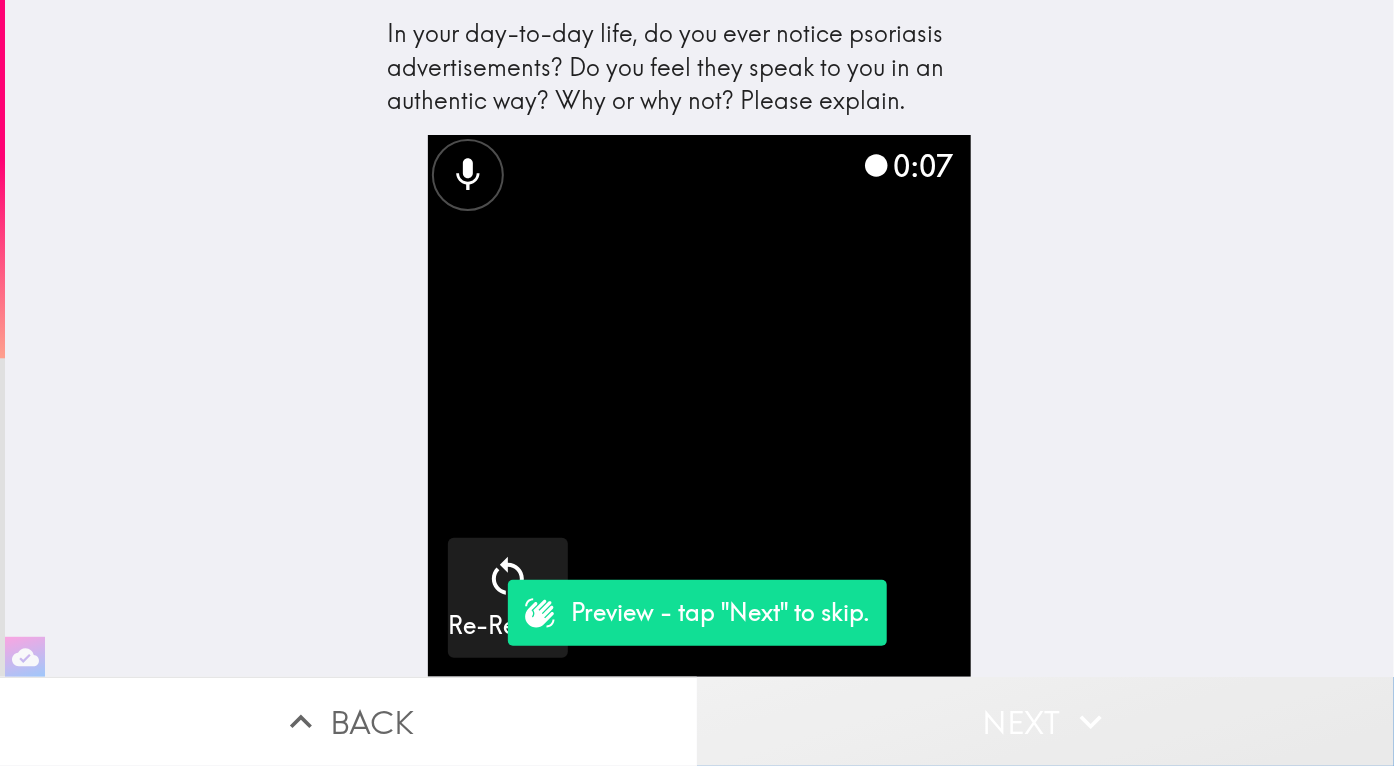 click on "Next" at bounding box center [1045, 721] 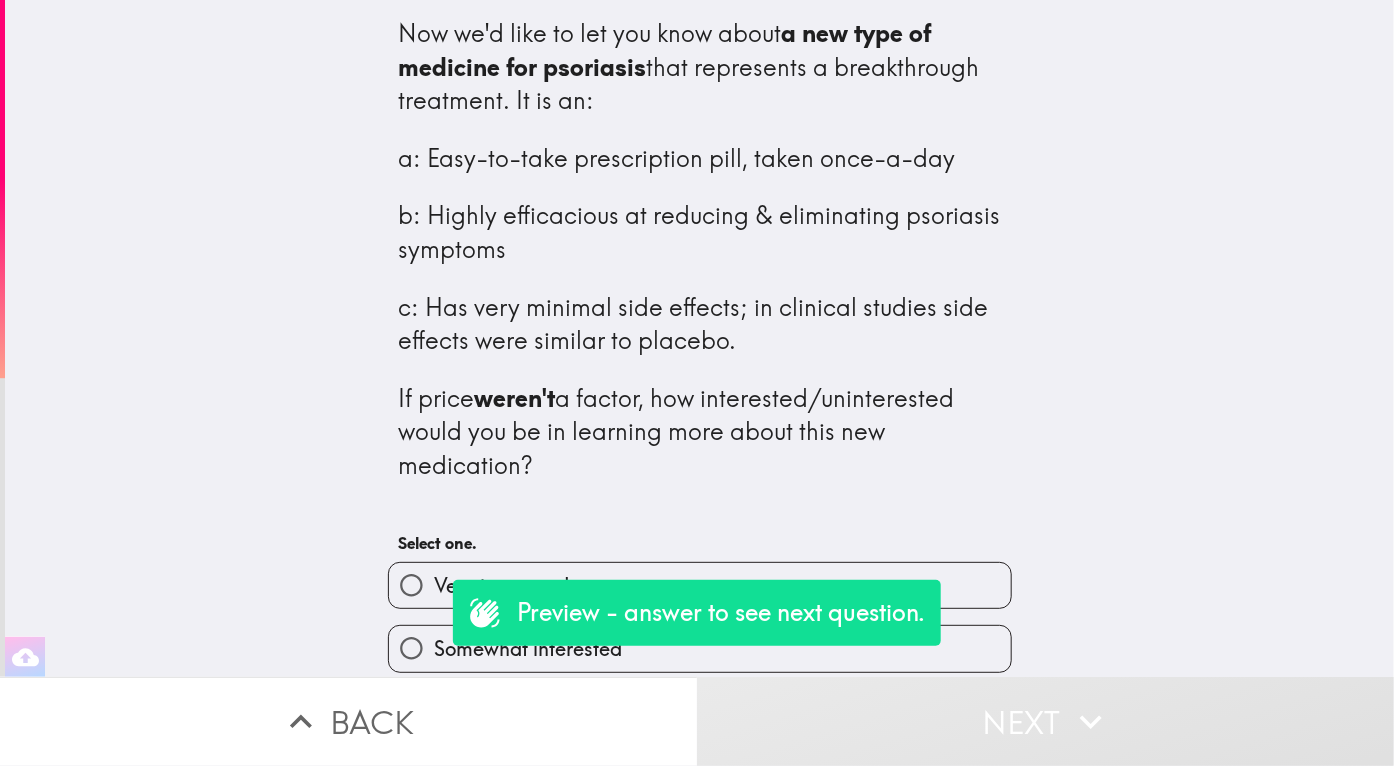 click on "Now we'd like to let you know about  a new type of medicine for psoriasis  that represents a breakthrough treatment. It is an: a: Easy-to-take prescription pill, taken once-a-day b: Highly efficacious at reducing & eliminating psoriasis symptoms c: Has very minimal side effects; in clinical studies side effects were similar to placebo. If price  weren't  a factor, how interested/uninterested would you be in learning more about this new medication? Select one. Very interested Somewhat interested Neutral Somewhat uninterested Very uninterested" at bounding box center [699, 338] 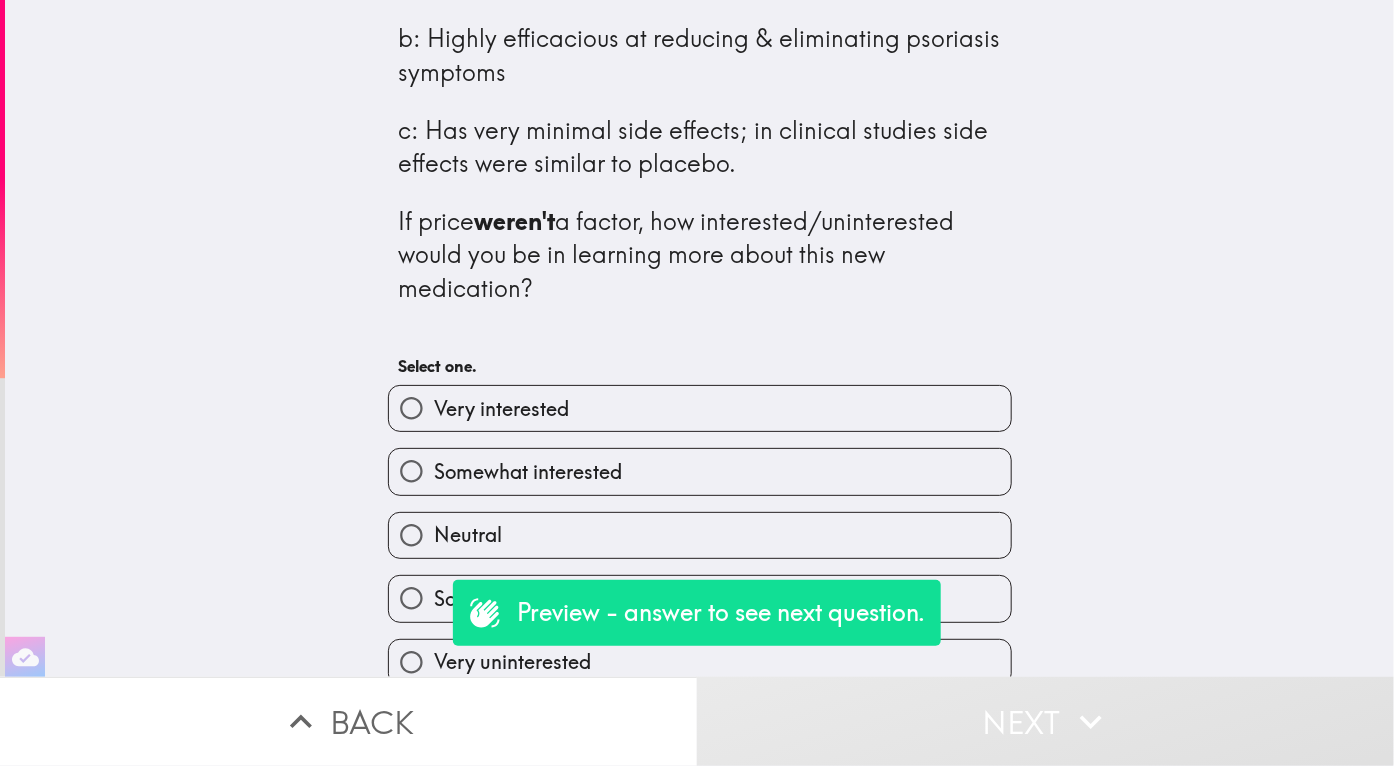 scroll, scrollTop: 185, scrollLeft: 0, axis: vertical 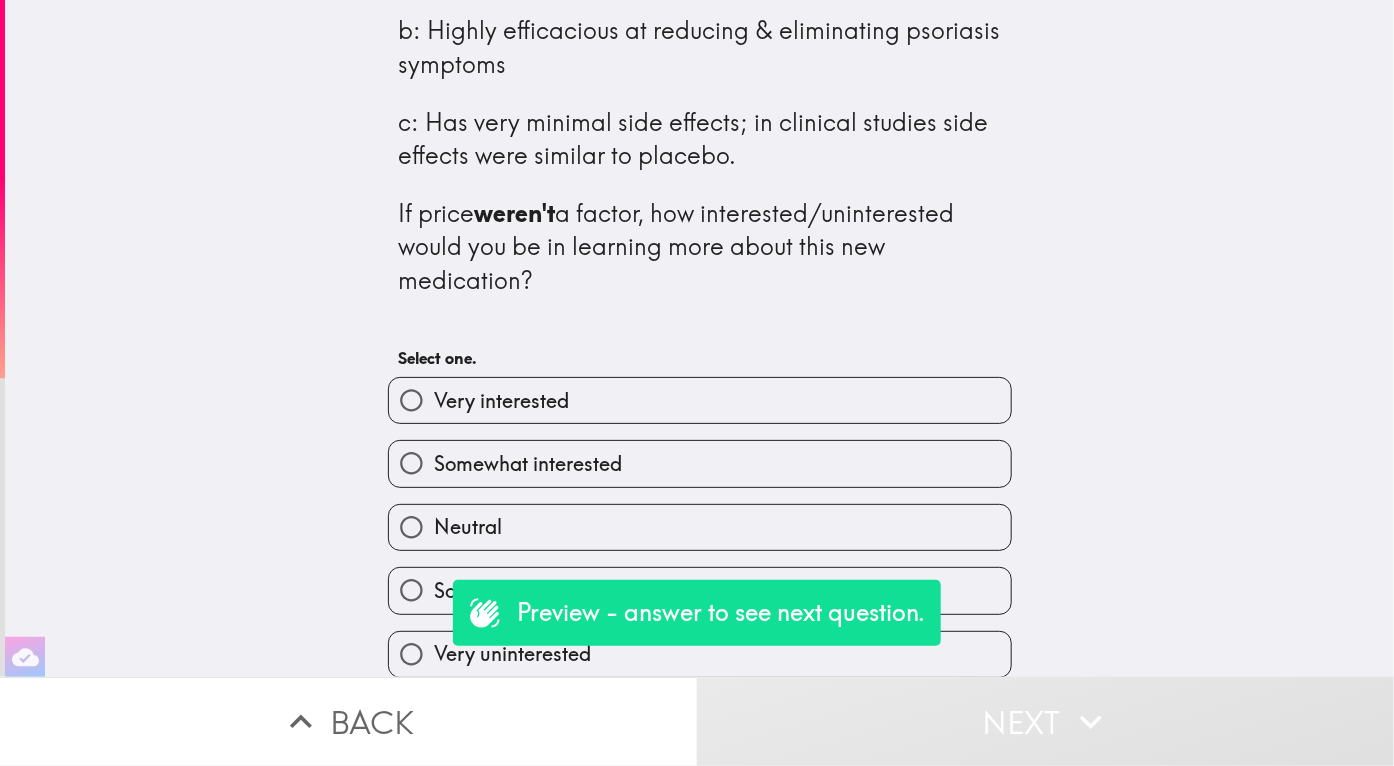 click on "Somewhat interested" at bounding box center [700, 463] 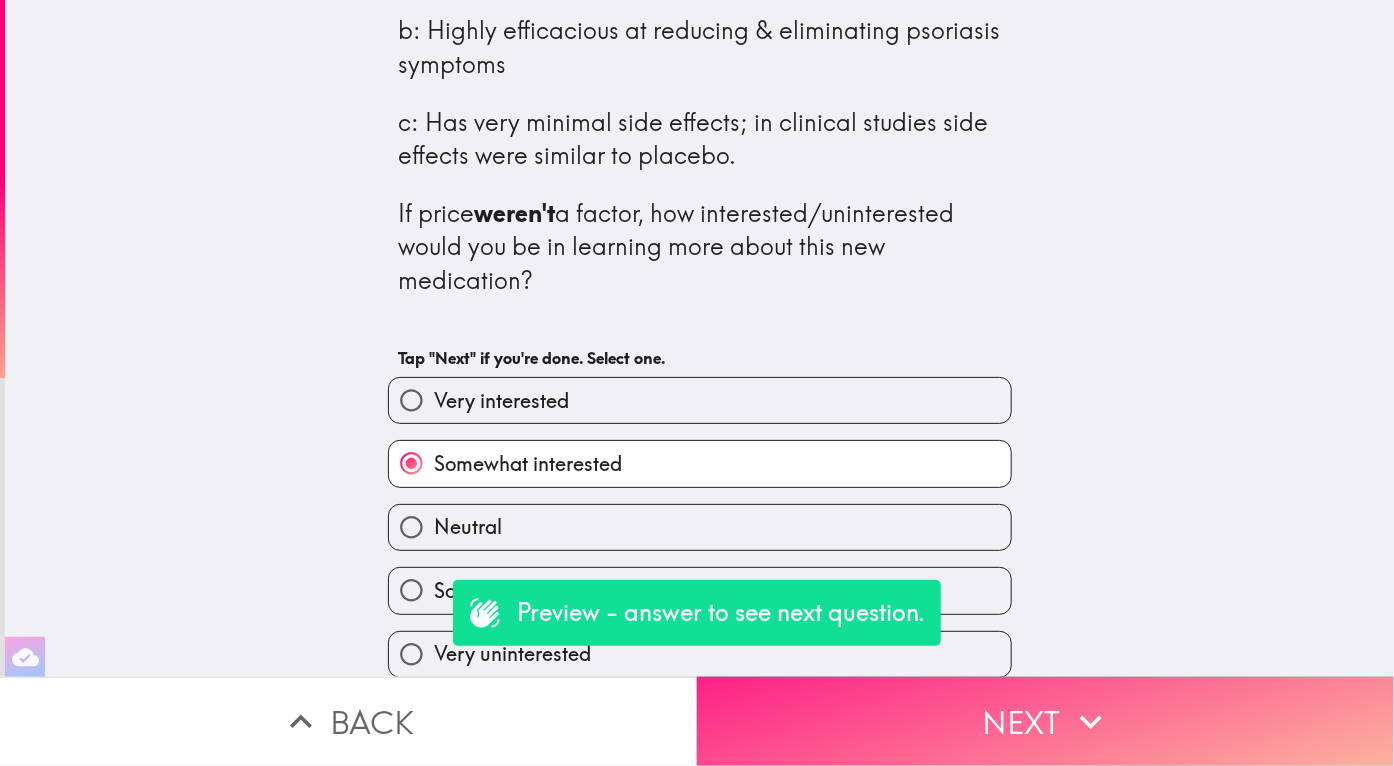 click on "Next" at bounding box center (1045, 721) 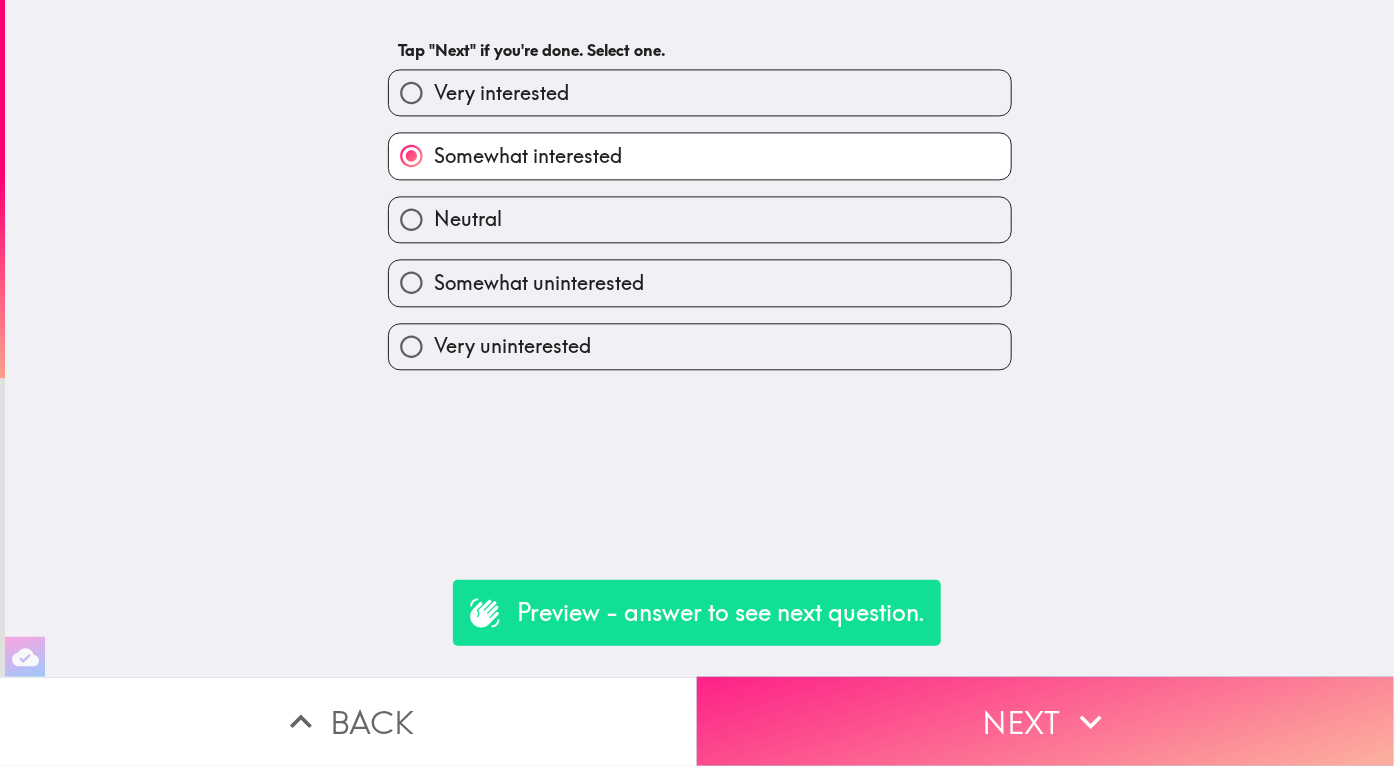 scroll, scrollTop: 0, scrollLeft: 0, axis: both 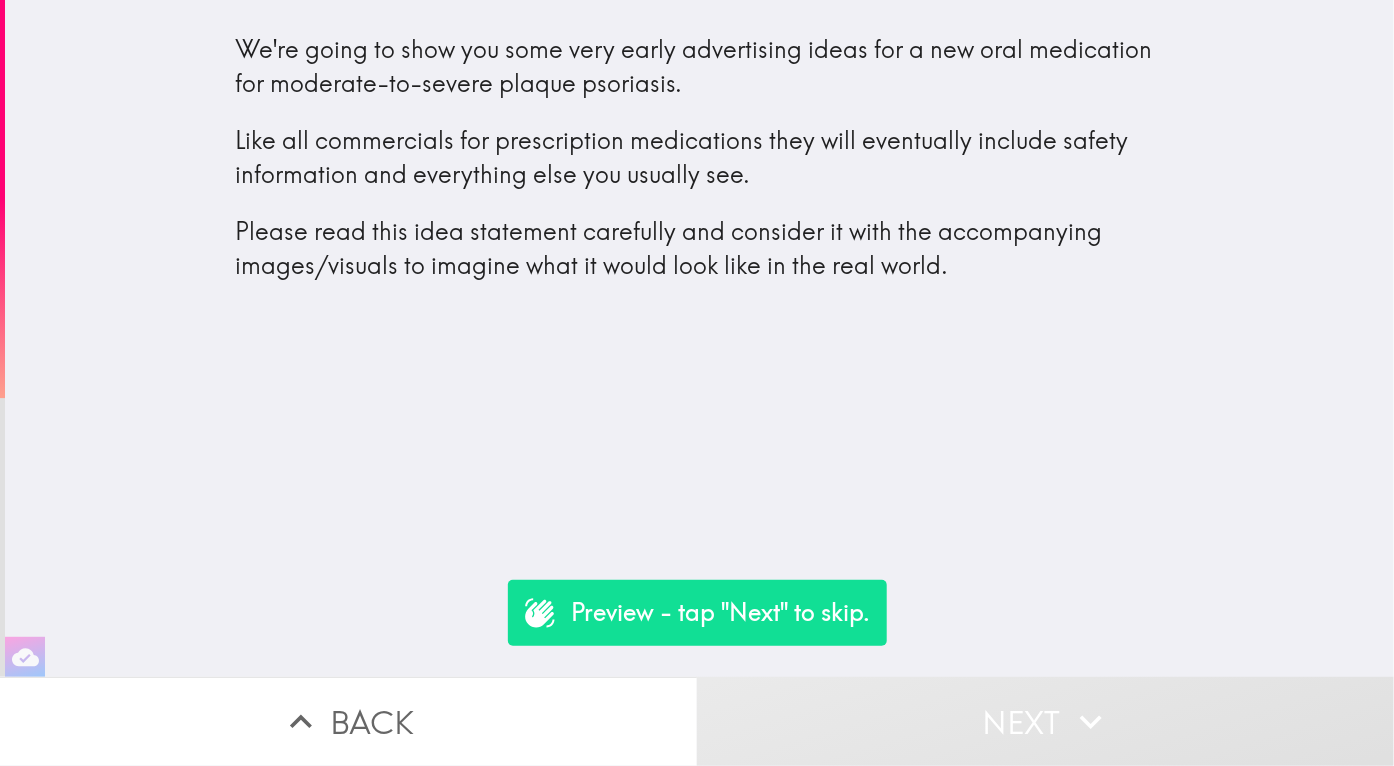 click on "Please read this idea statement carefully and consider it with the accompanying images/visuals to imagine what it would look like in the real world." at bounding box center (700, 248) 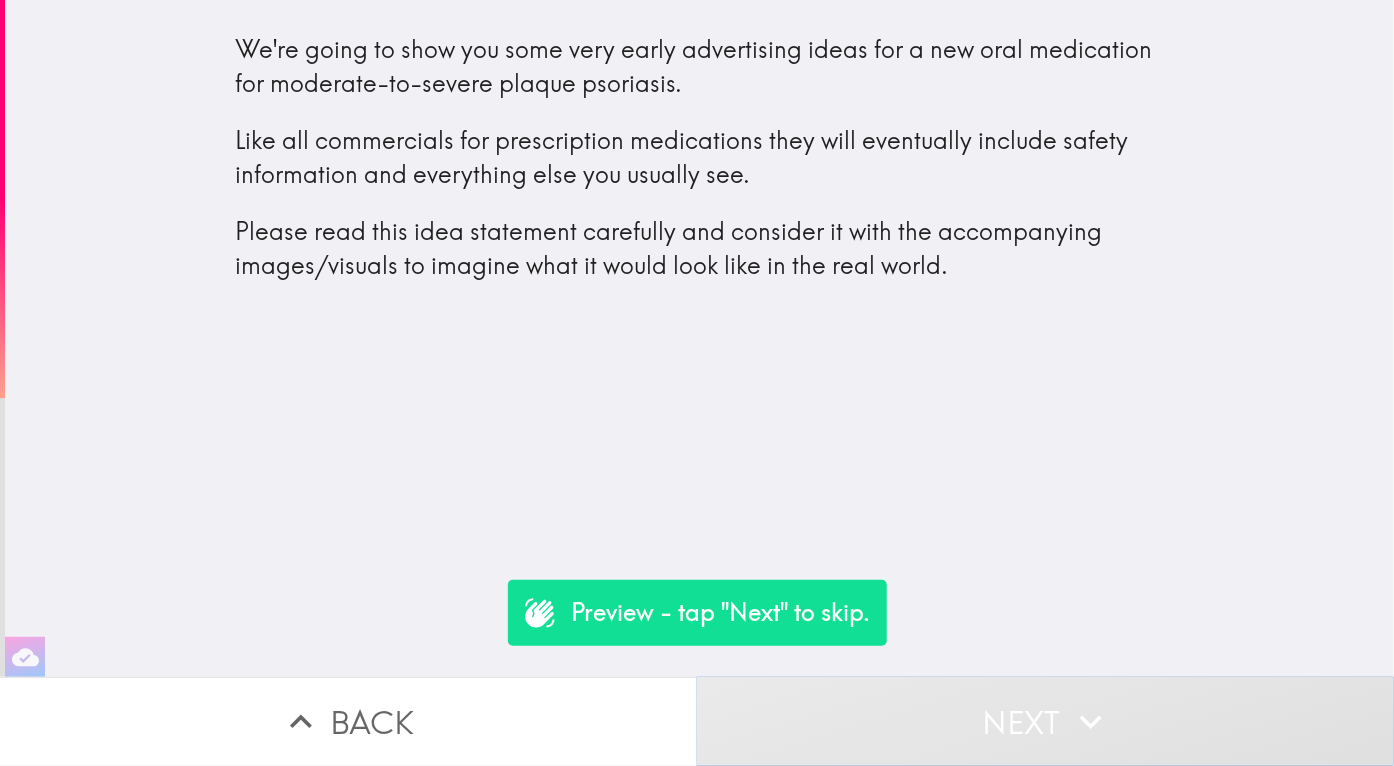 click on "Next" at bounding box center (1045, 721) 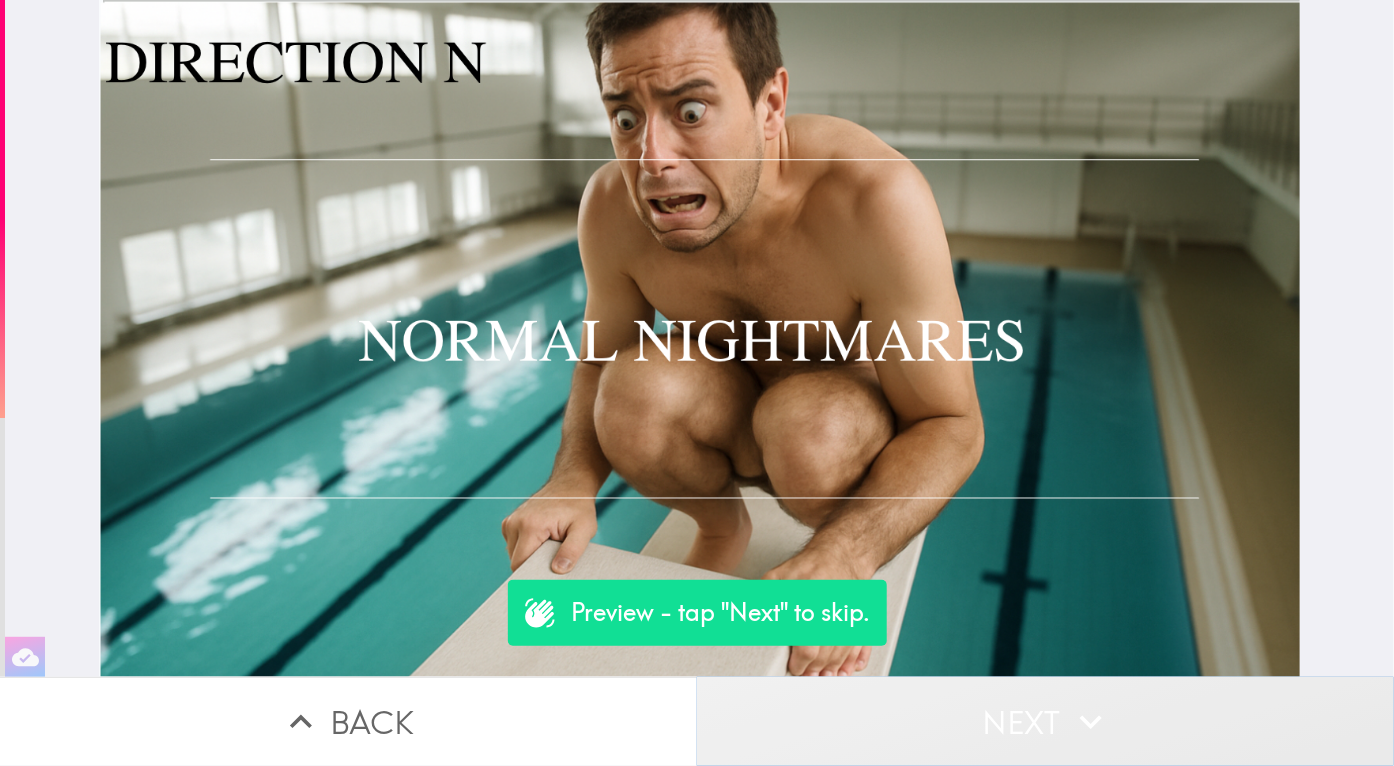click on "Next" at bounding box center (1045, 721) 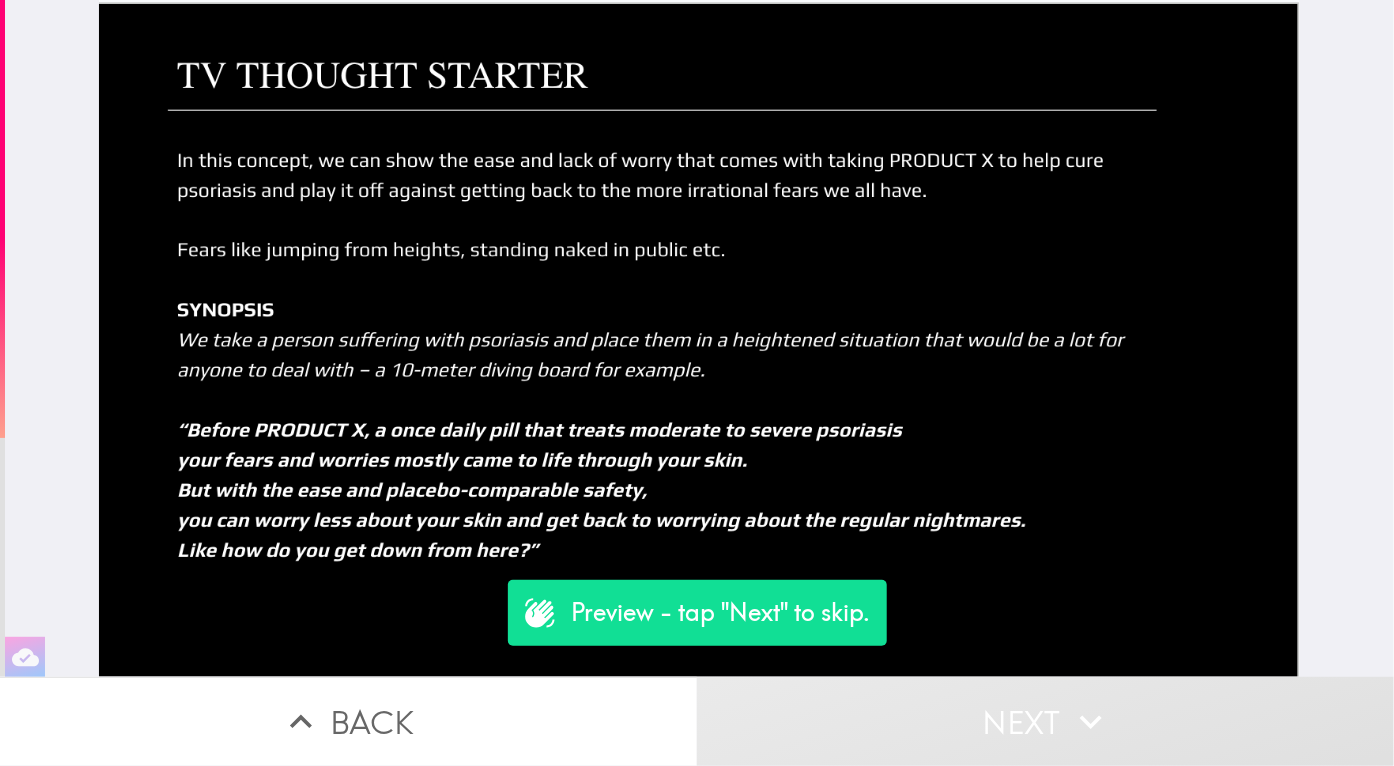 click at bounding box center [700, 339] 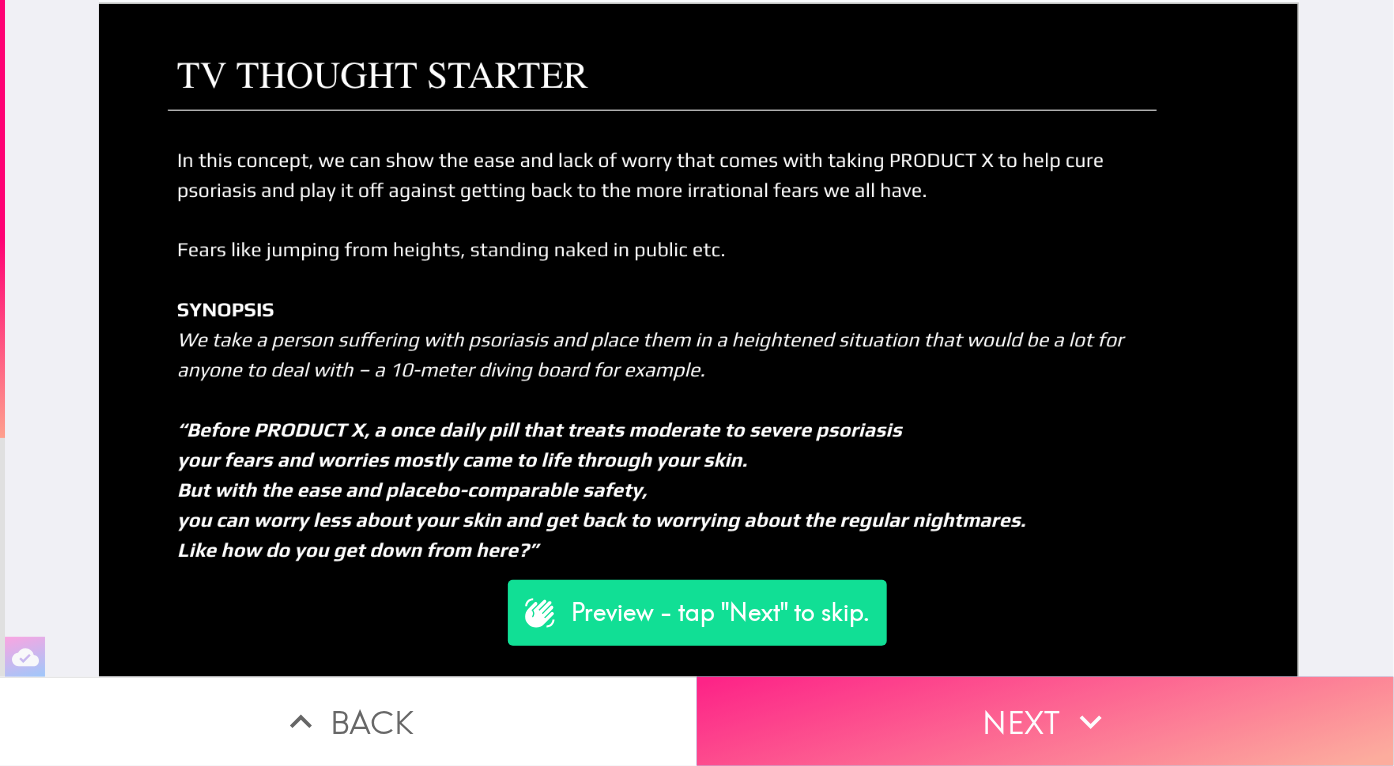 click on "Next" at bounding box center (1045, 721) 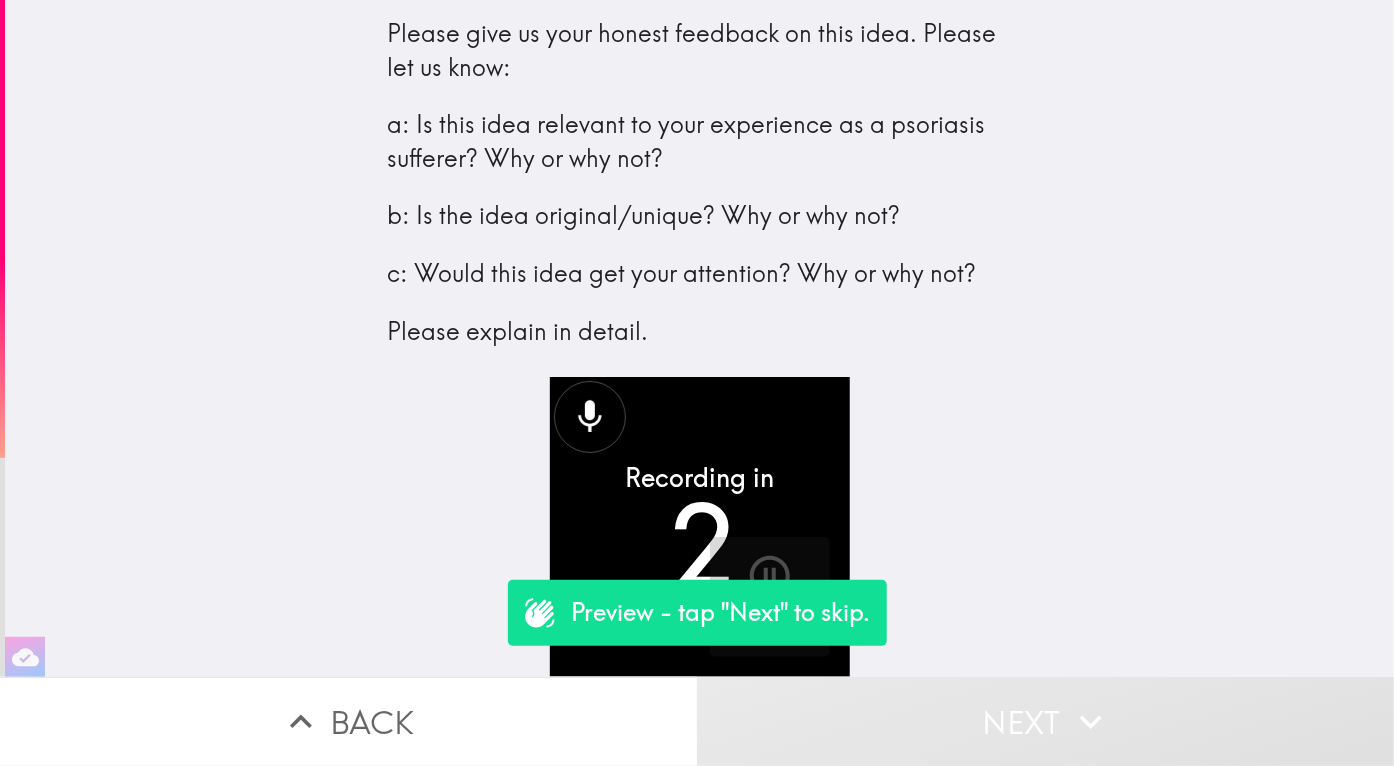 scroll, scrollTop: 11, scrollLeft: 0, axis: vertical 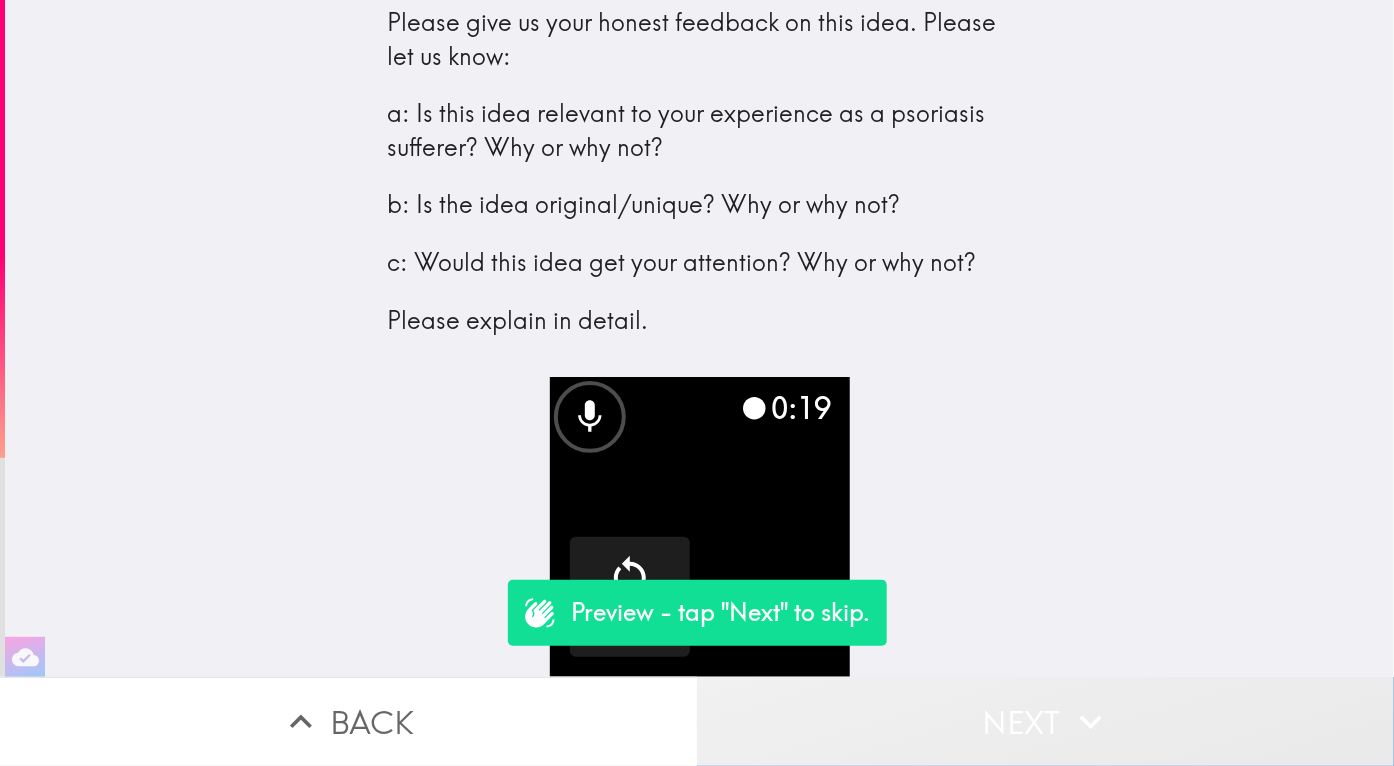 click on "Next" at bounding box center (1045, 721) 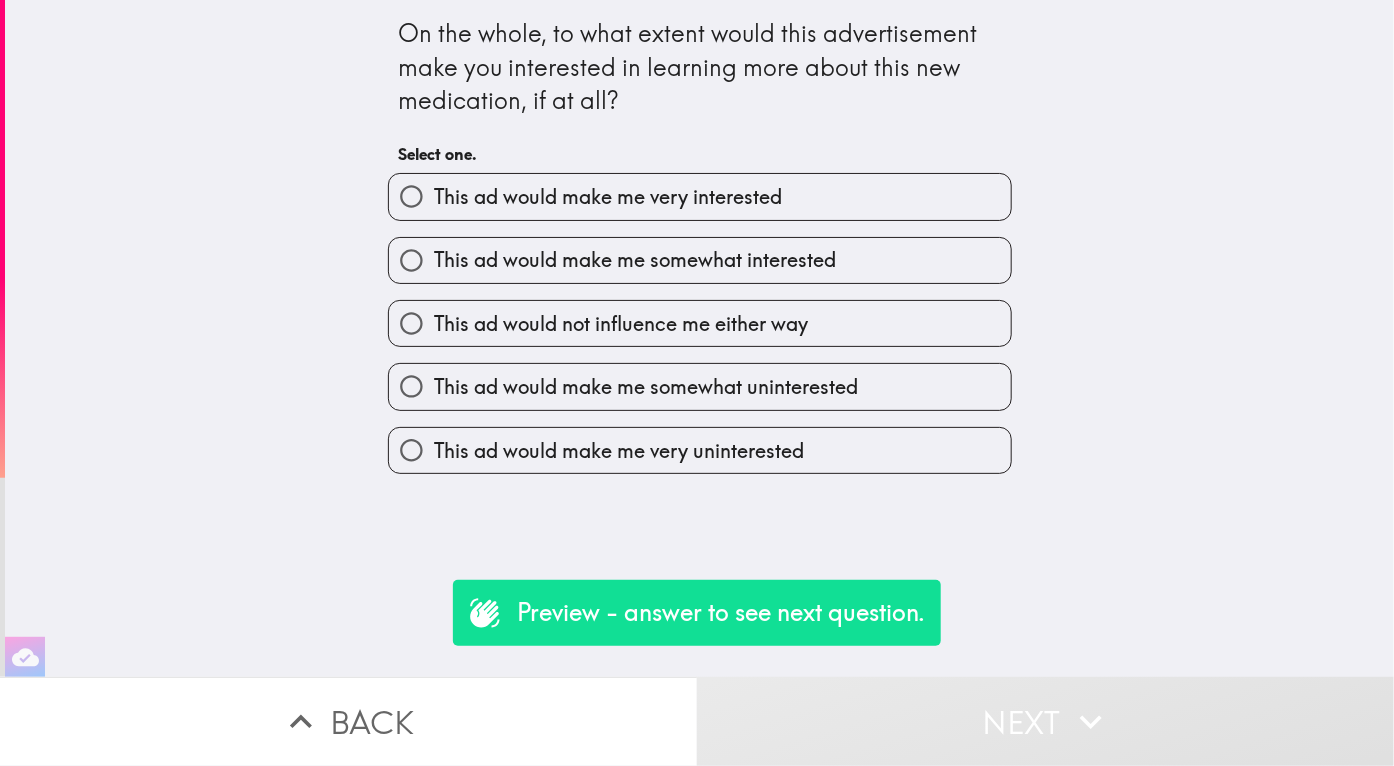 click on "This ad would make me somewhat uninterested" at bounding box center (700, 386) 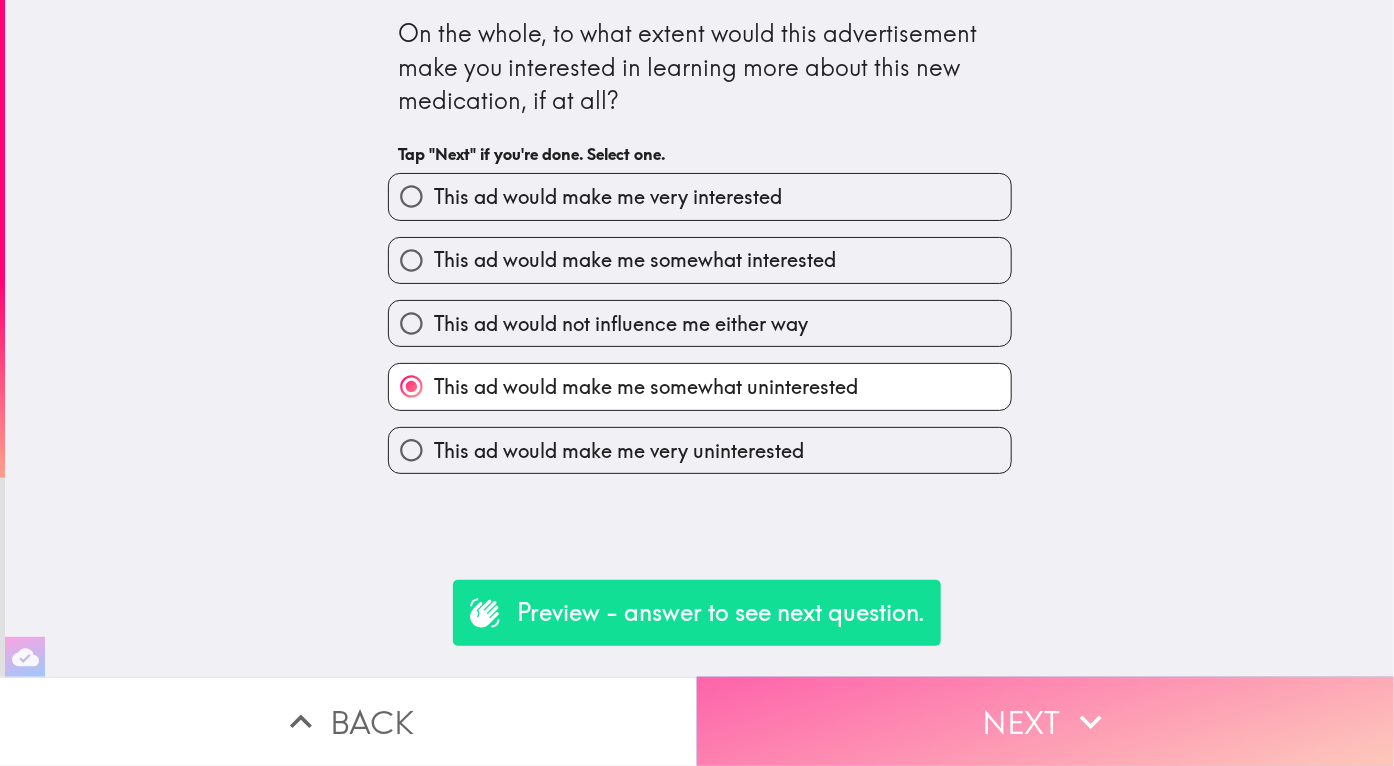 click on "Next" at bounding box center (1045, 721) 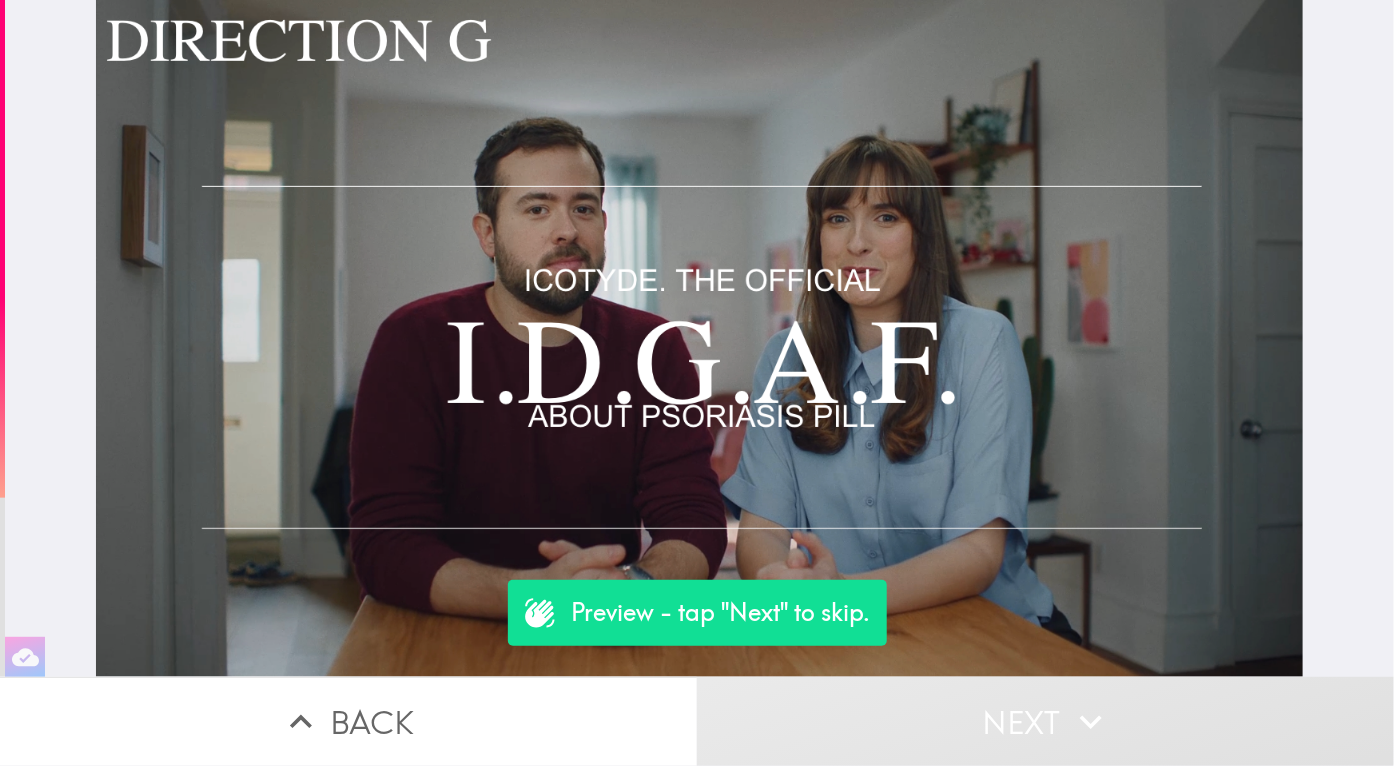 type 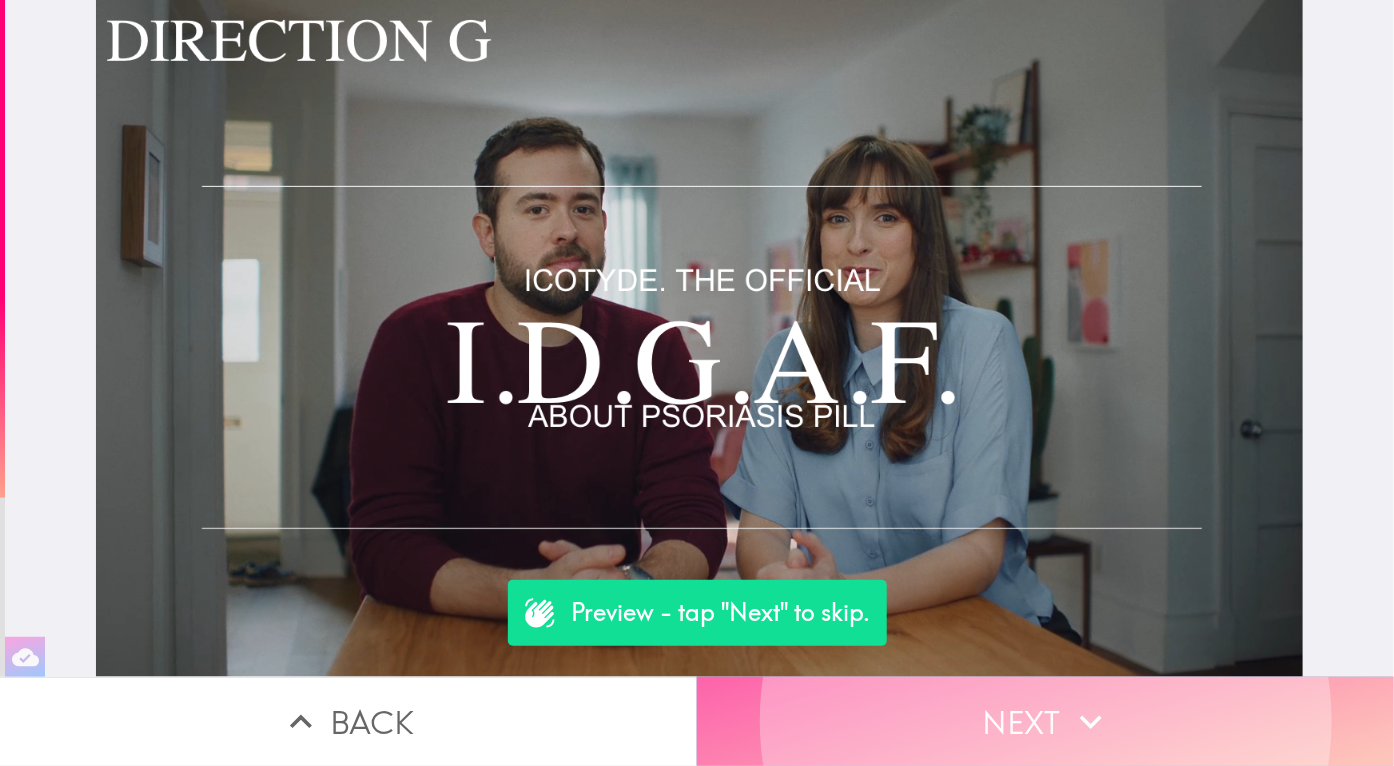 click on "Next" at bounding box center (1045, 721) 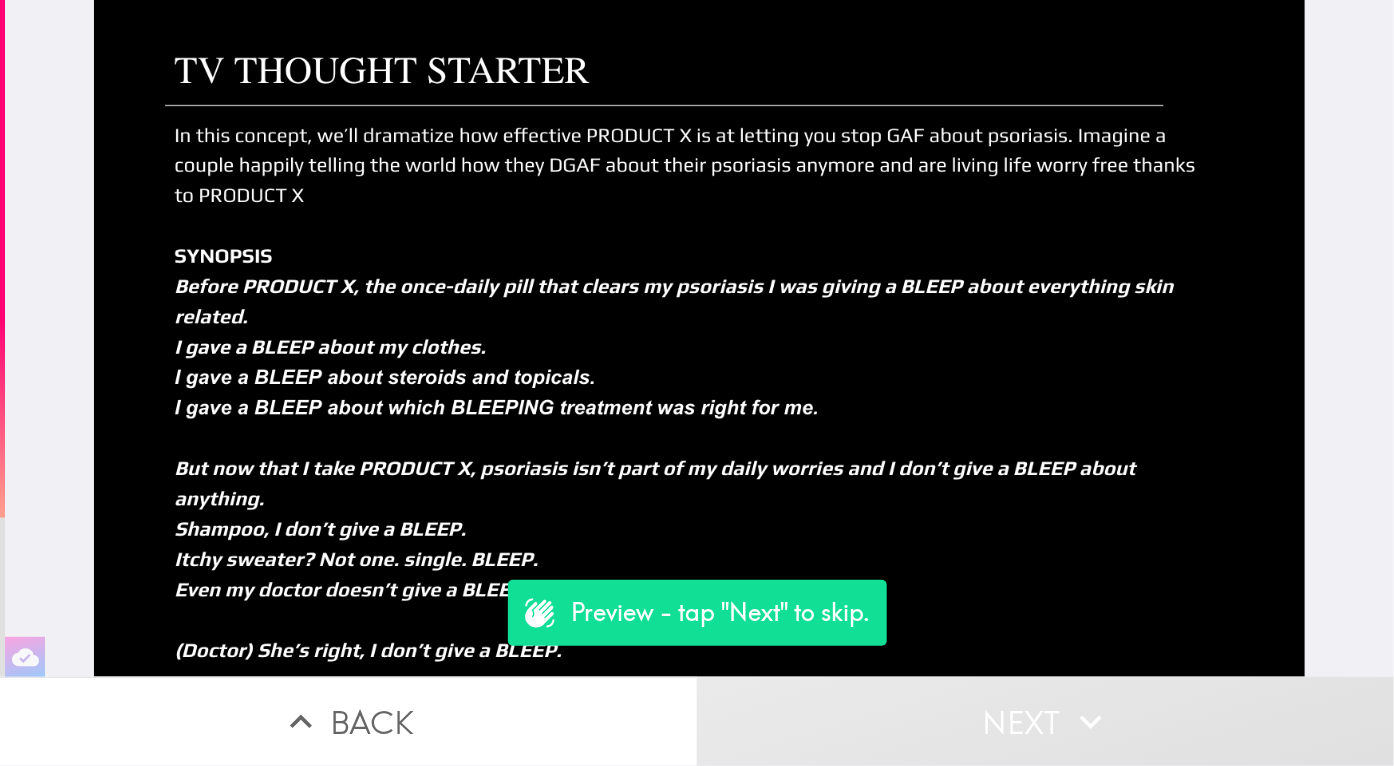 click at bounding box center (700, 339) 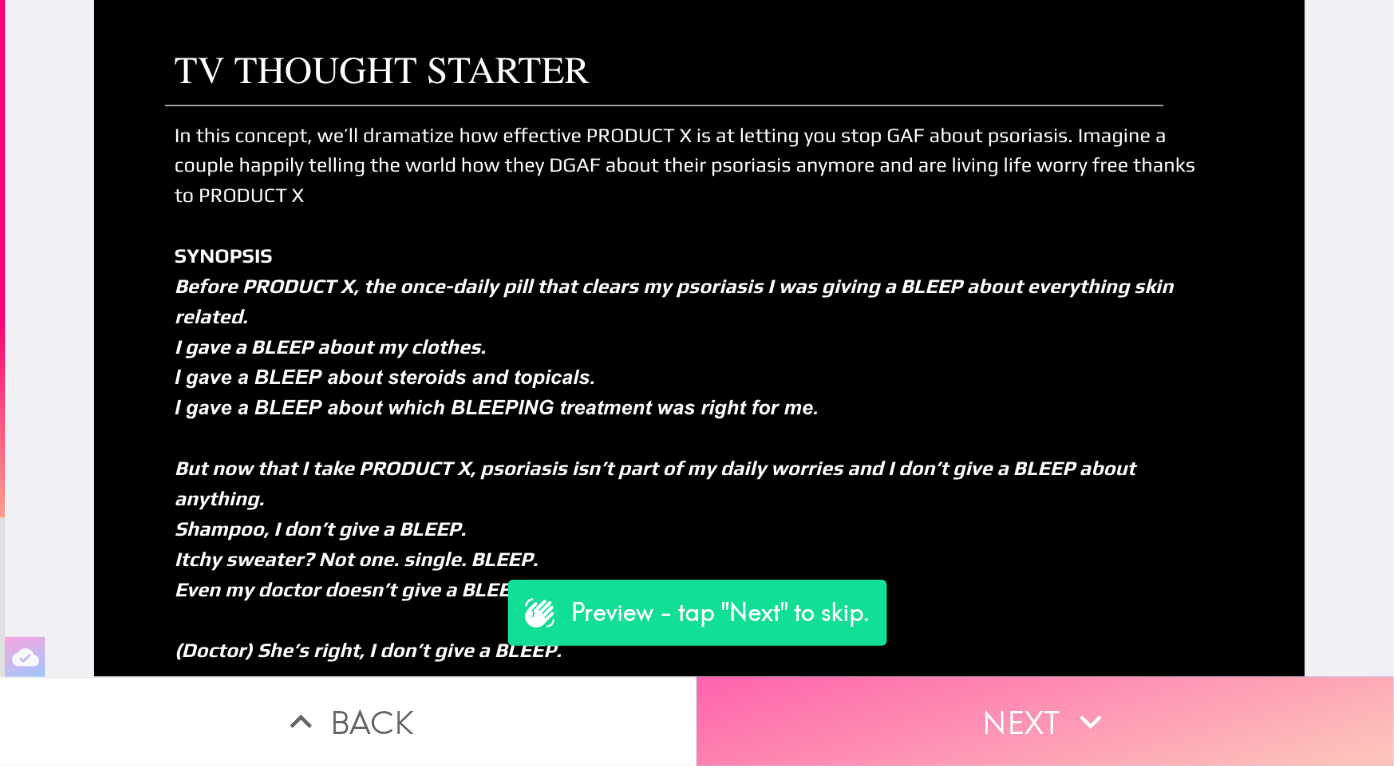 click on "Next" at bounding box center [1045, 721] 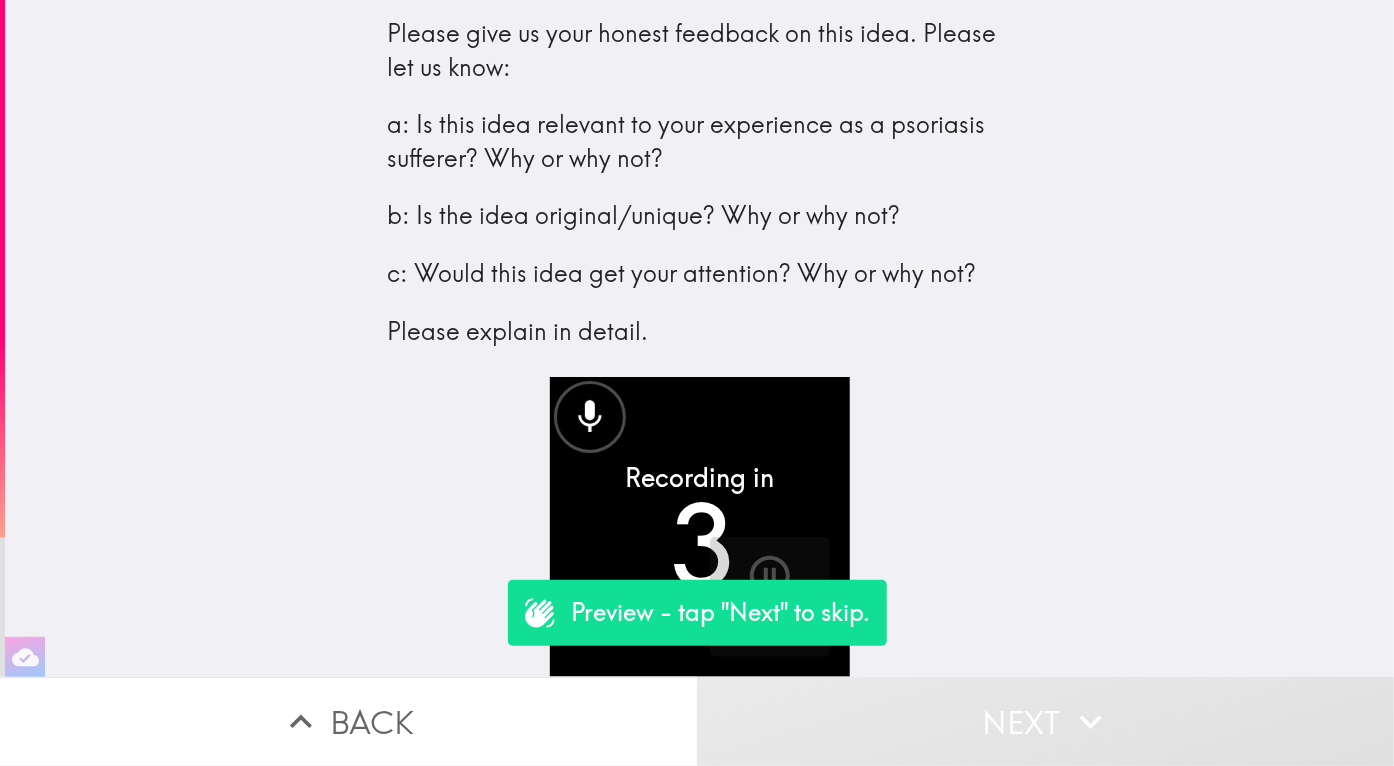 scroll, scrollTop: 11, scrollLeft: 0, axis: vertical 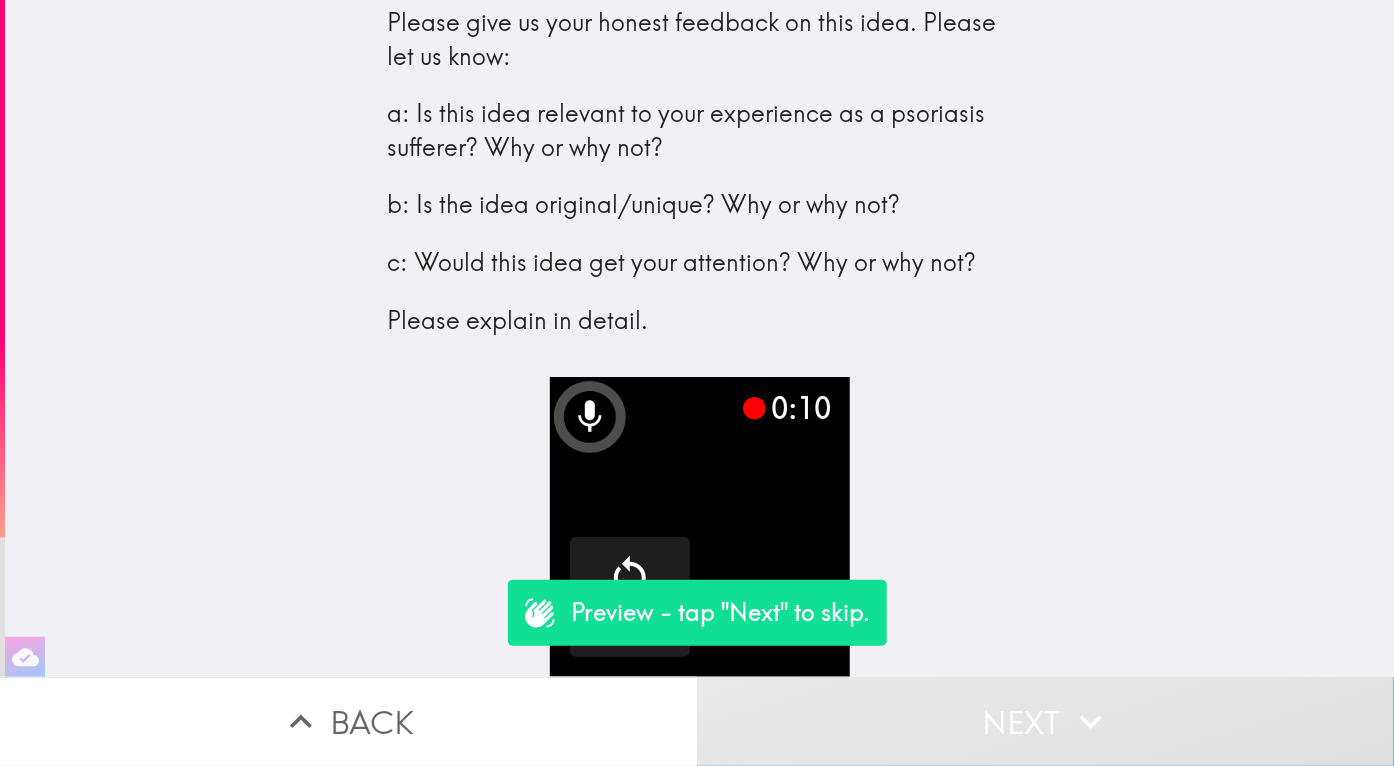 click on "Next" at bounding box center (1045, 721) 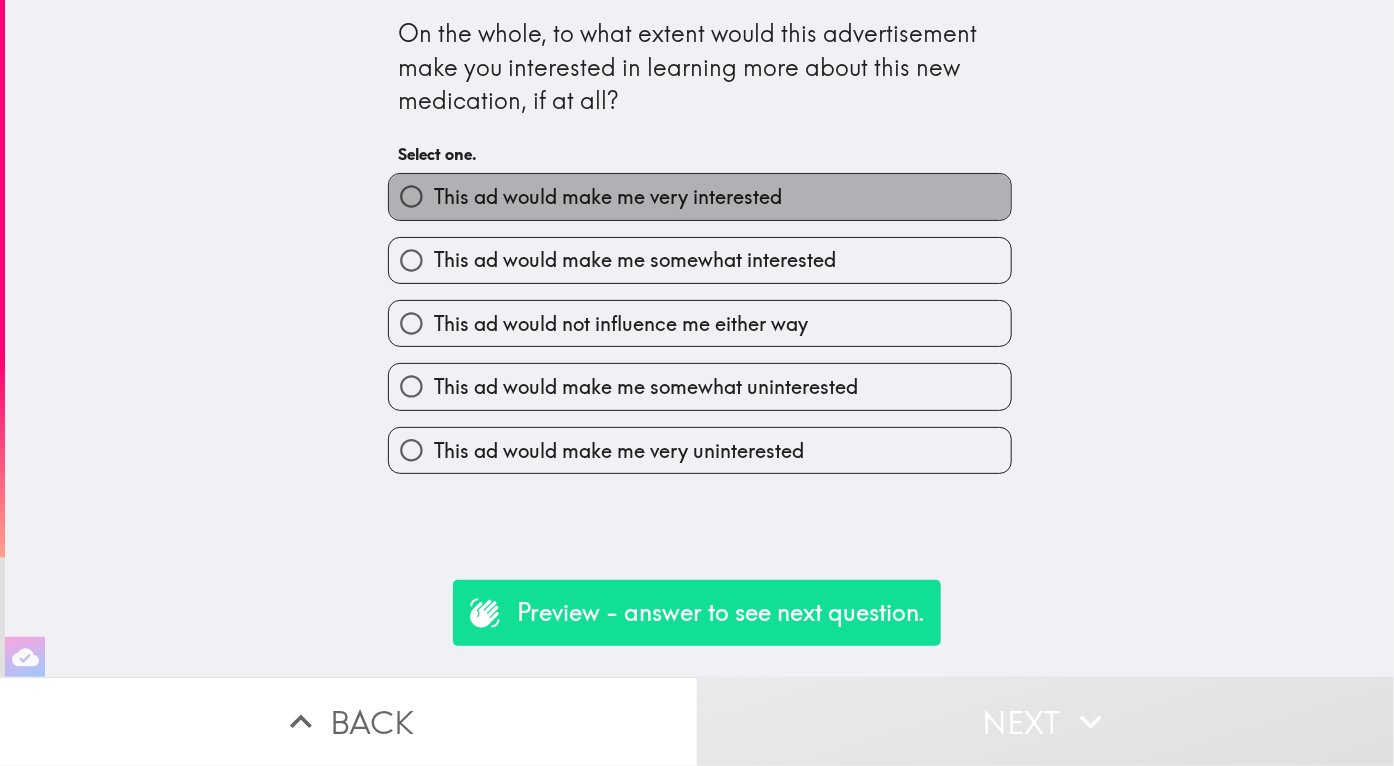 click on "This ad would make me very interested" at bounding box center (700, 196) 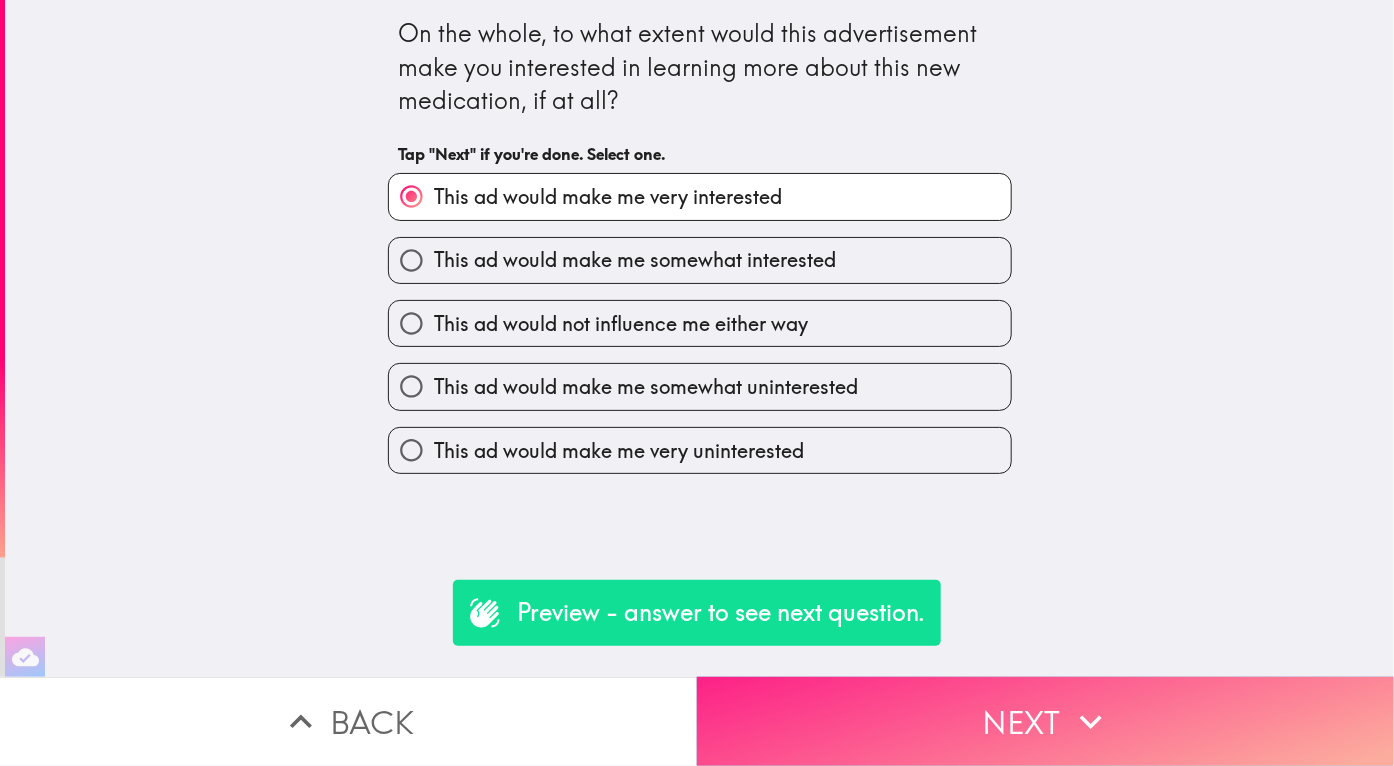 click on "Next" at bounding box center (1045, 721) 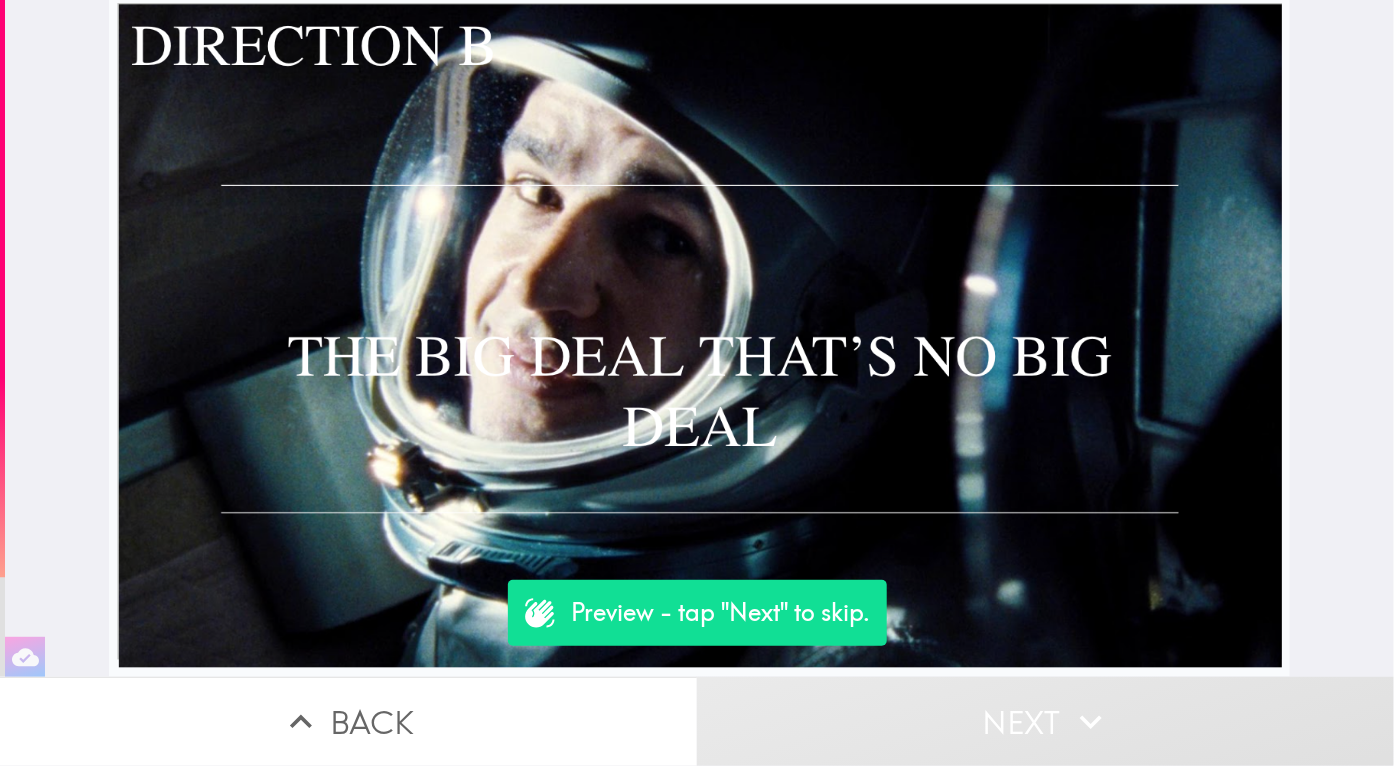 click at bounding box center (699, 339) 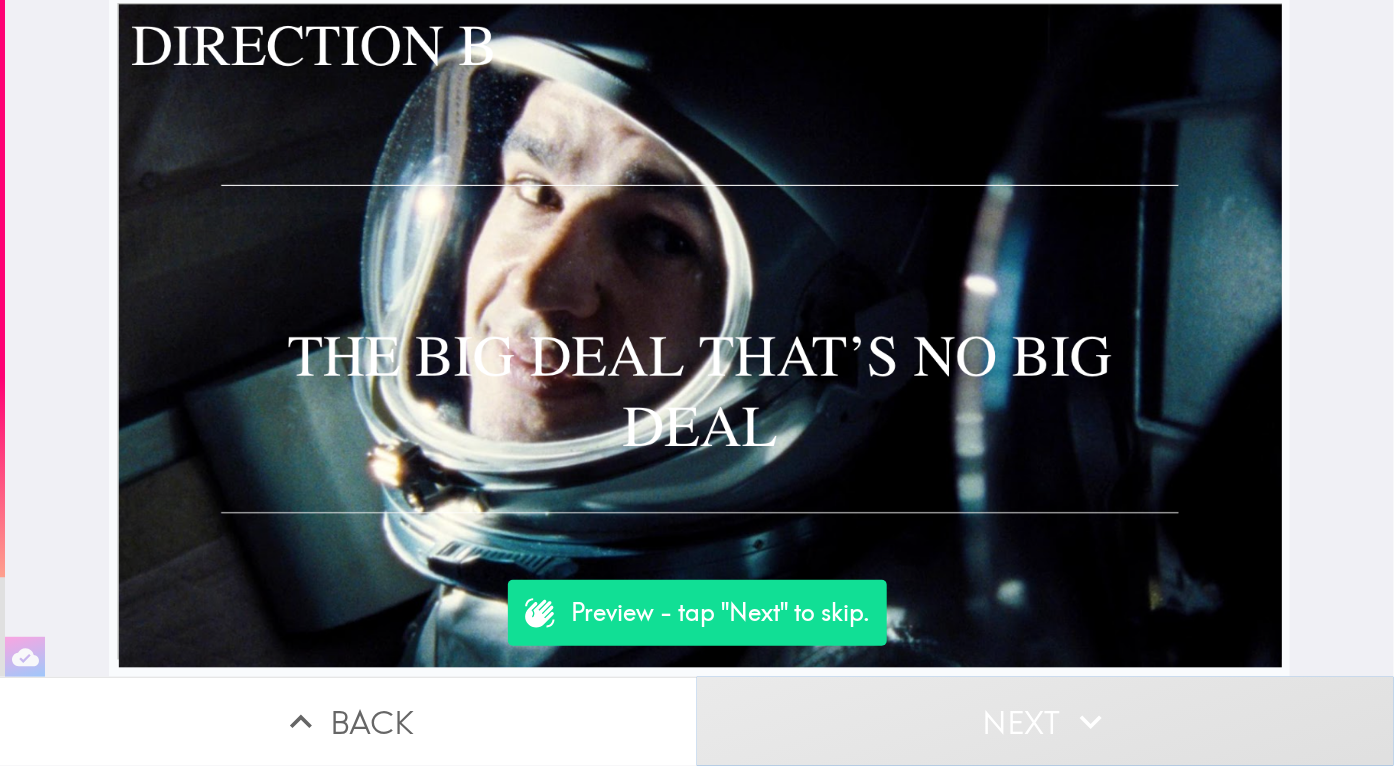 click on "Next" at bounding box center (1045, 721) 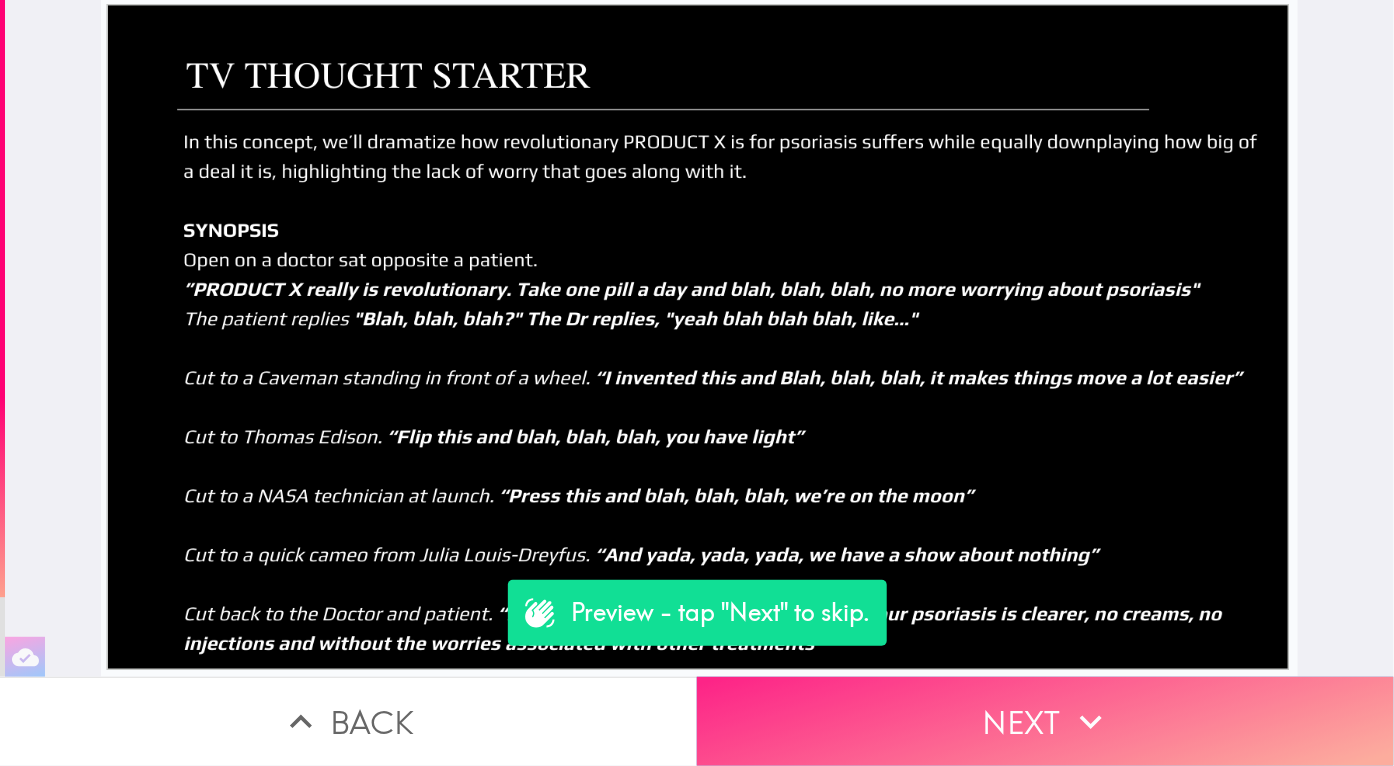 click on "Next" at bounding box center [1045, 721] 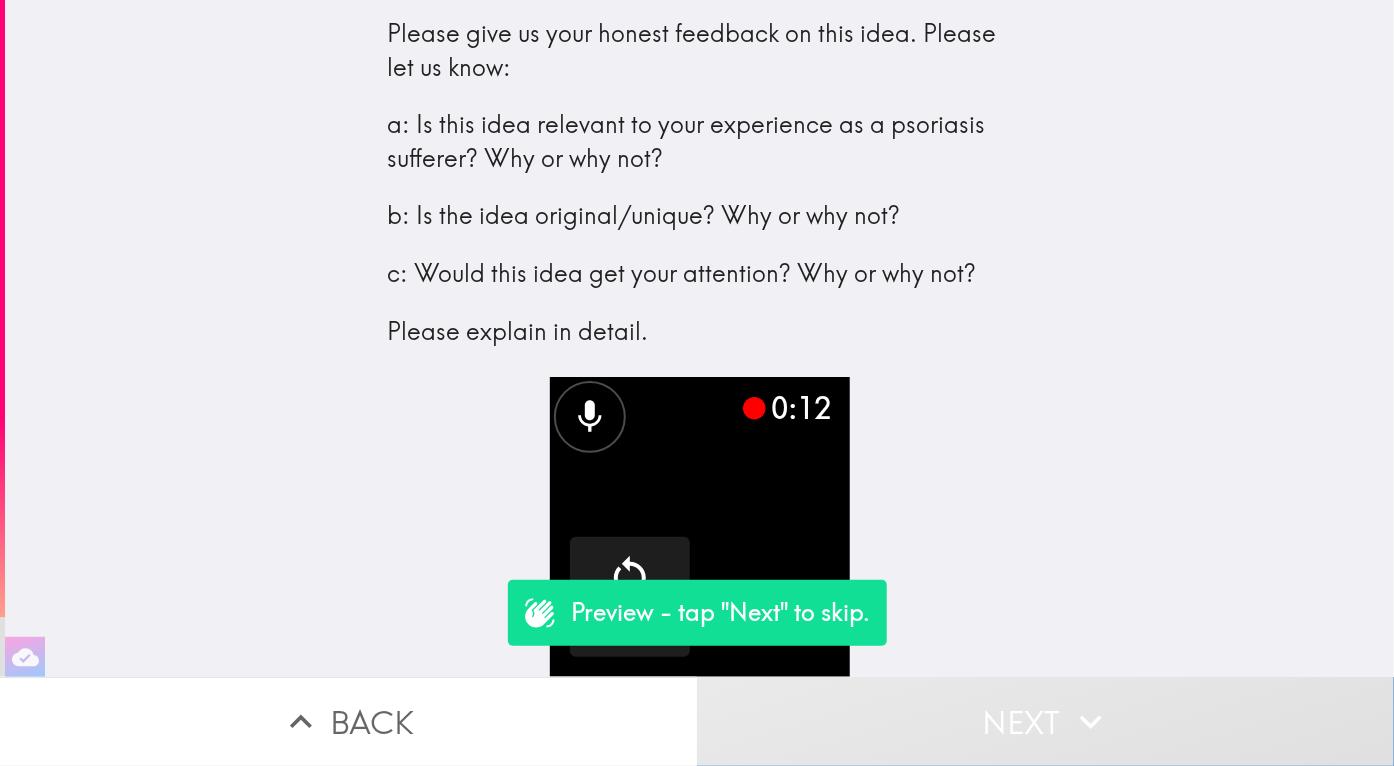 click on "Next" at bounding box center (1045, 721) 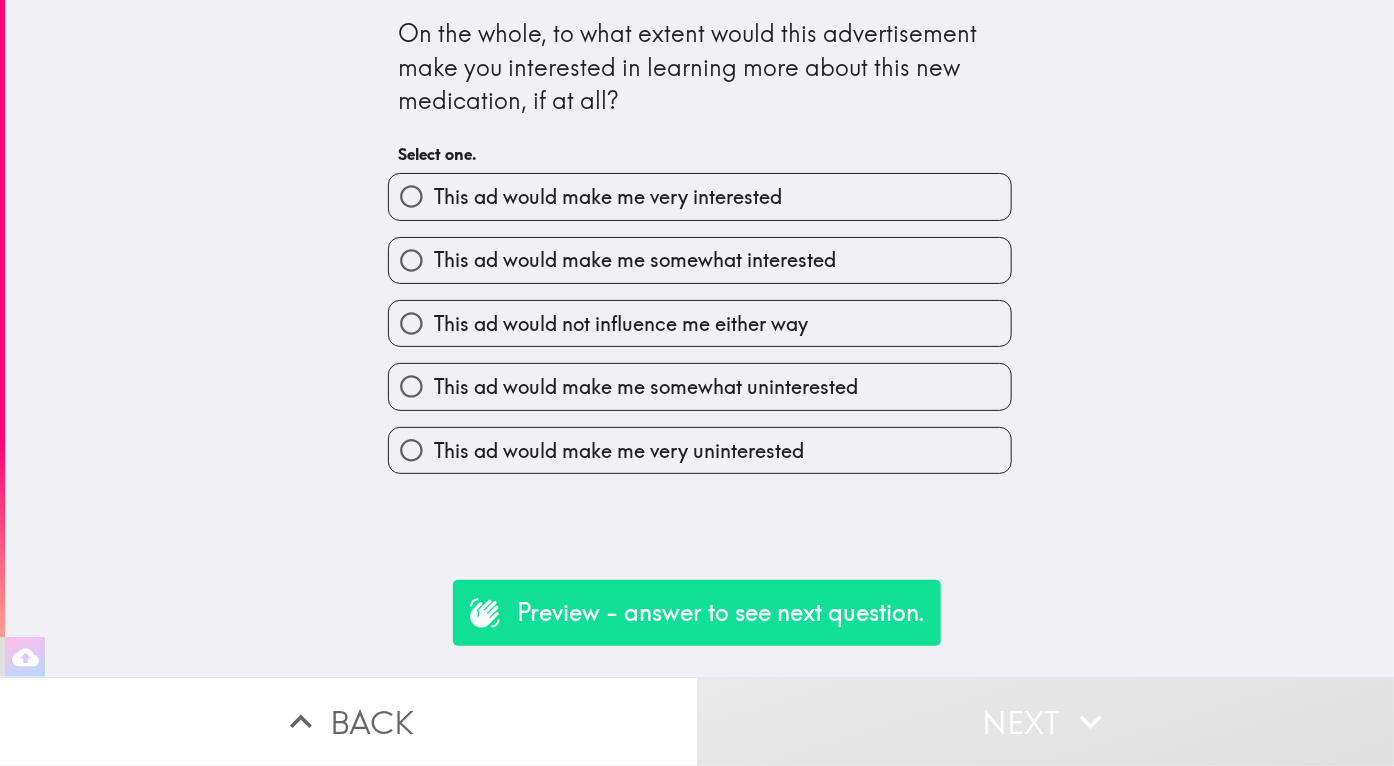 click on "This ad would make me very interested" at bounding box center (608, 197) 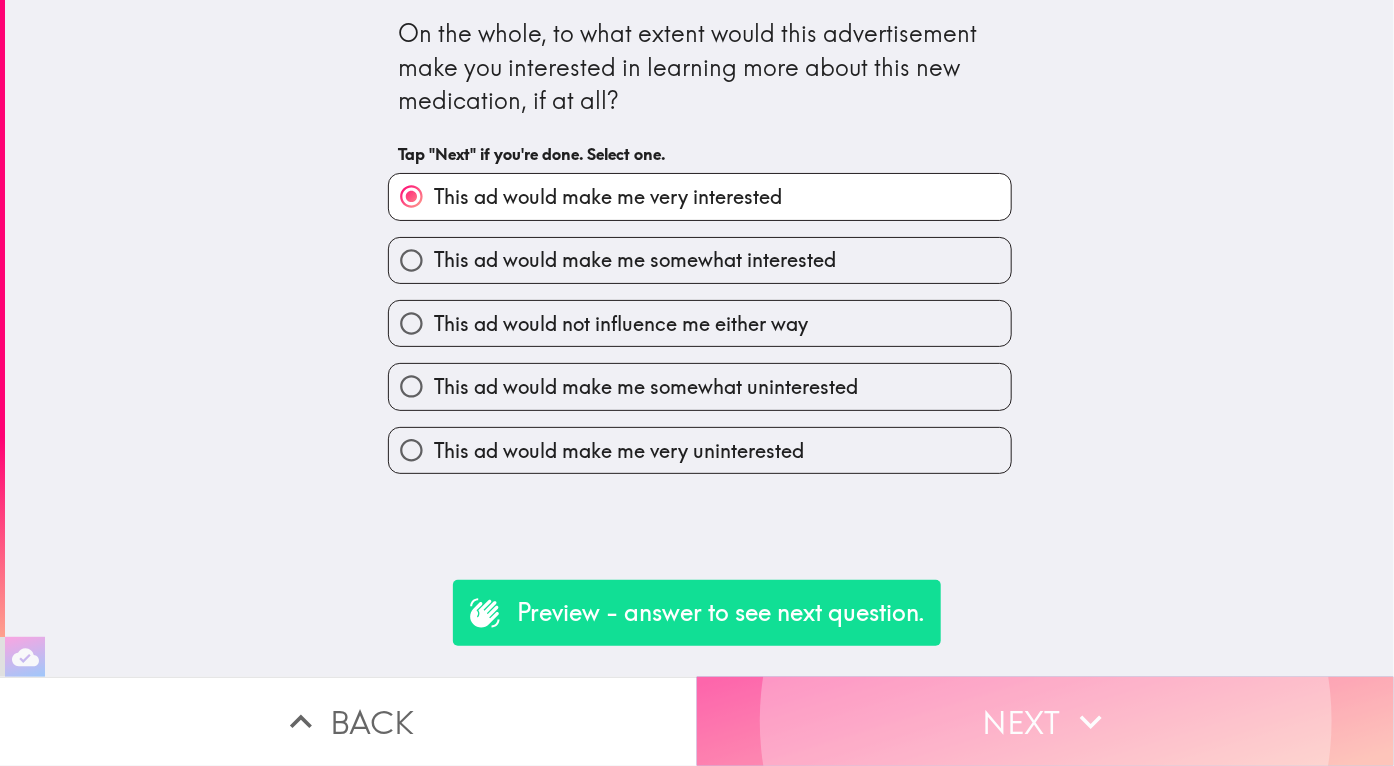 click on "Next" at bounding box center [1045, 721] 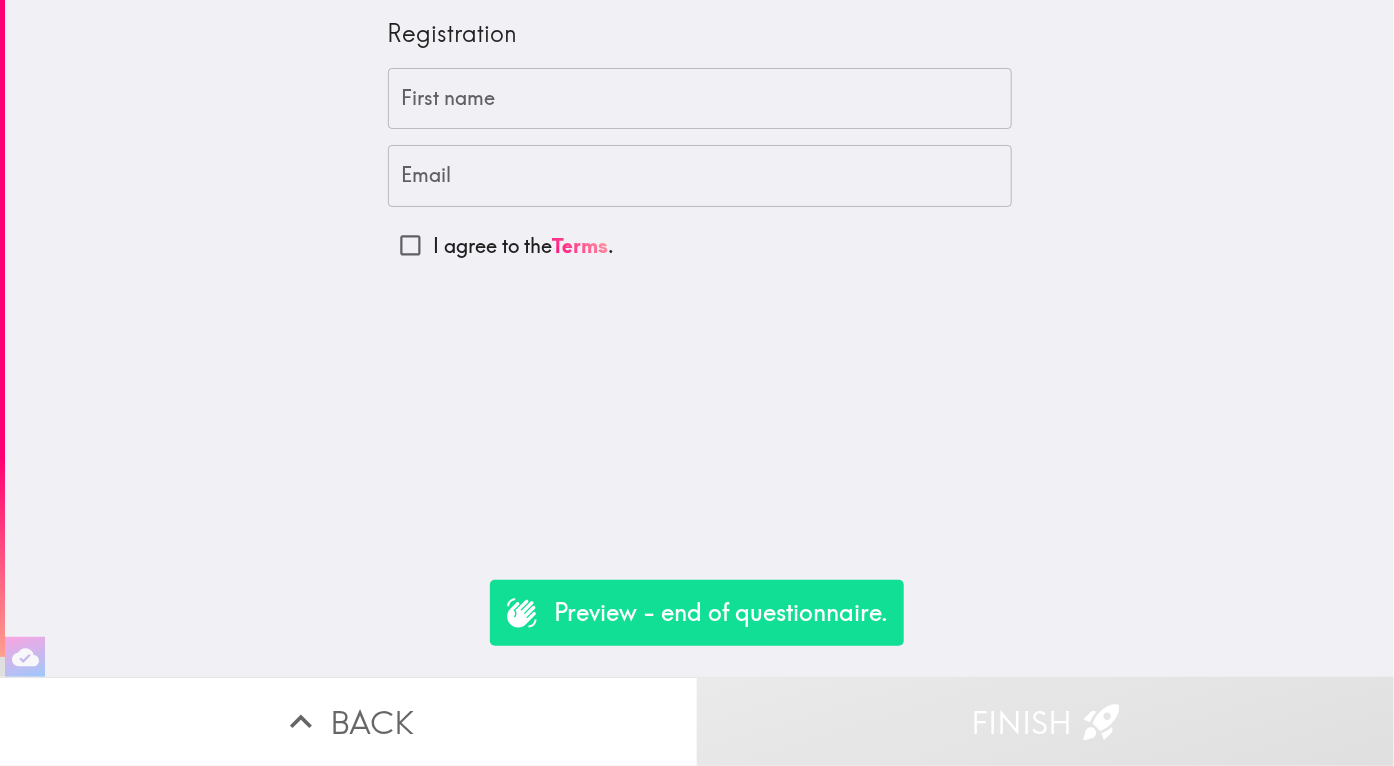 click on "First name" at bounding box center (700, 99) 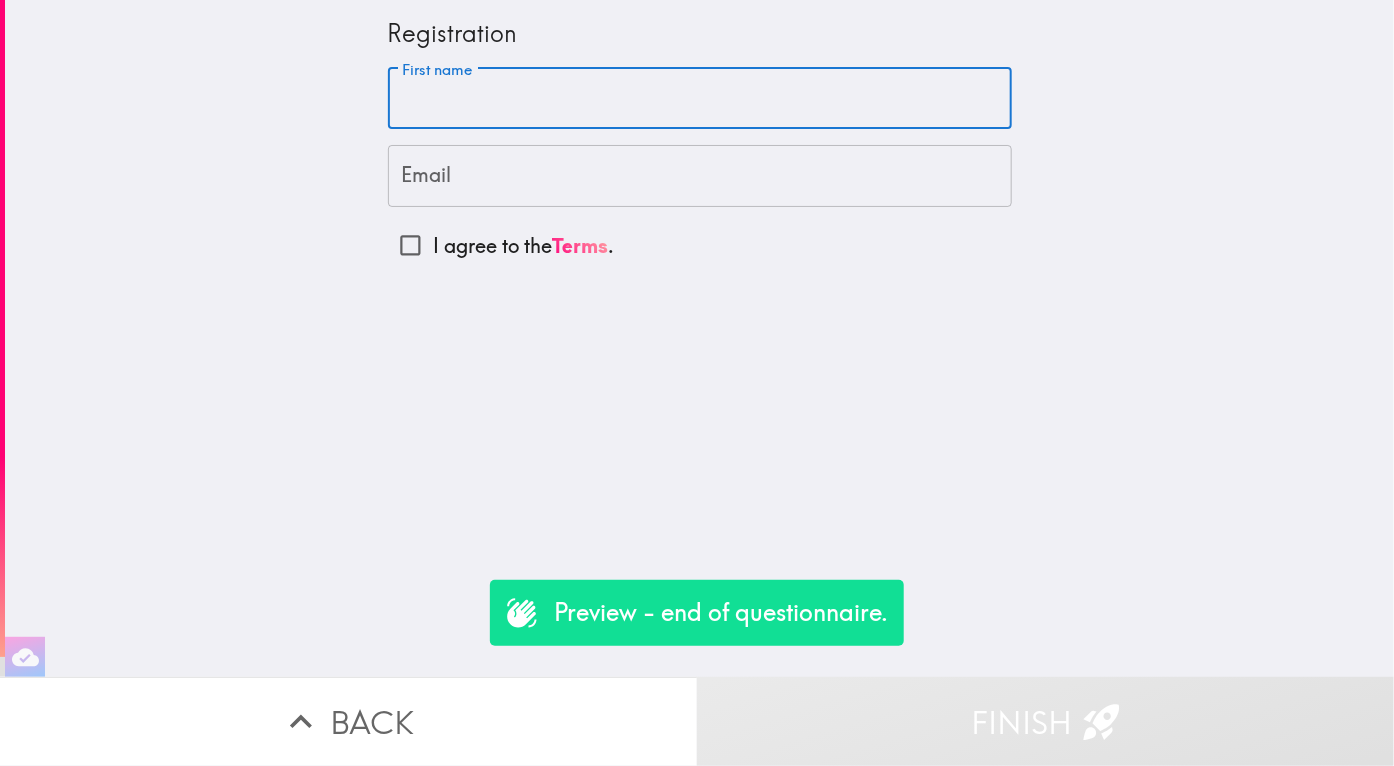 type on "l" 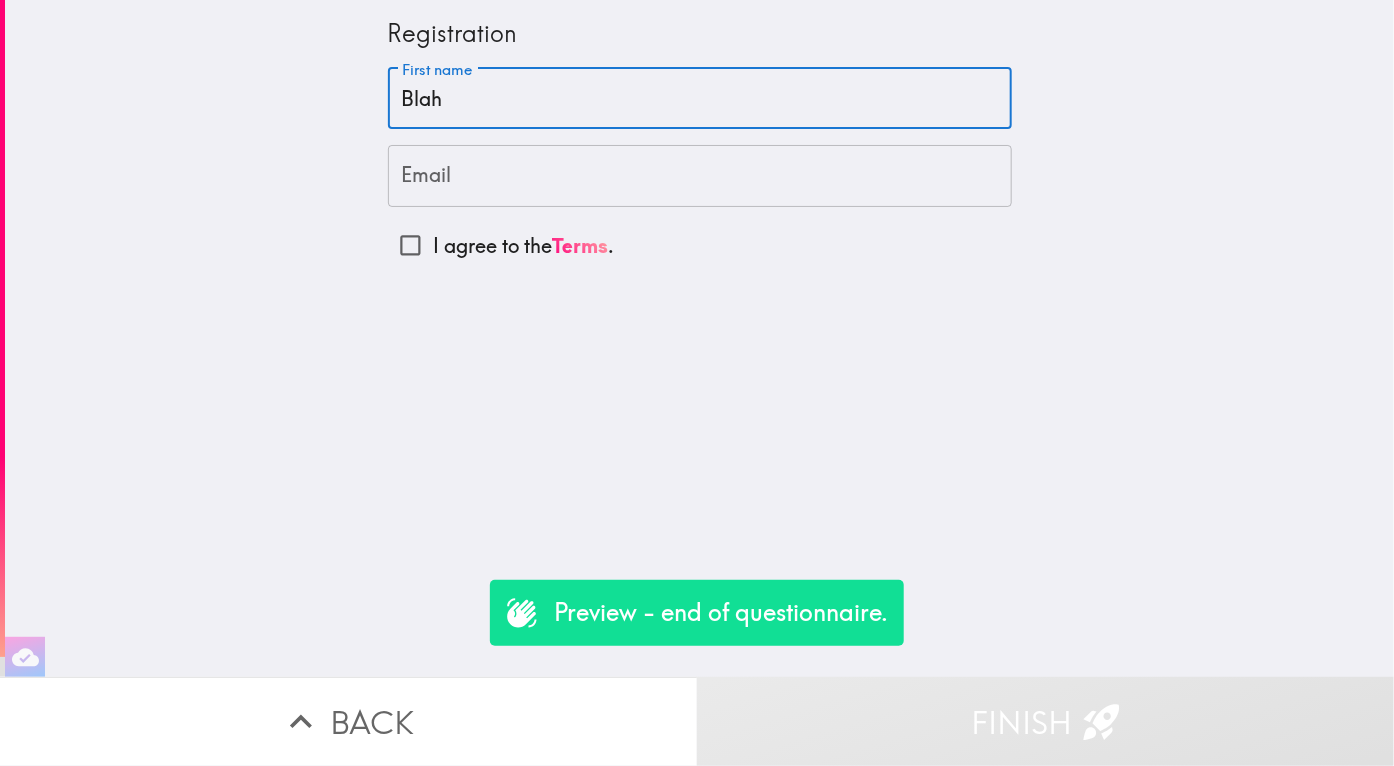 type on "Blah" 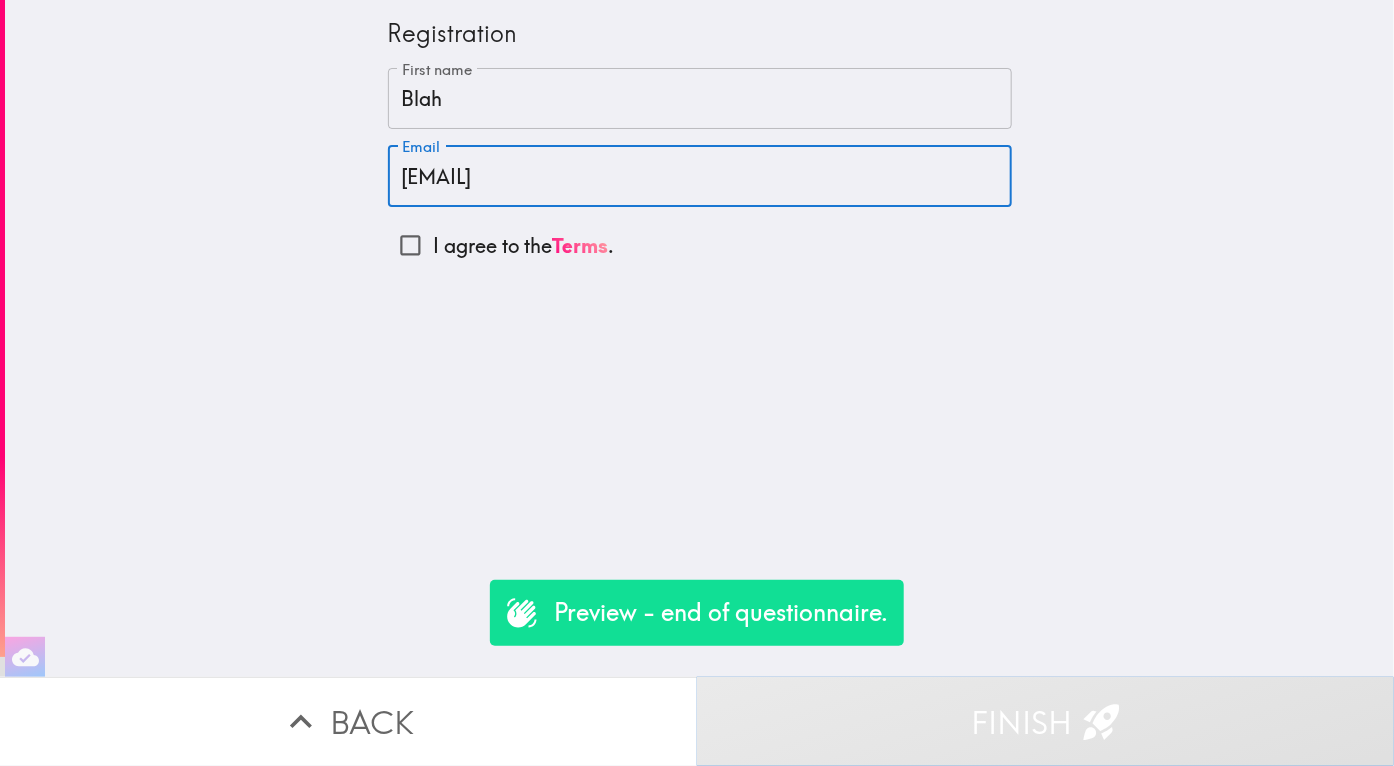 type on "[EMAIL]" 